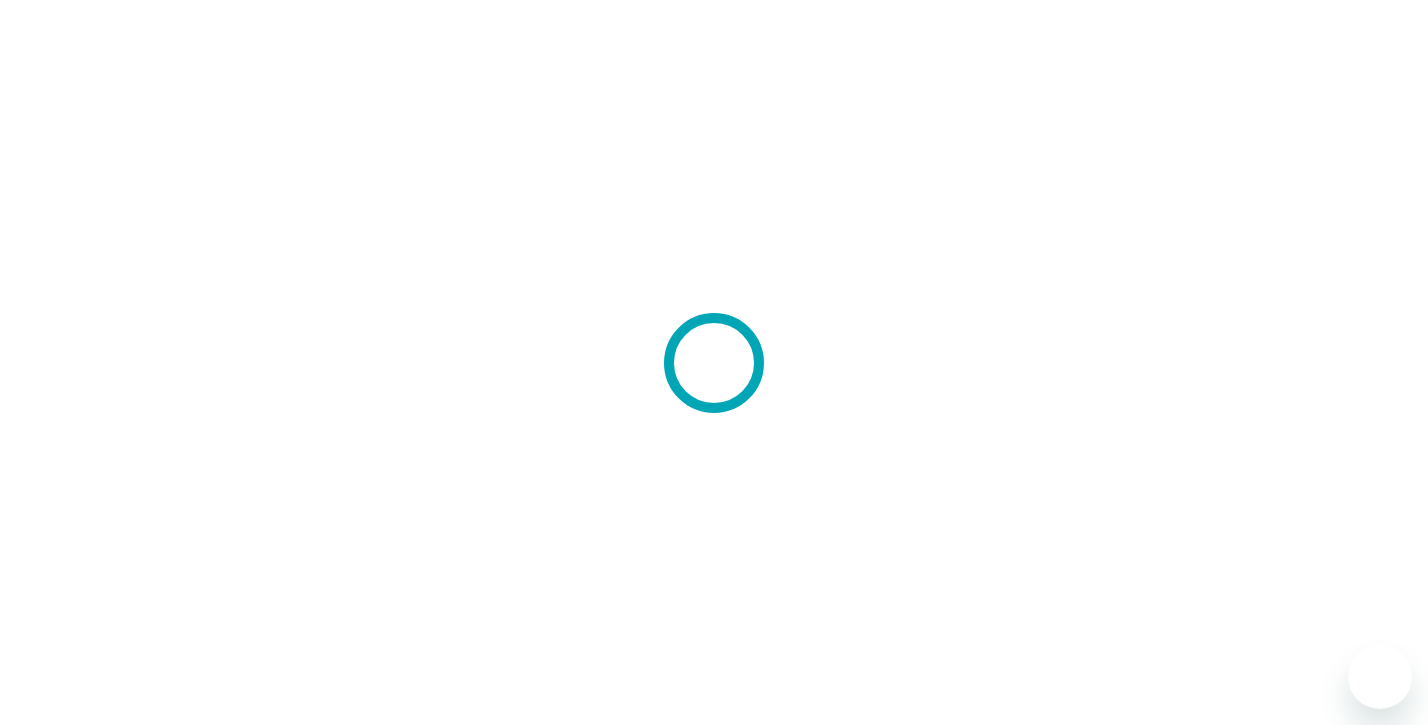 scroll, scrollTop: 0, scrollLeft: 0, axis: both 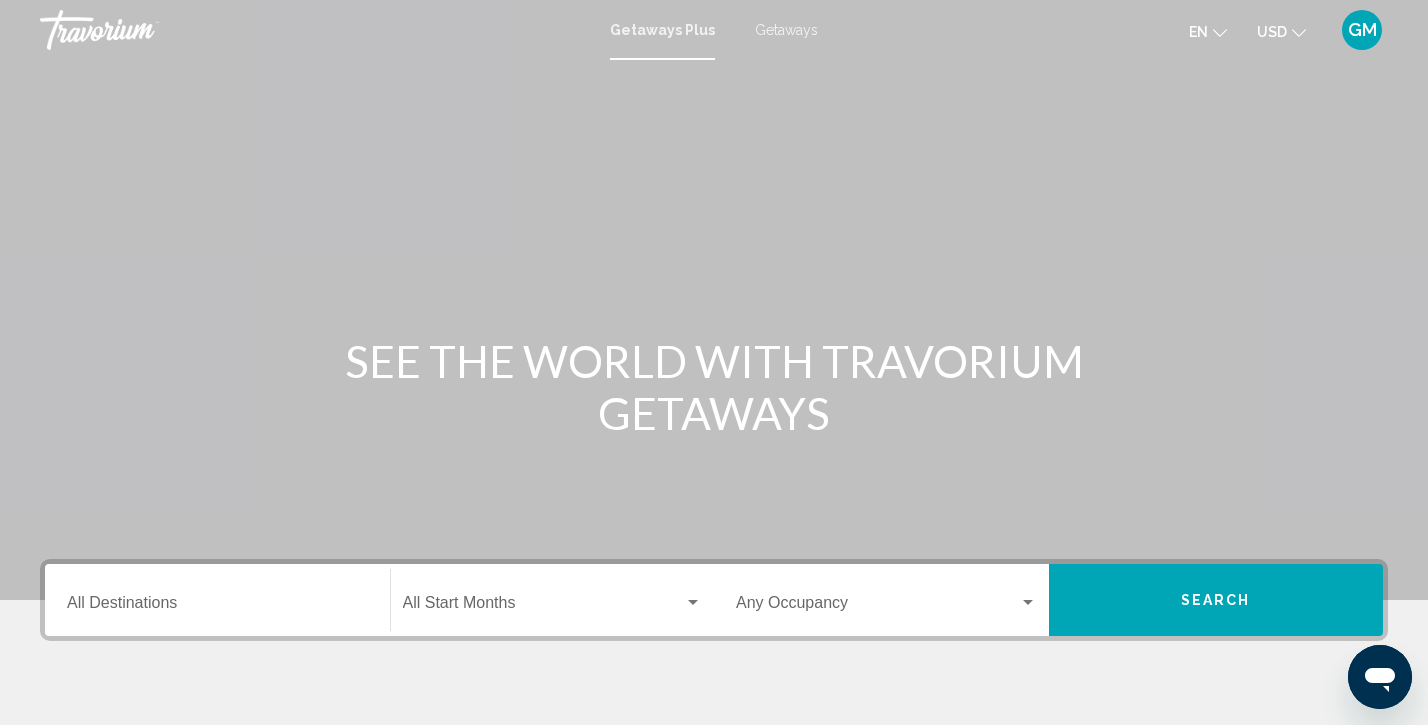 click on "Search" at bounding box center [1216, 601] 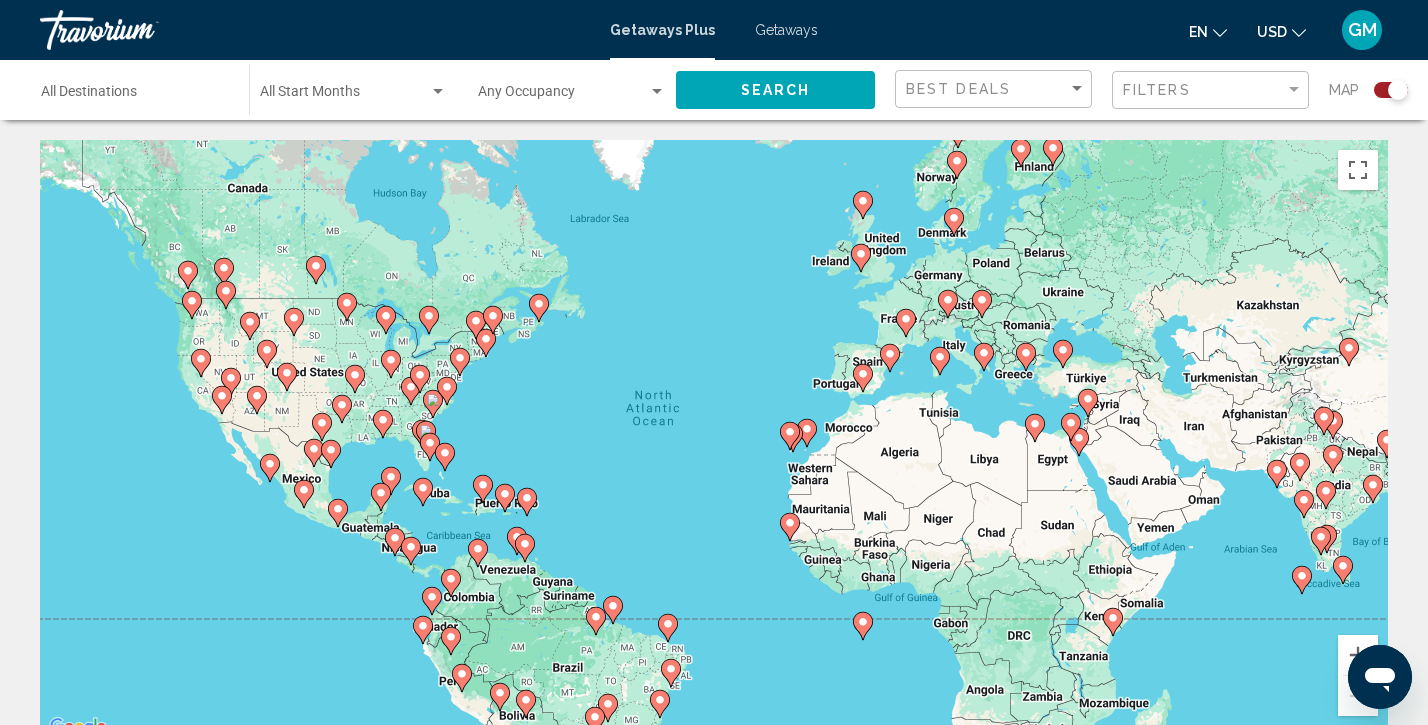 click 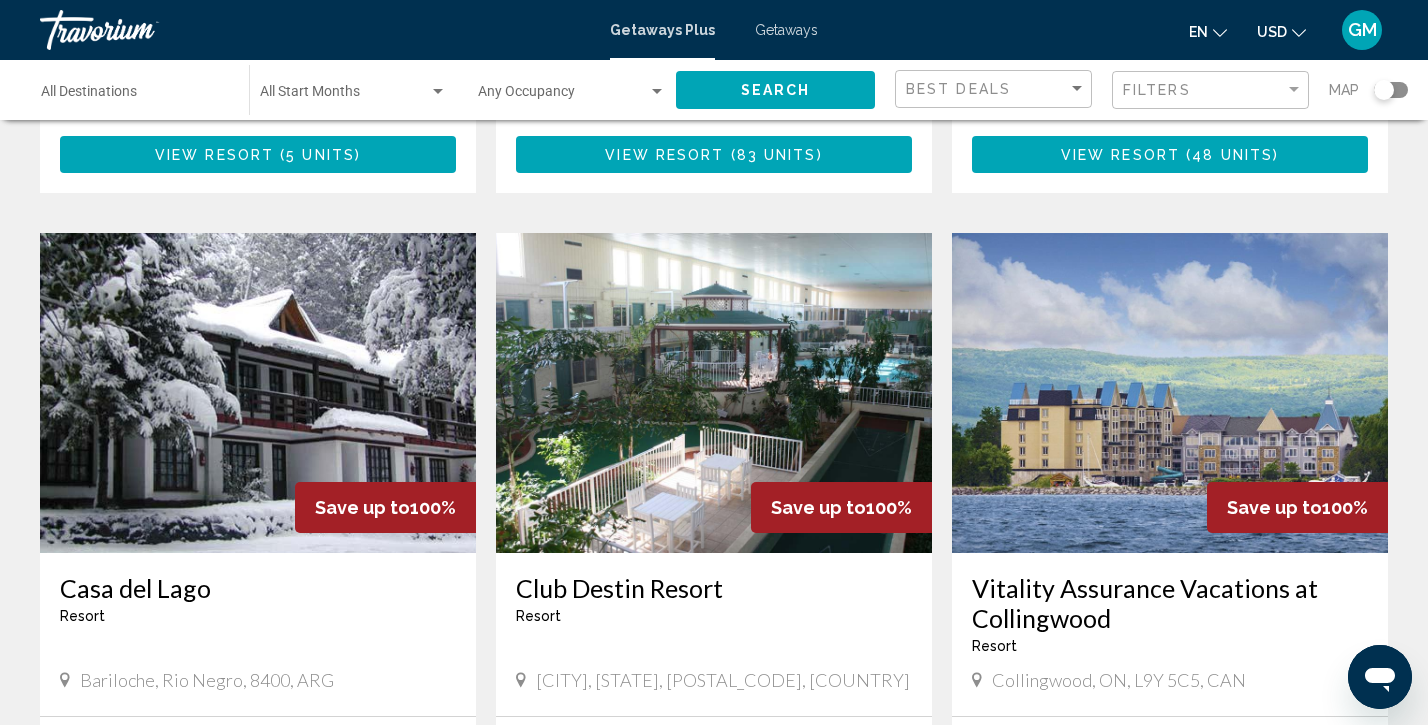 scroll, scrollTop: 663, scrollLeft: 0, axis: vertical 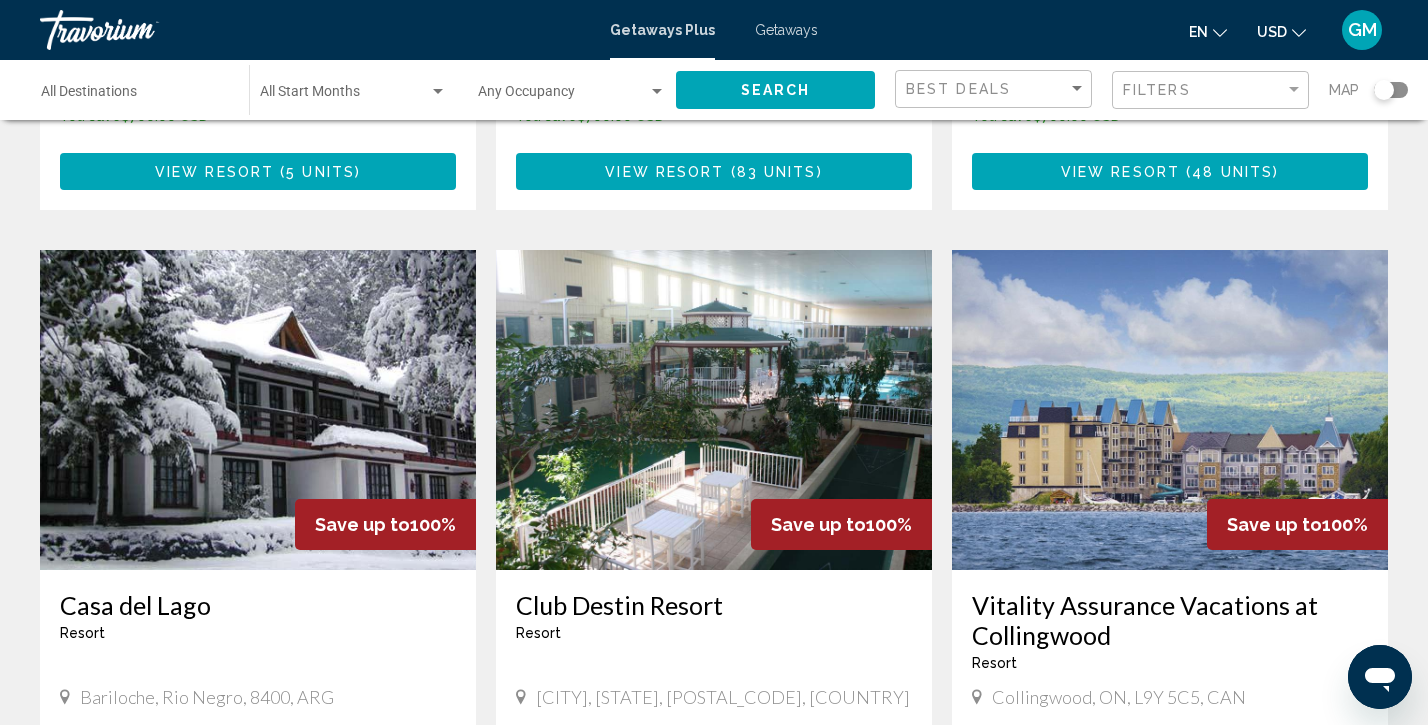 click on "[CITY], [STATE], [POSTAL_CODE], [COUNTRY] From $[PRICE] [CURRENCY] $[PRICE] [CURRENCY] For [NUMBER] nights You save $[PRICE] [CURRENCY]" at bounding box center (714, 935) 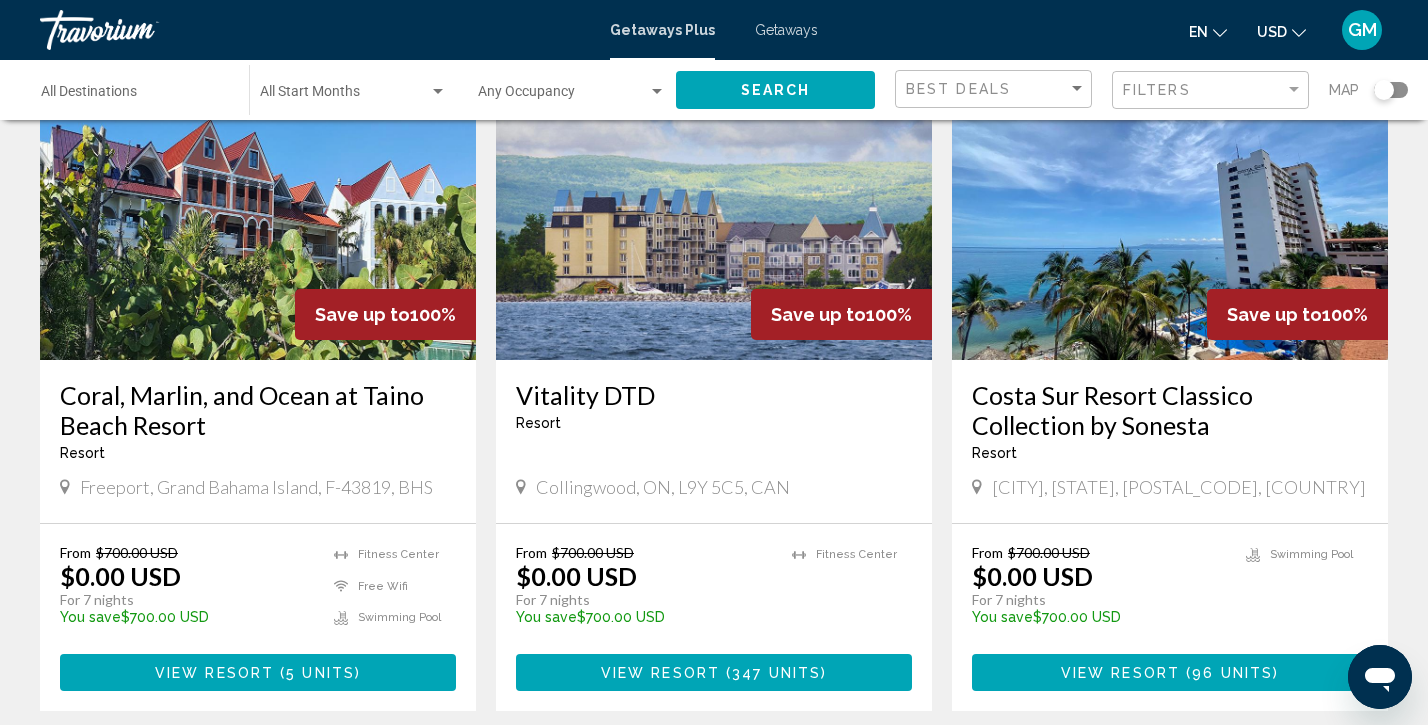 scroll, scrollTop: 1587, scrollLeft: 0, axis: vertical 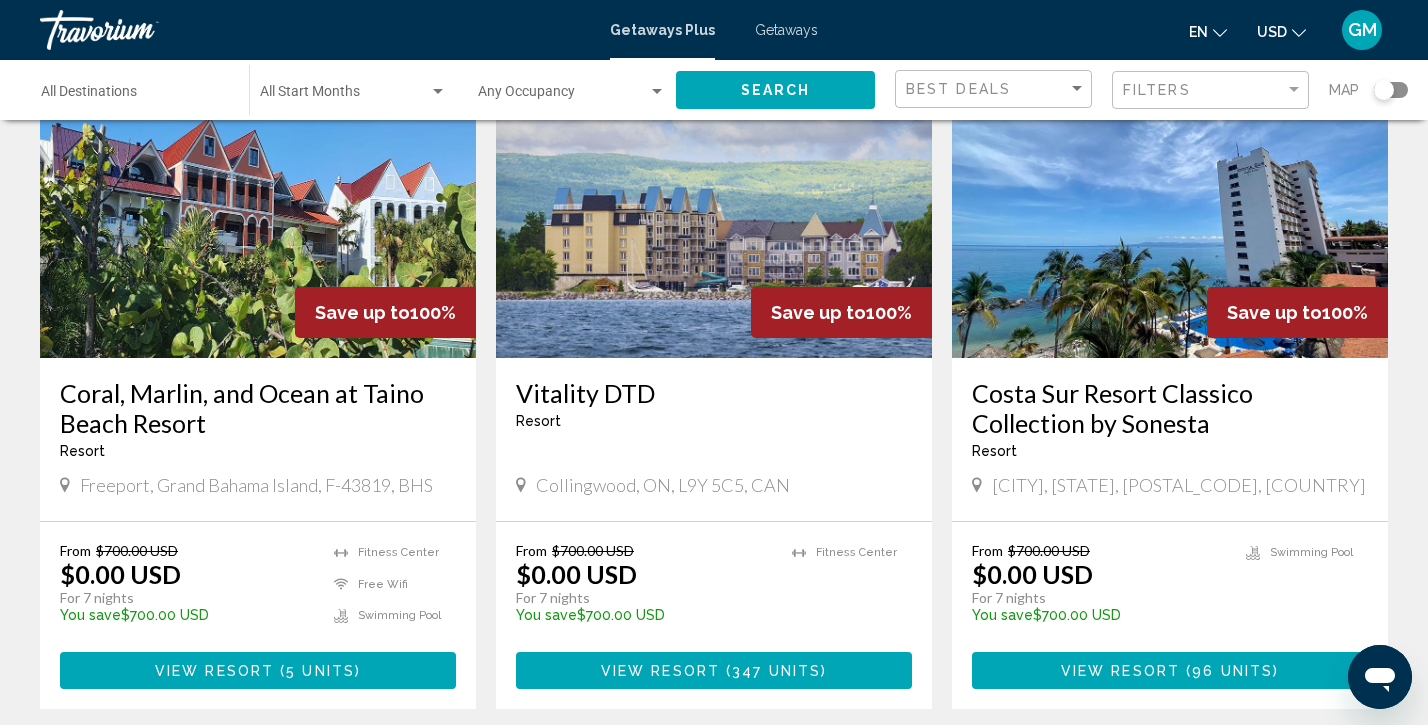 click on "Costa Sur Resort Classico Collection by Sonesta  Resort  -  This is an adults only resort
Puerto Vallarta, JA, 48351, MEX" at bounding box center (1170, 439) 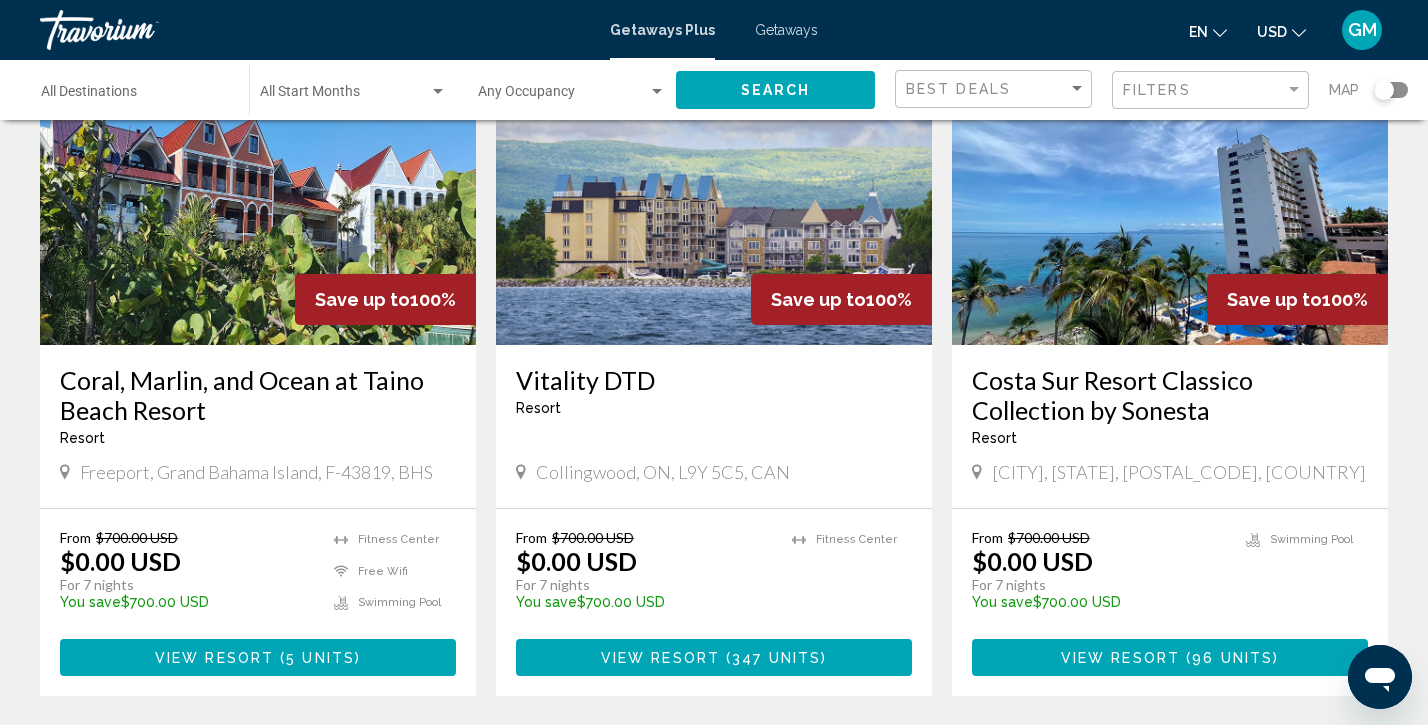 scroll, scrollTop: 1615, scrollLeft: 0, axis: vertical 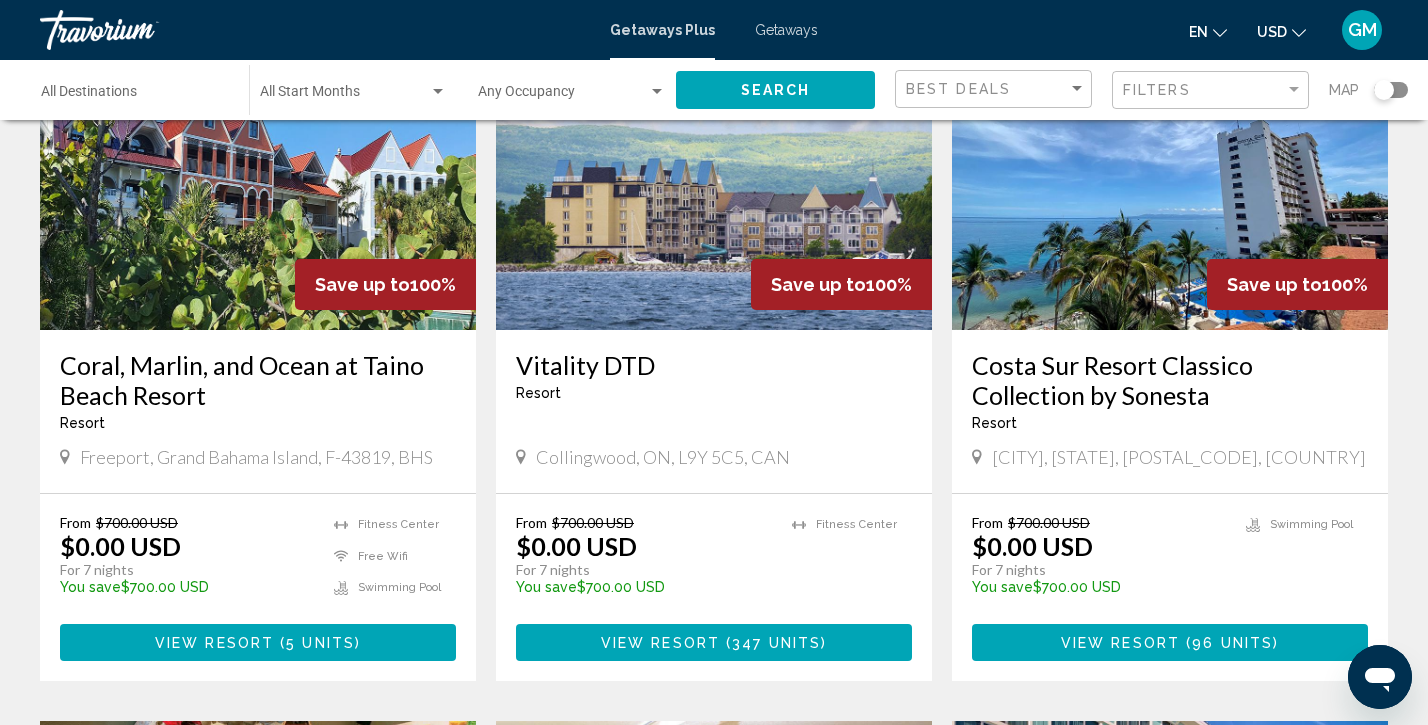 click at bounding box center (1170, 170) 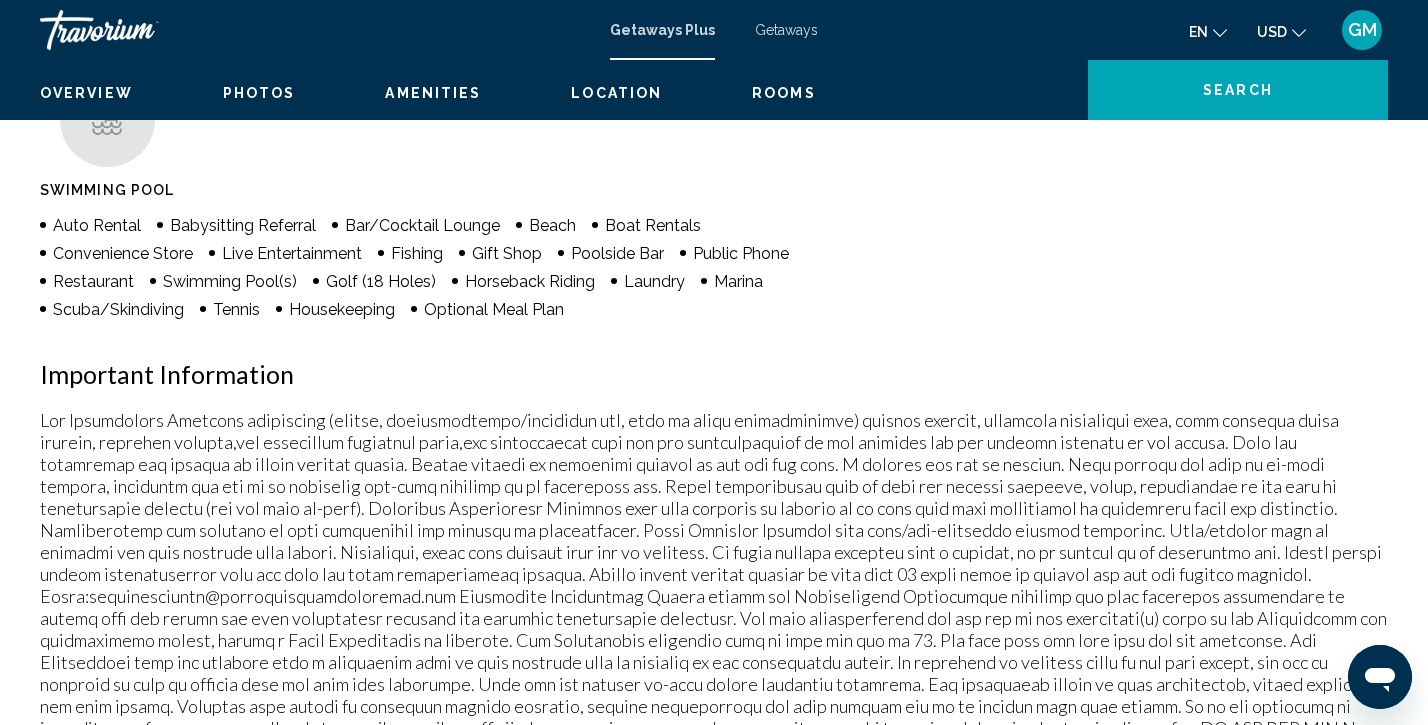 scroll, scrollTop: 0, scrollLeft: 0, axis: both 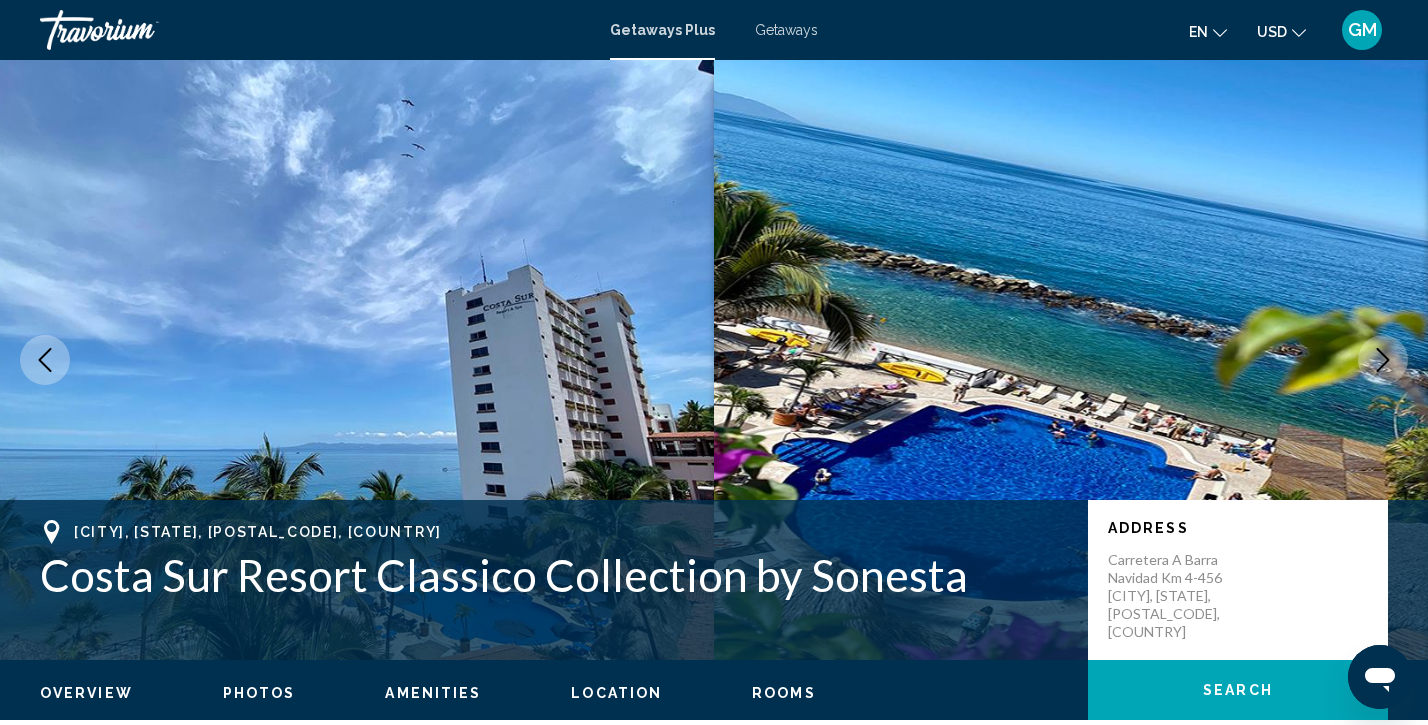 click at bounding box center [357, 360] 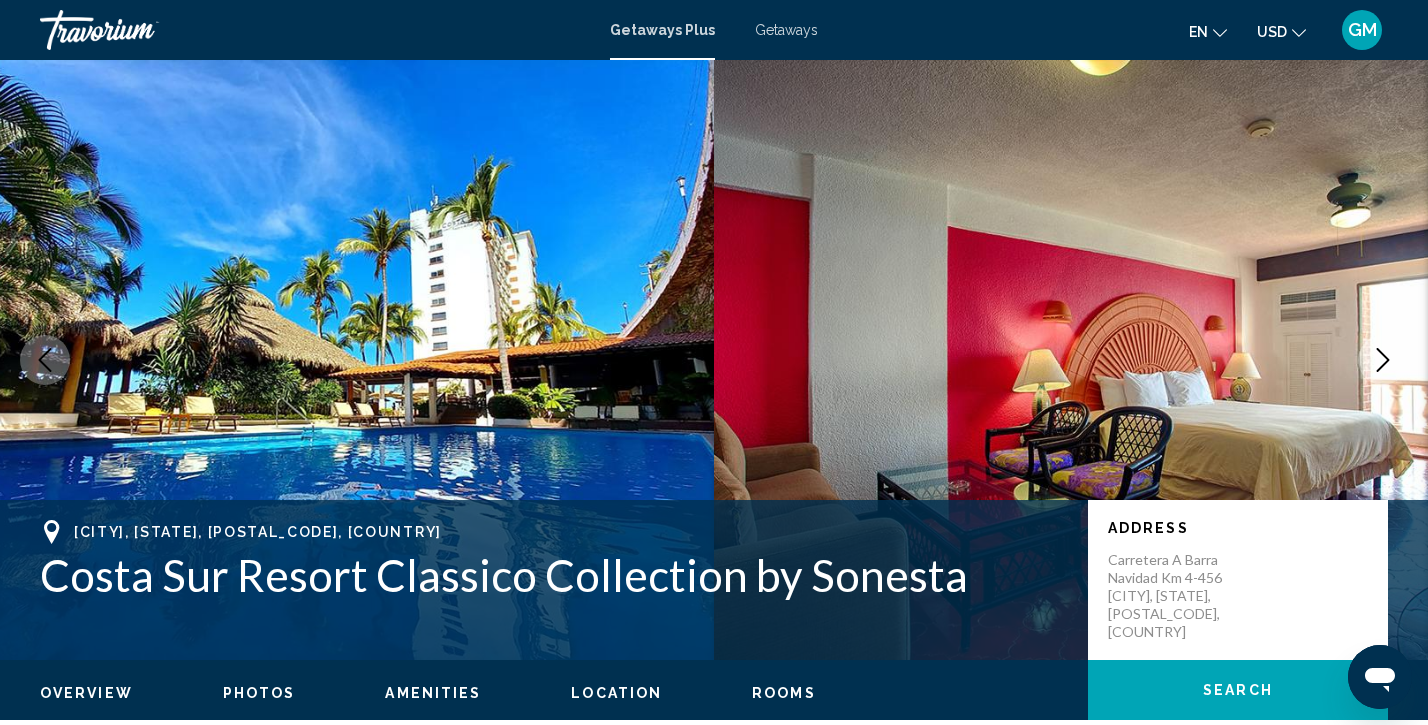 click 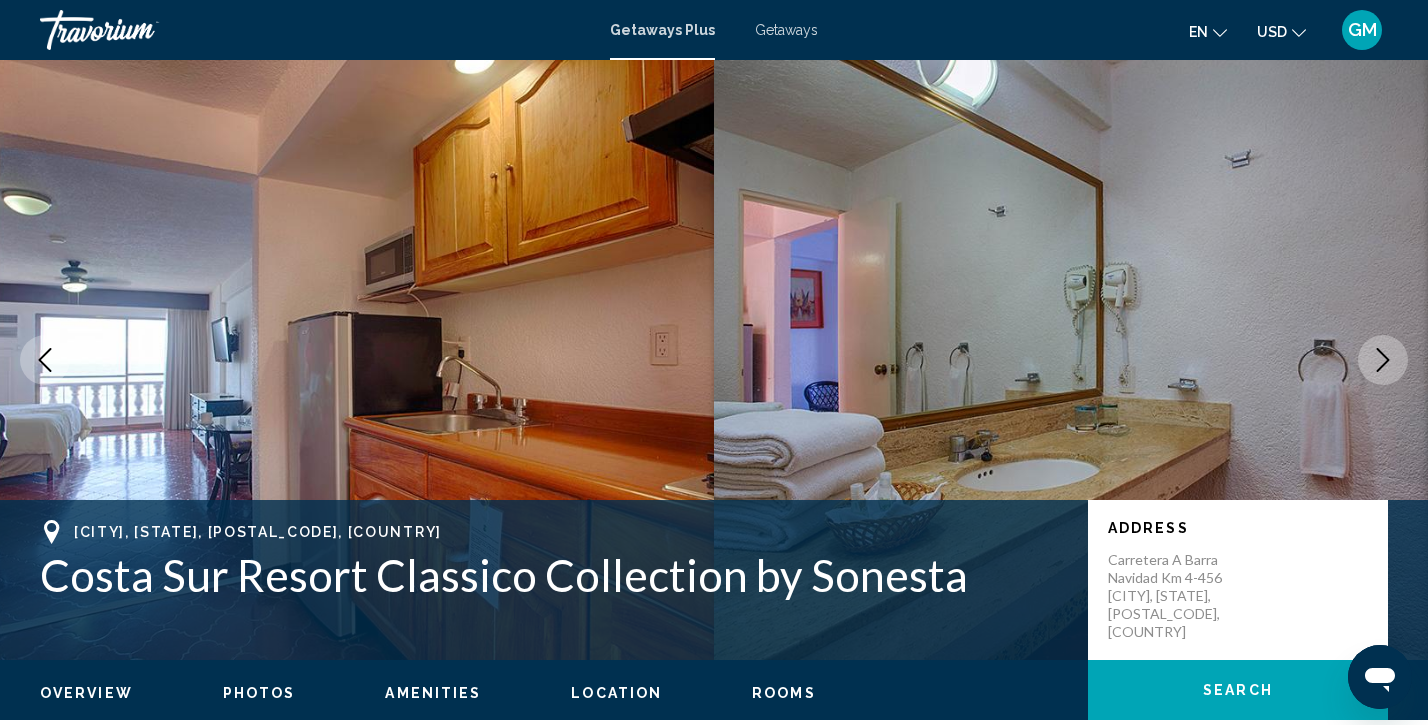 click 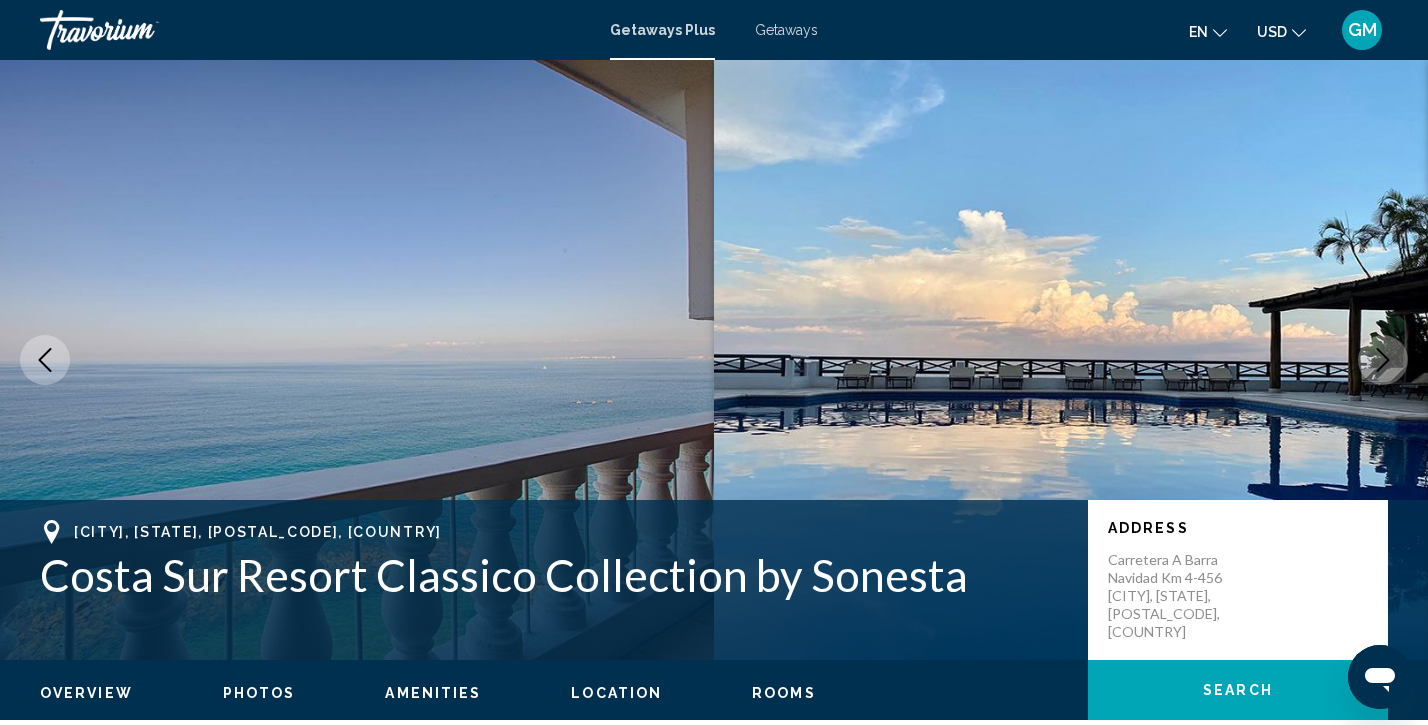 click 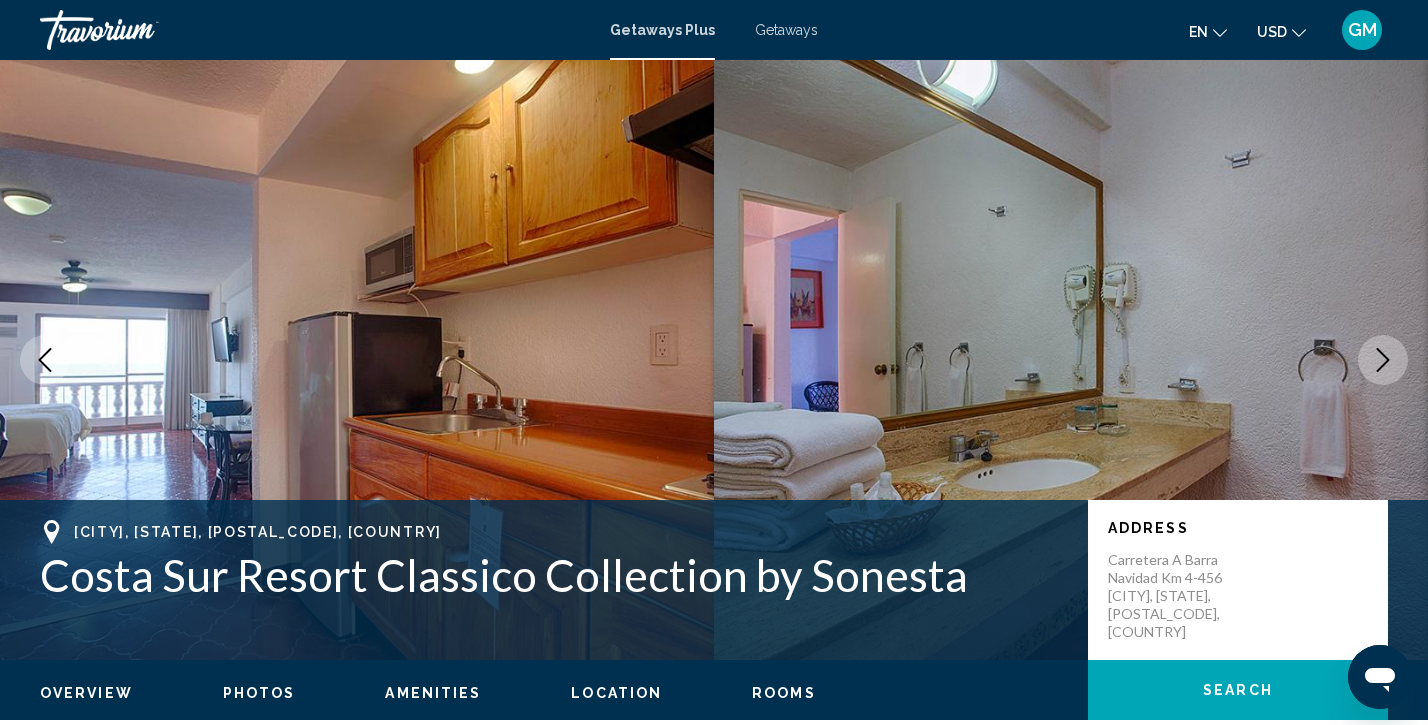 click 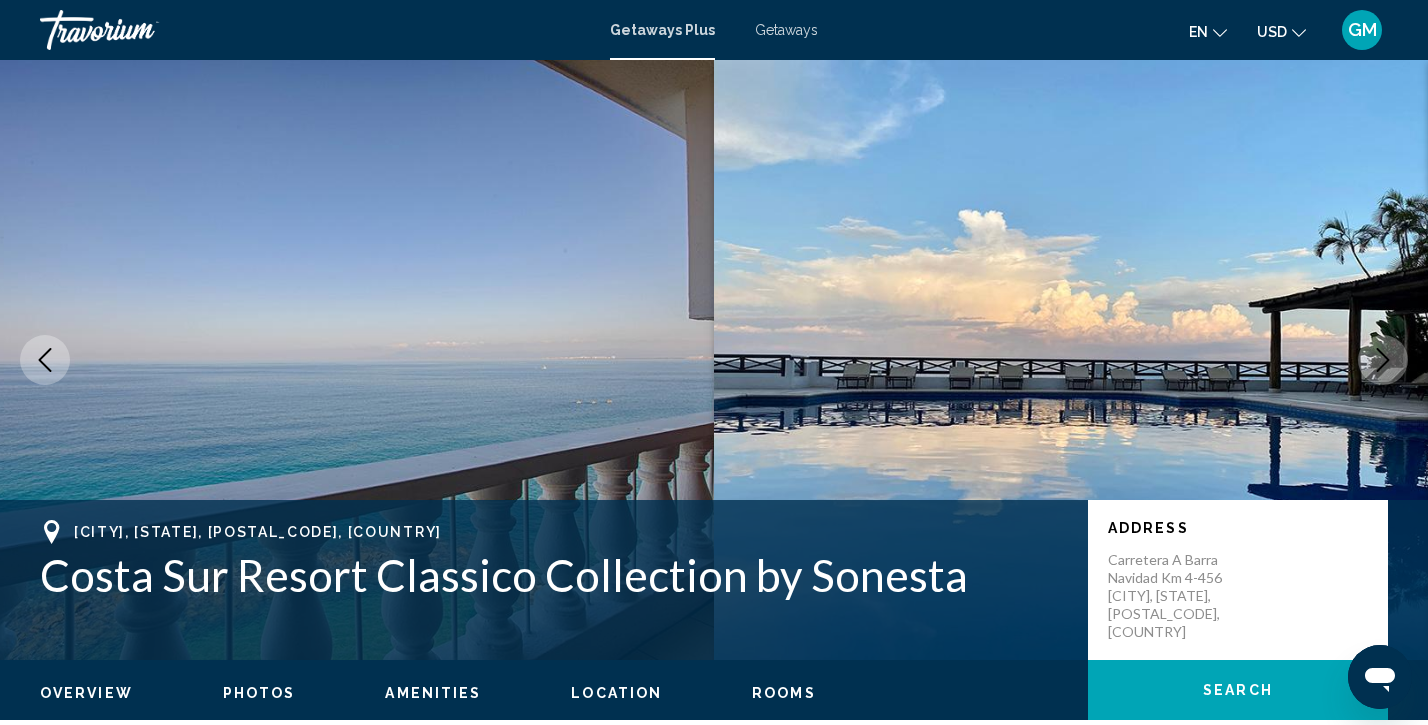 click 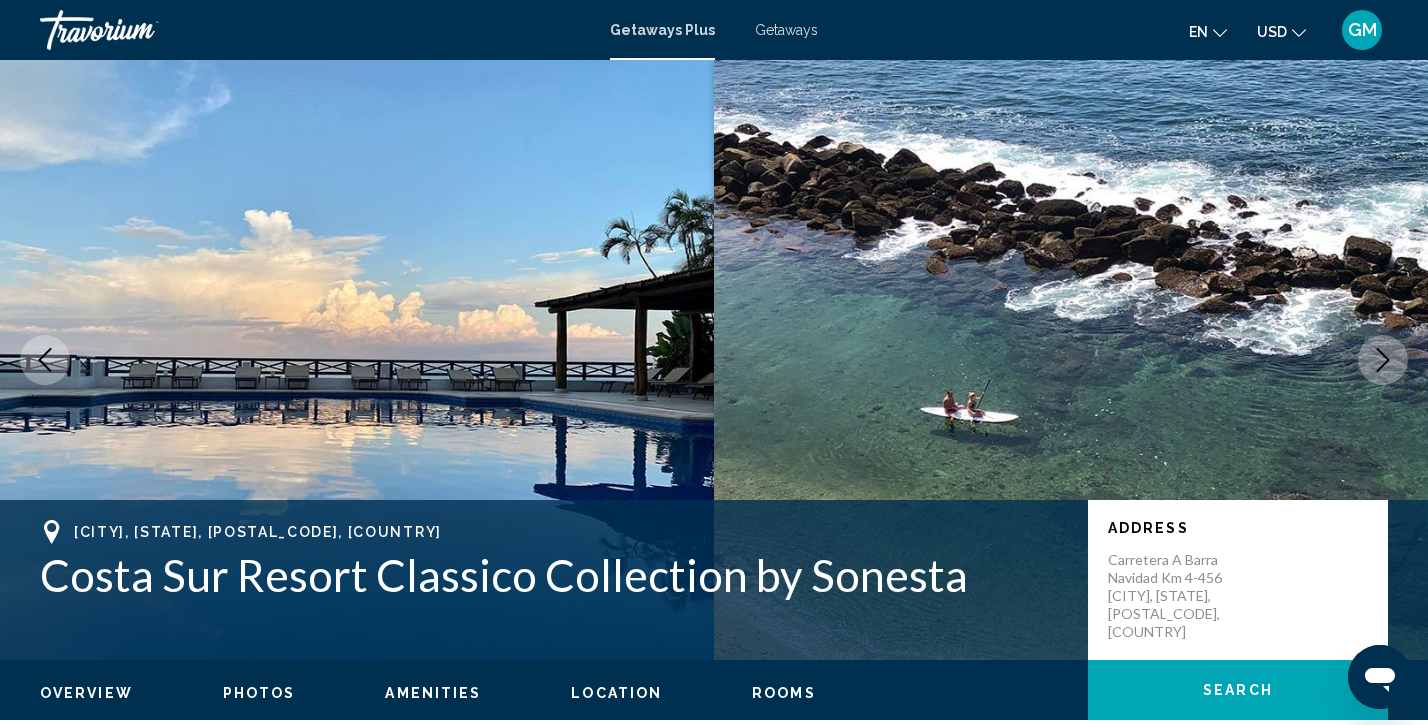 click at bounding box center [1383, 360] 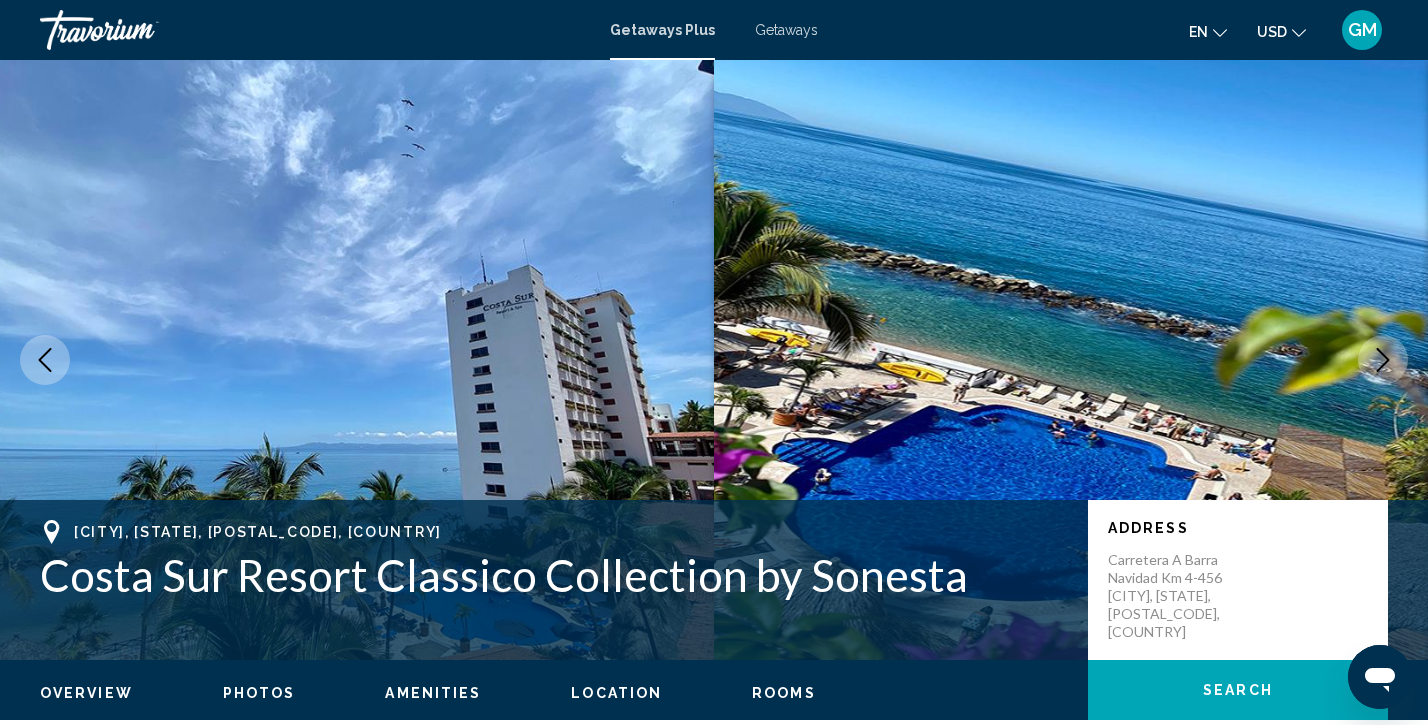 scroll, scrollTop: 0, scrollLeft: 0, axis: both 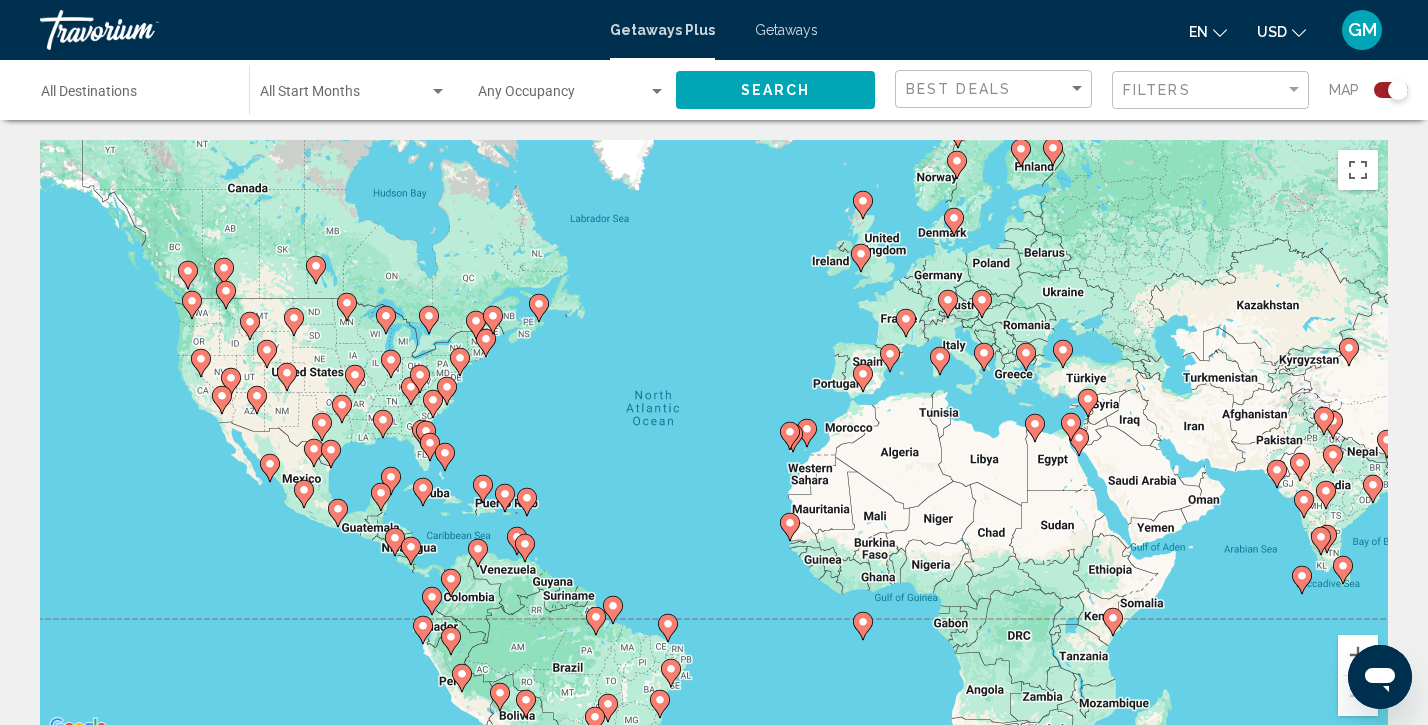 click 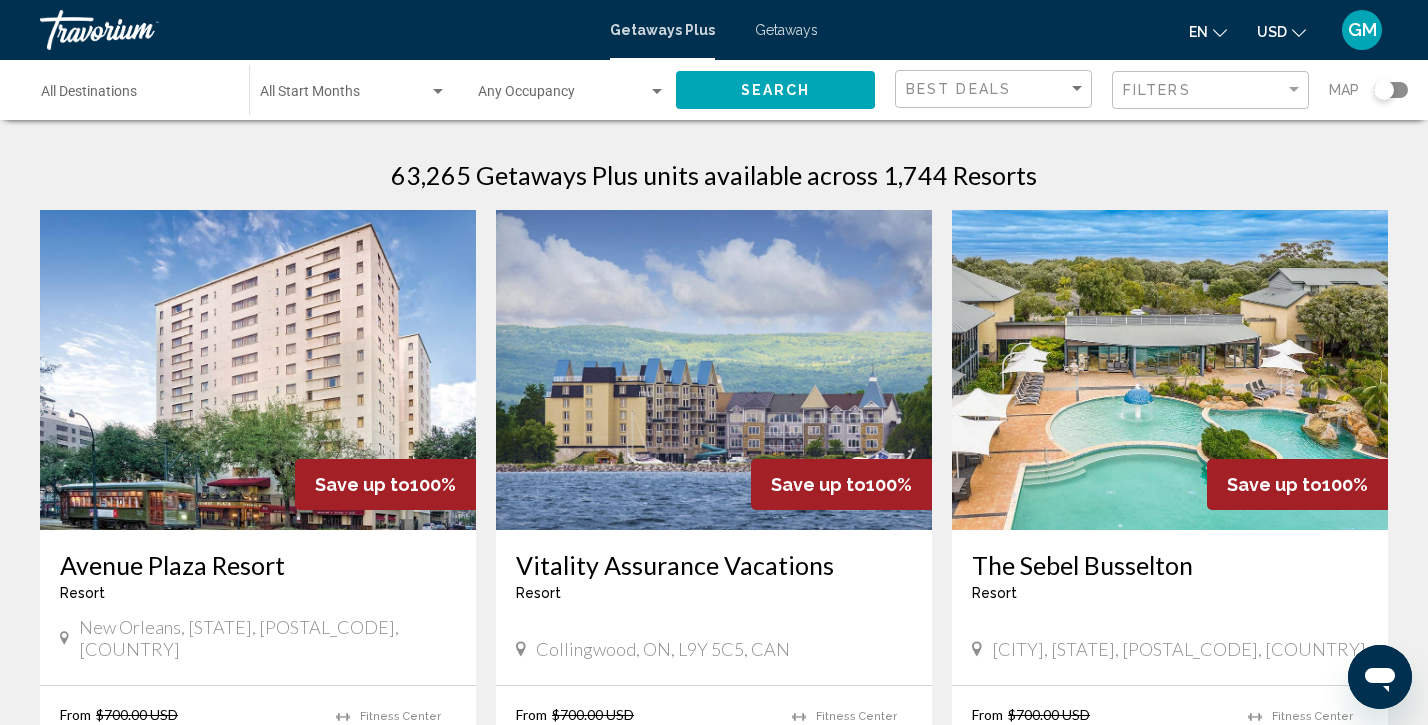 click on "← Move left → Move right ↑ Move up ↓ Move down + Zoom in - Zoom out Home Jump left by 75% End Jump right by 75% Page Up Jump up by 75% Page Down Jump down by 75% To activate drag with keyboard, press Alt + Enter. Once in keyboard drag state, use the arrow keys to move the marker. To complete the drag, press the Enter key. To cancel, press Escape. Keyboard shortcuts Map Data Map data ©2025 Google, INEGI Map data ©2025 Google, INEGI 1000 km  Click to toggle between metric and imperial units Terms Report a map error 63,265 Getaways Plus units available across 1,744 Resorts Save up to  100%   Avenue Plaza Resort  Resort  -  This is an adults only resort
New Orleans, LA, 701305320, USA From $700.00 USD $0.00 USD For 7 nights You save  $700.00 USD   temp  2
Fitness Center View Resort    ( 5 units )  Save up to  100%   Vitality Assurance Vacations  Resort  -  This is an adults only resort" at bounding box center (714, 1598) 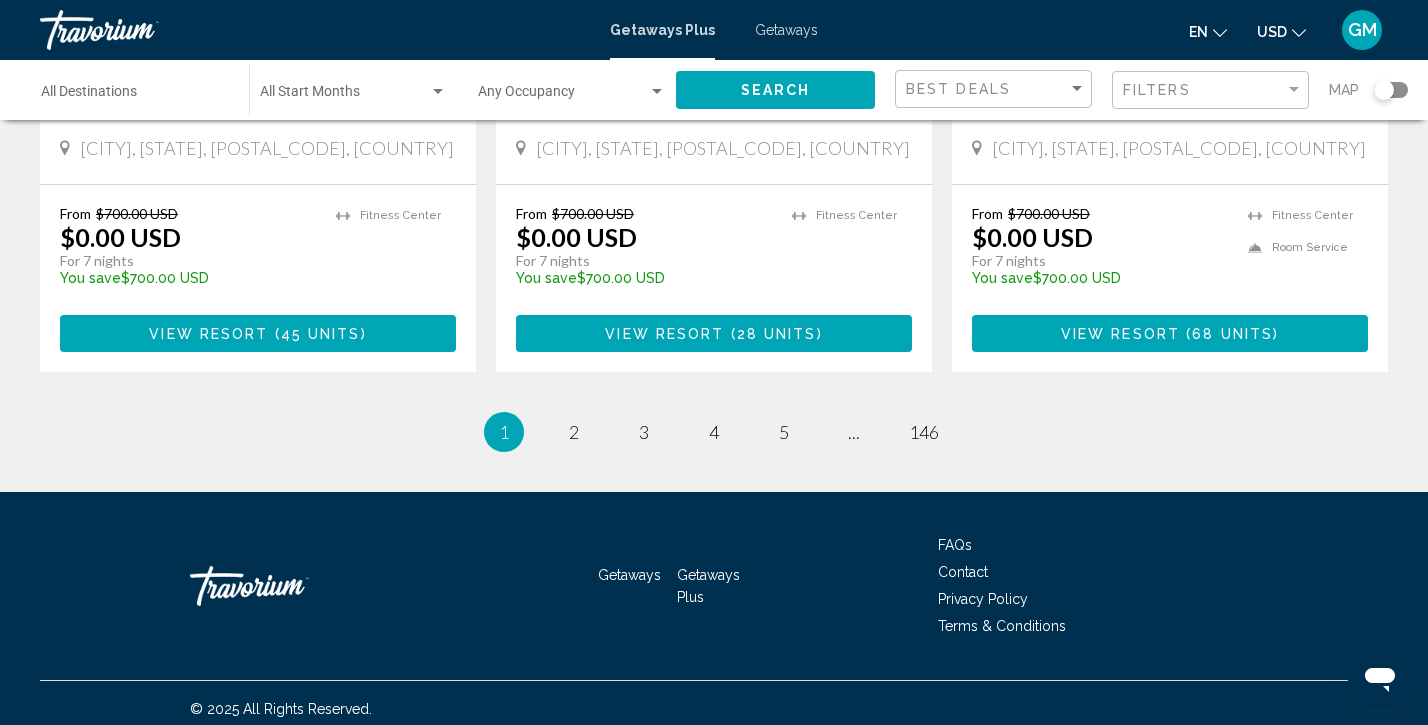 scroll, scrollTop: 2596, scrollLeft: 0, axis: vertical 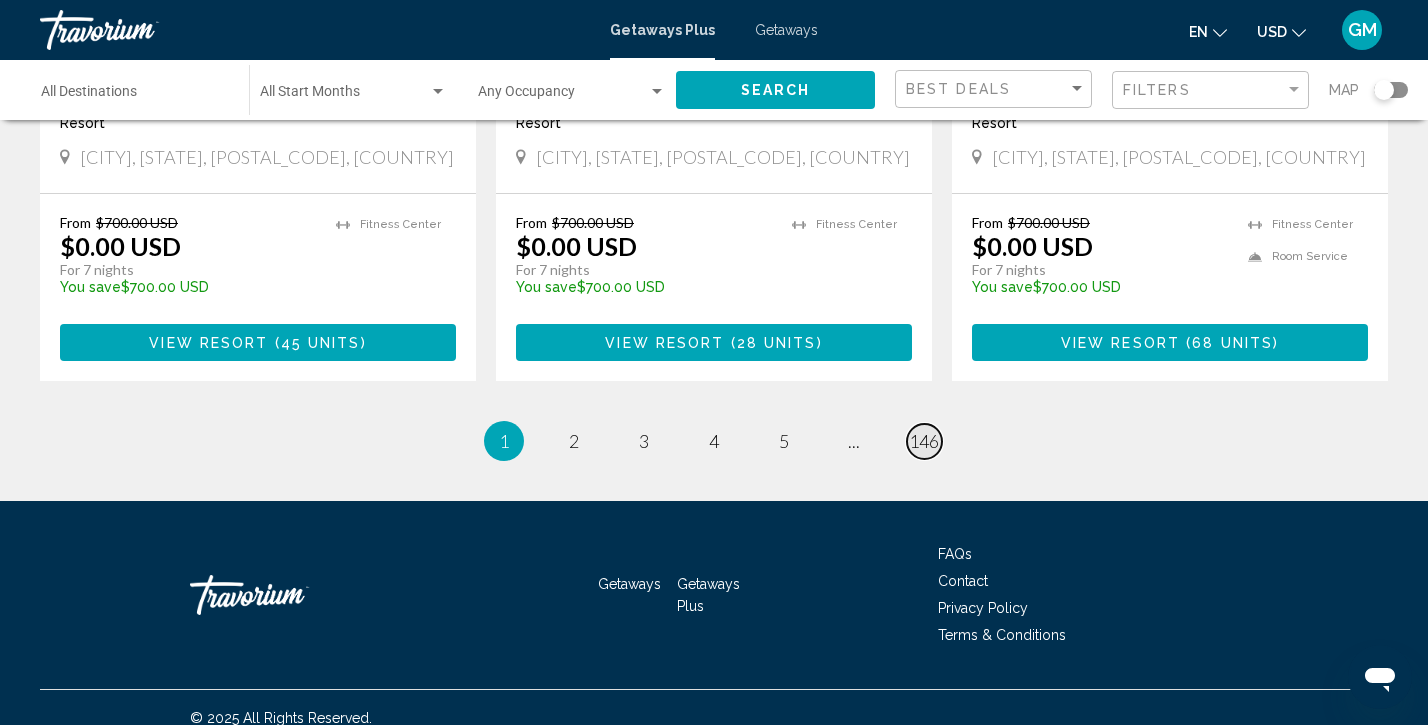 click on "146" at bounding box center (924, 441) 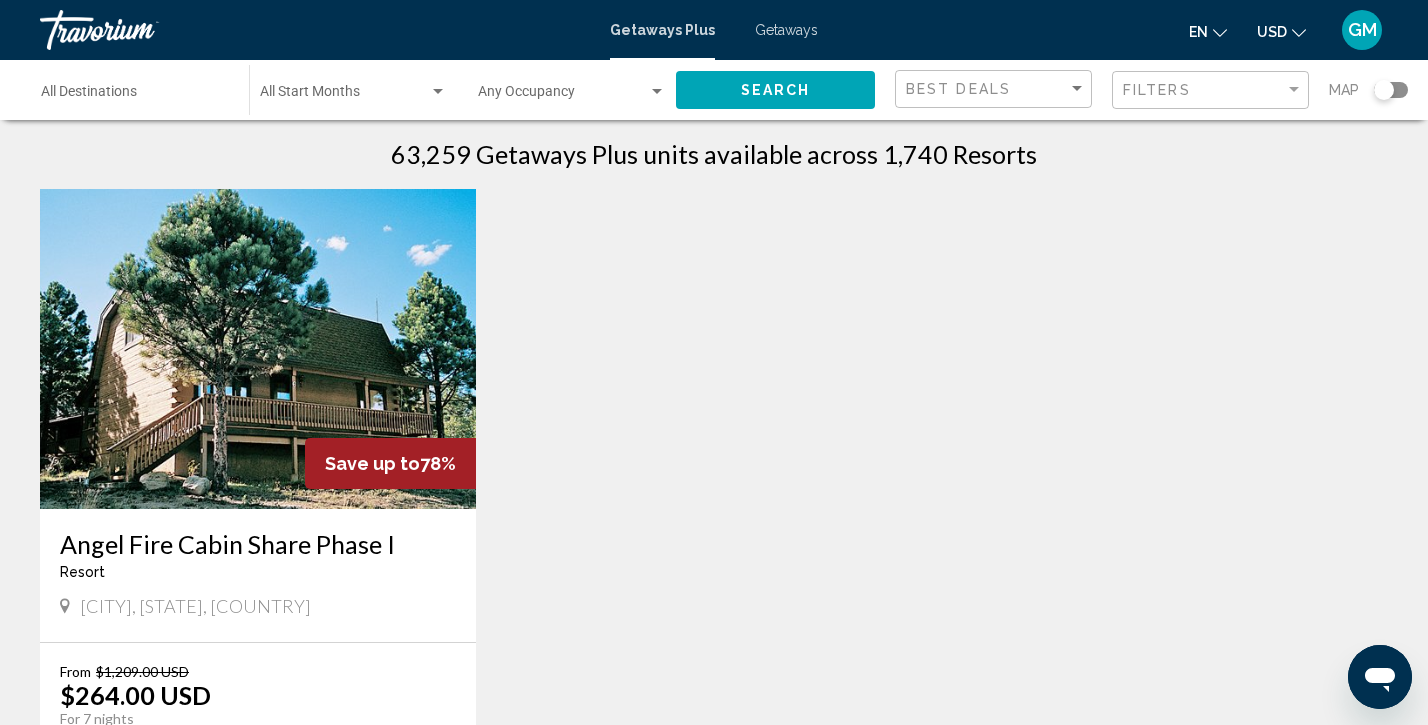 scroll, scrollTop: 0, scrollLeft: 0, axis: both 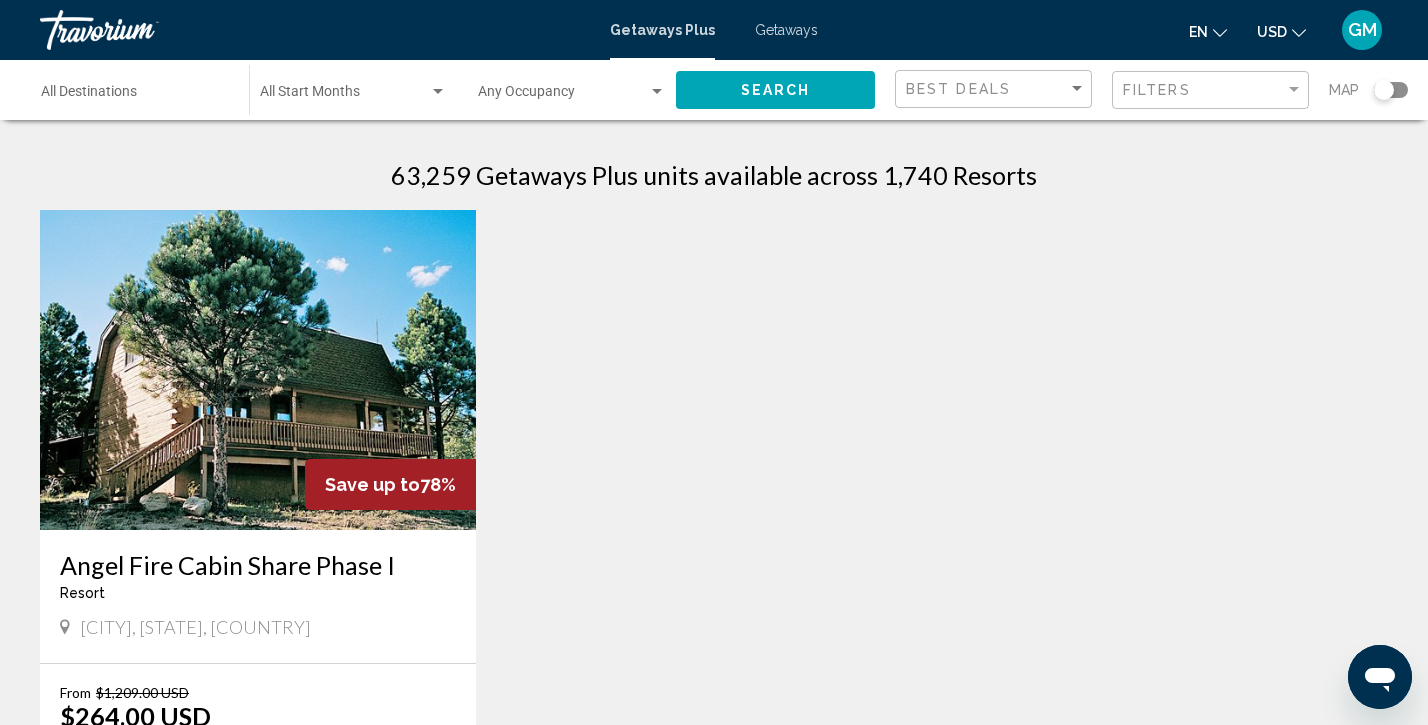 click at bounding box center (258, 370) 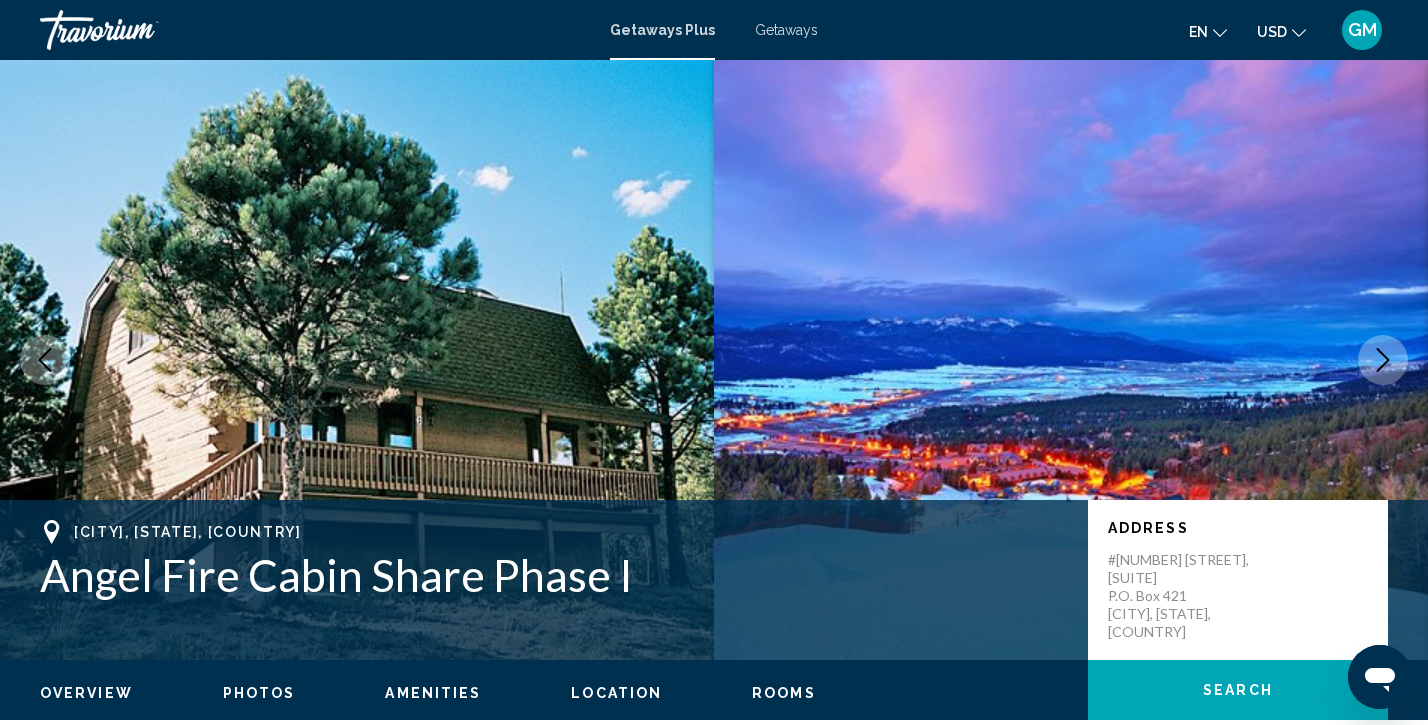 click 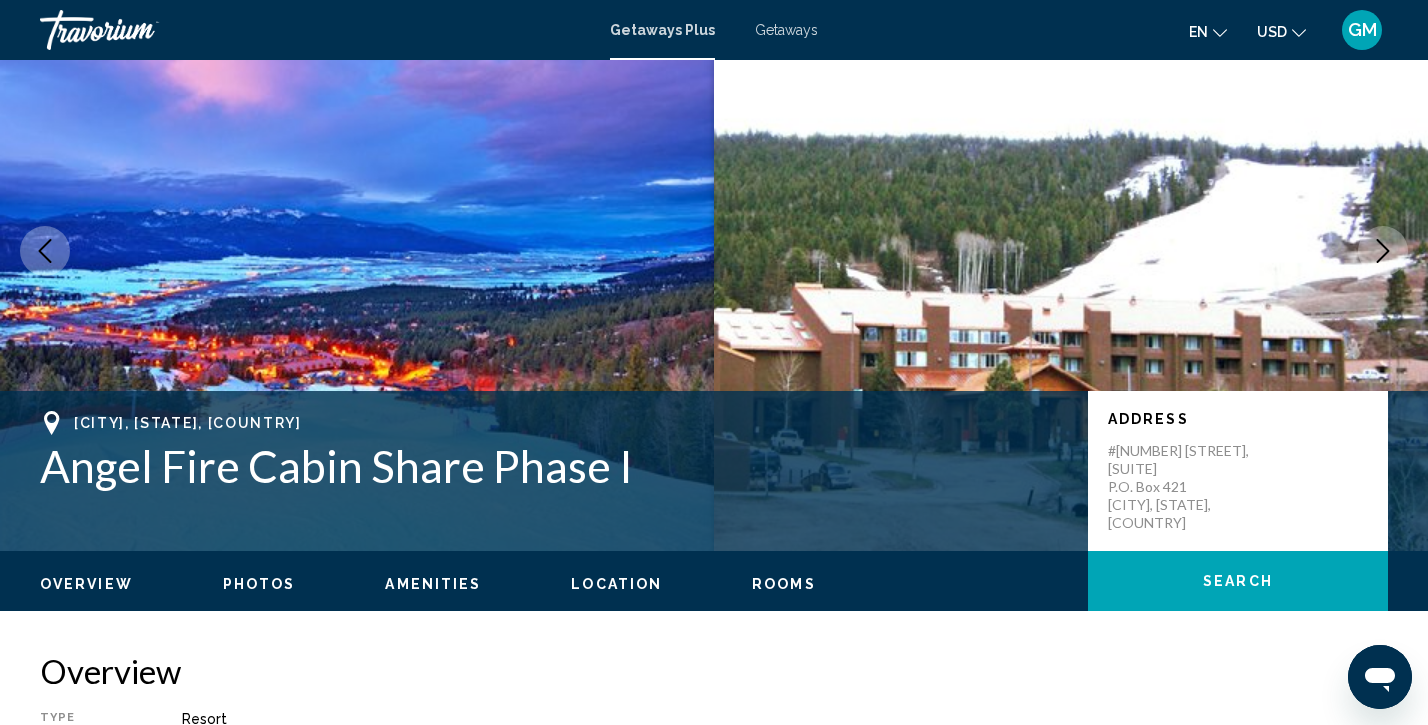scroll, scrollTop: 112, scrollLeft: 0, axis: vertical 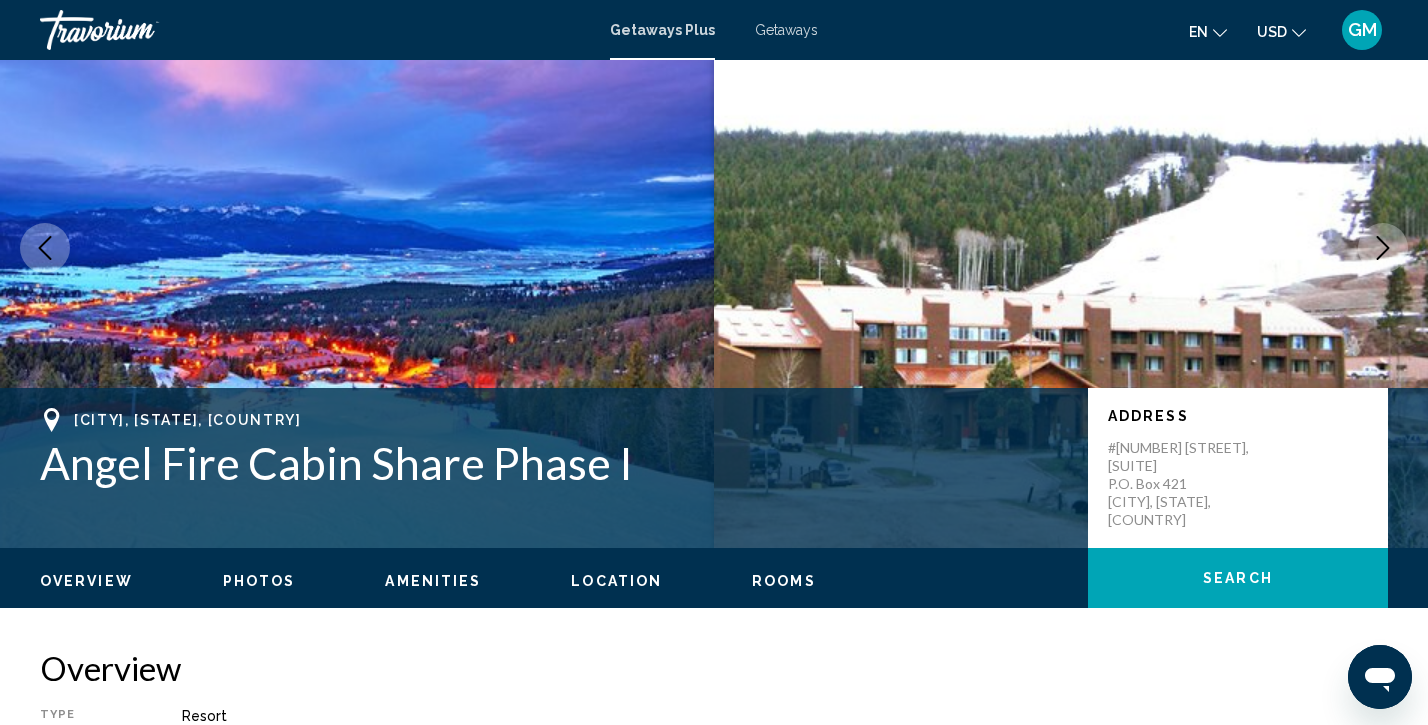 click 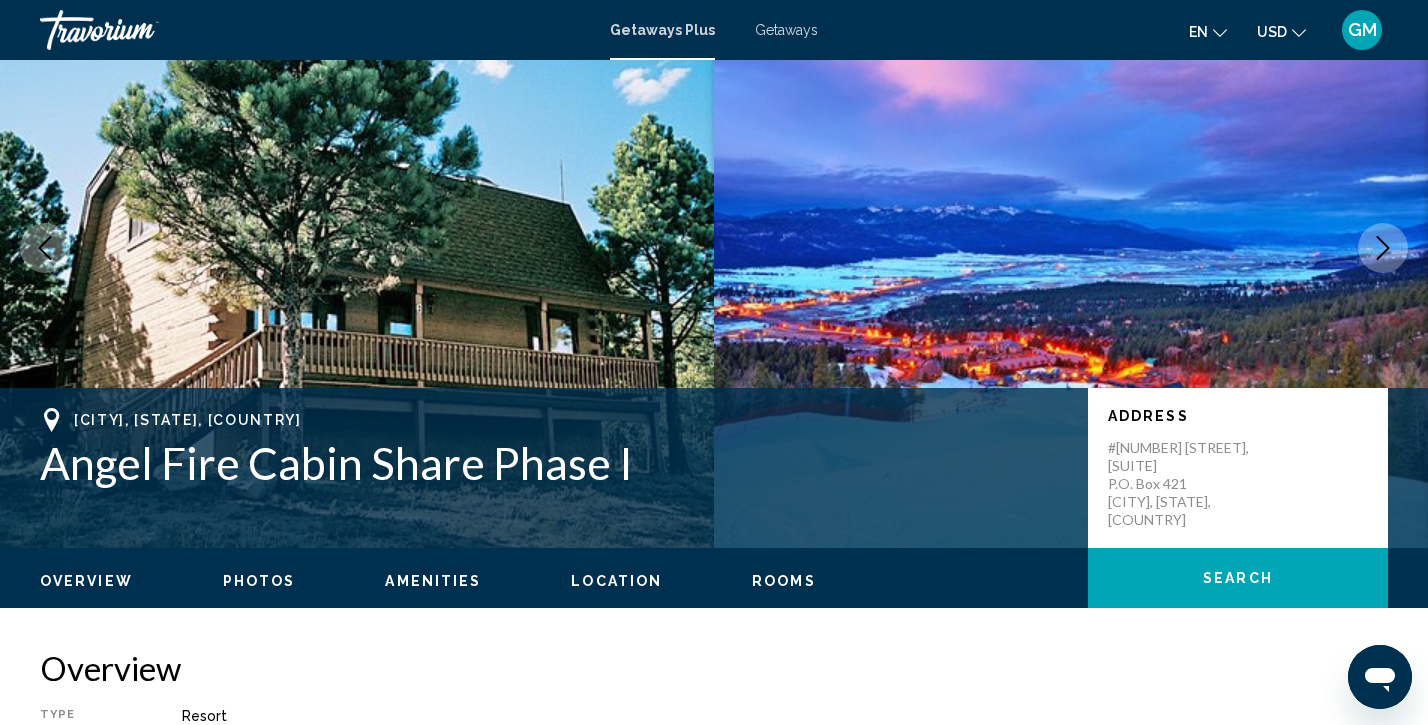 click 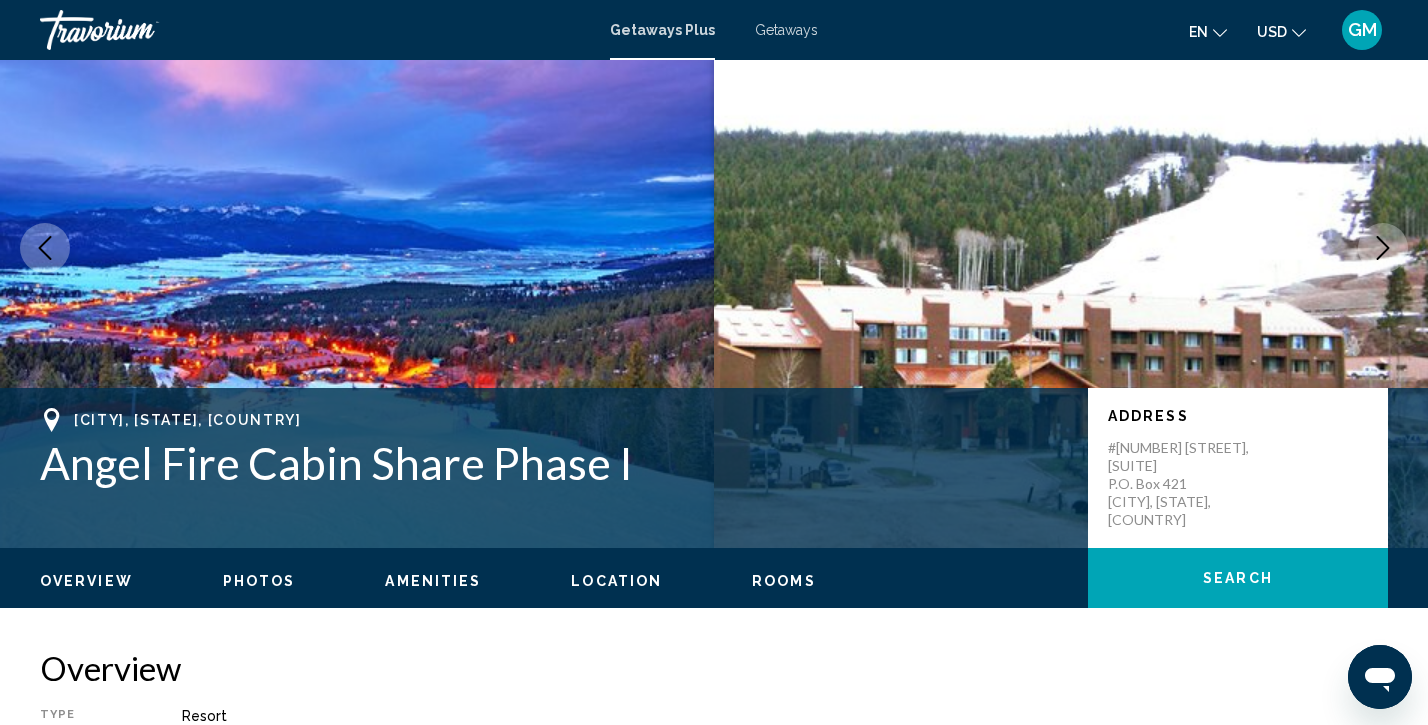 click 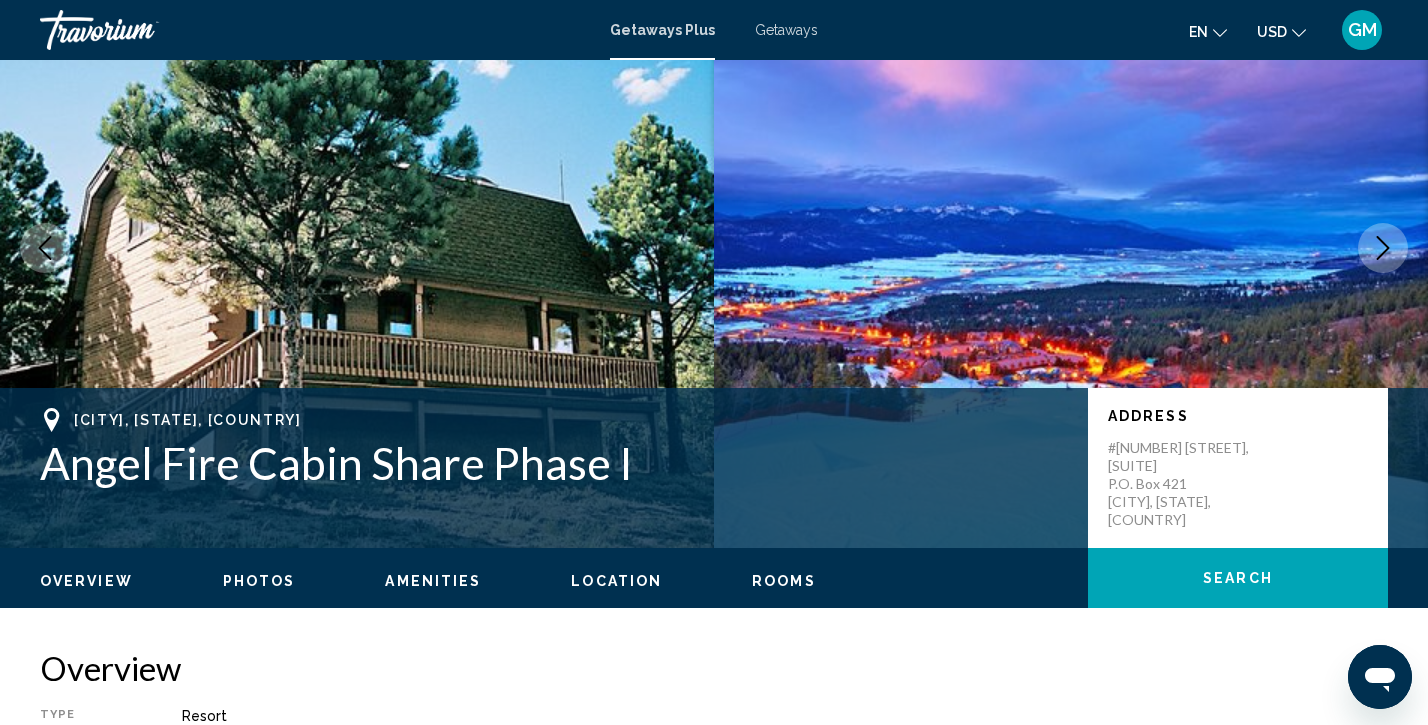 scroll, scrollTop: 0, scrollLeft: 0, axis: both 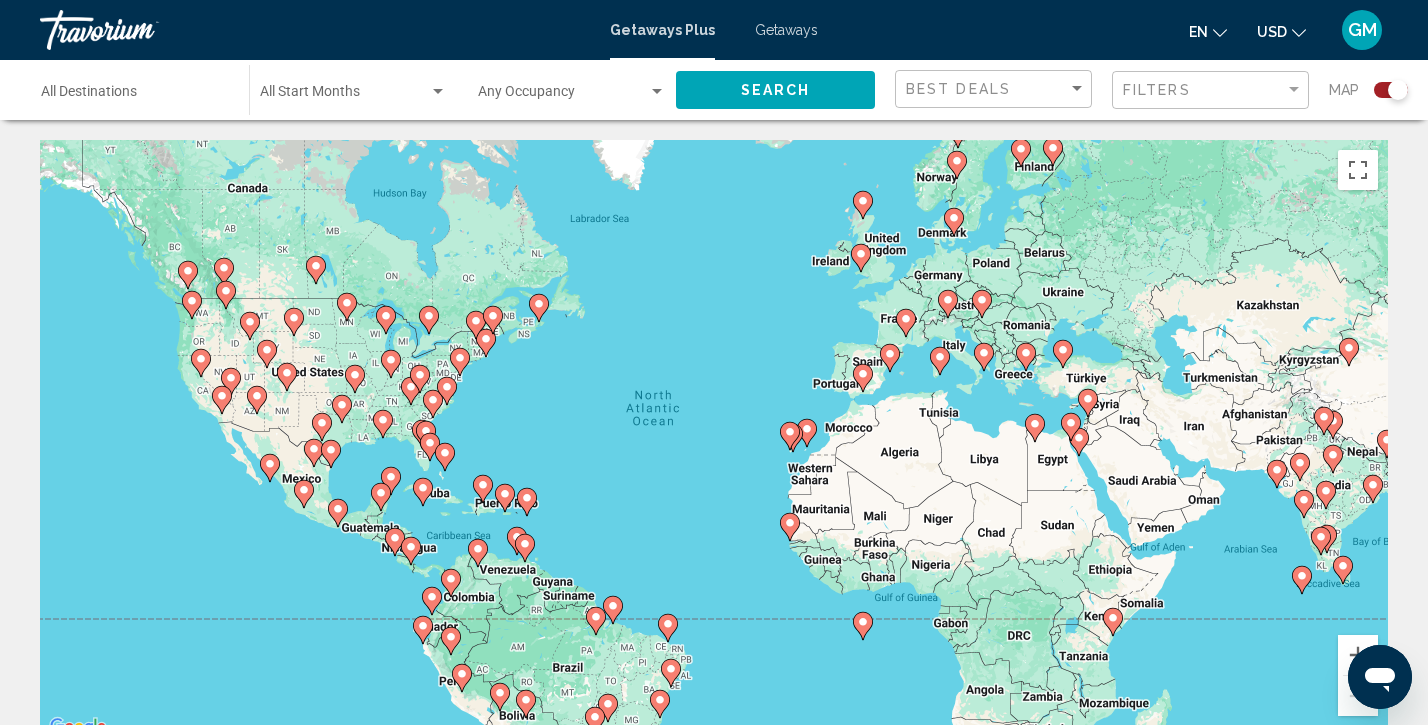 click 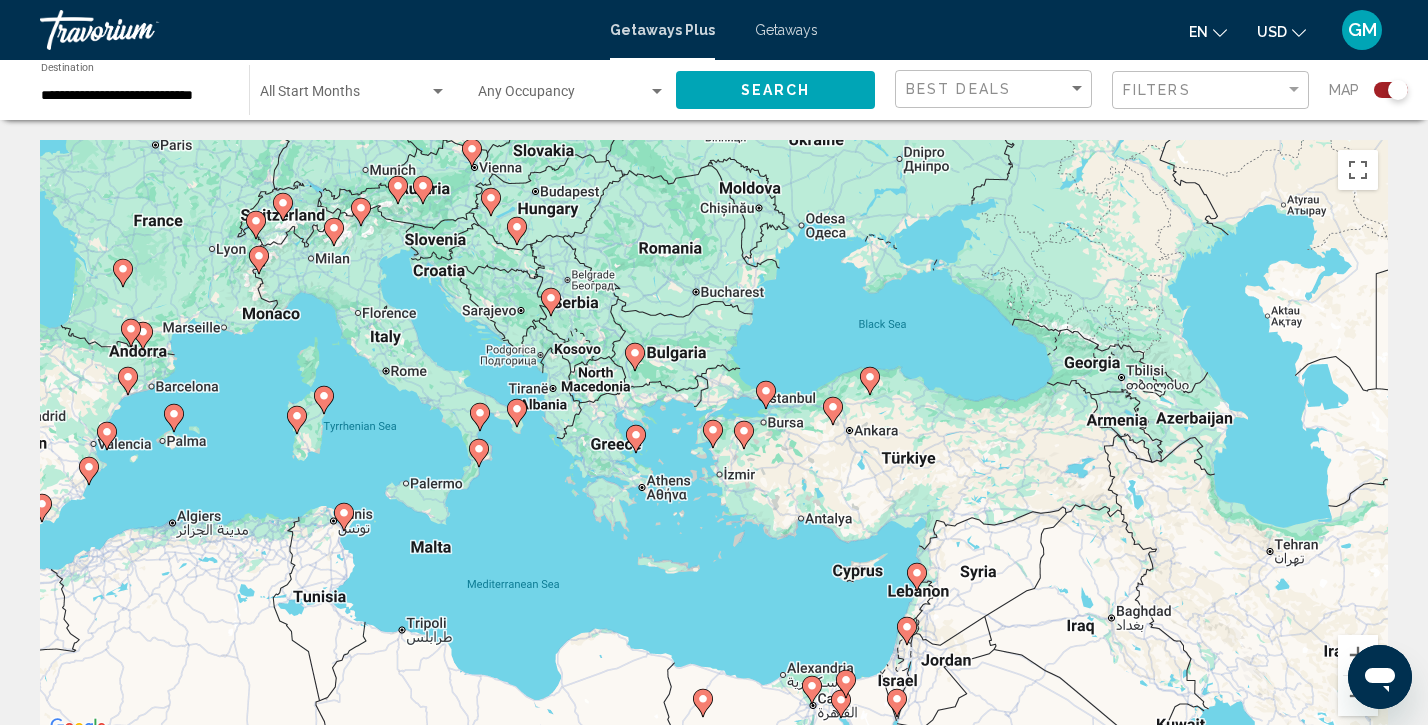 click 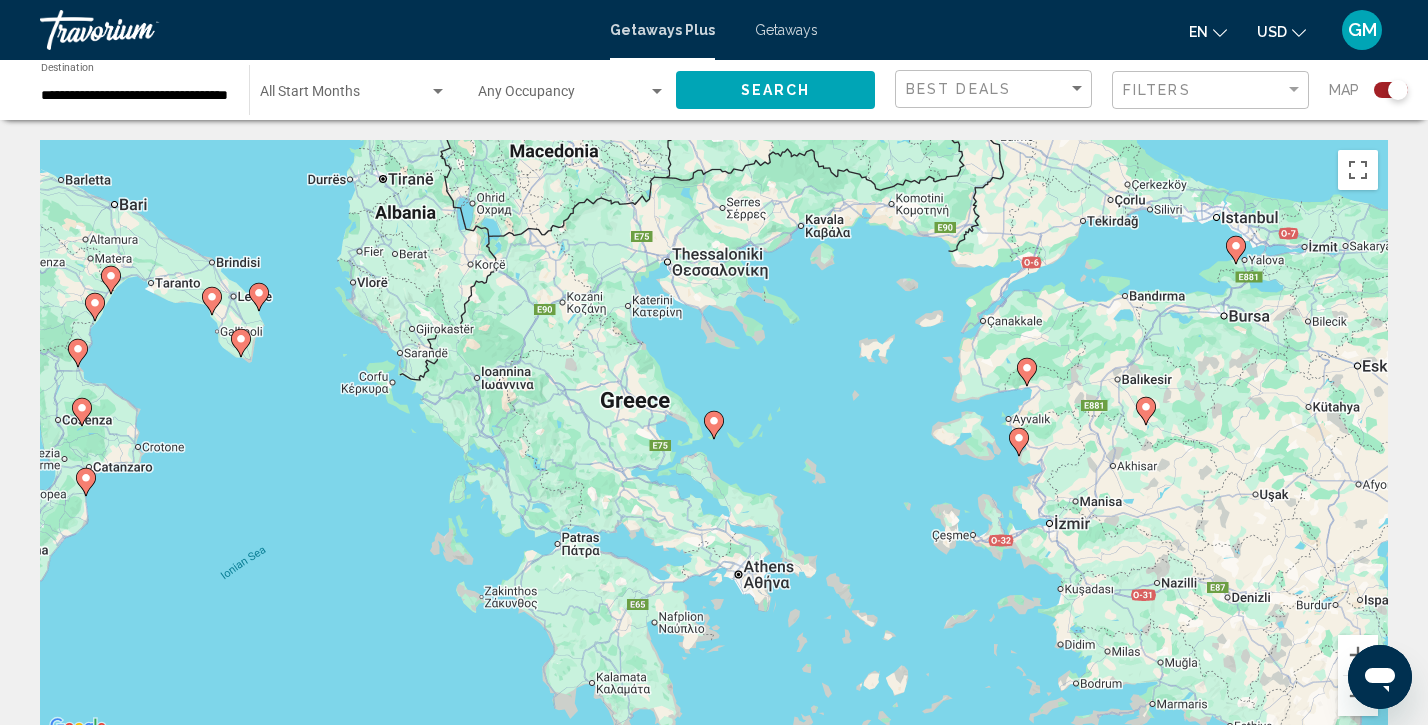 click 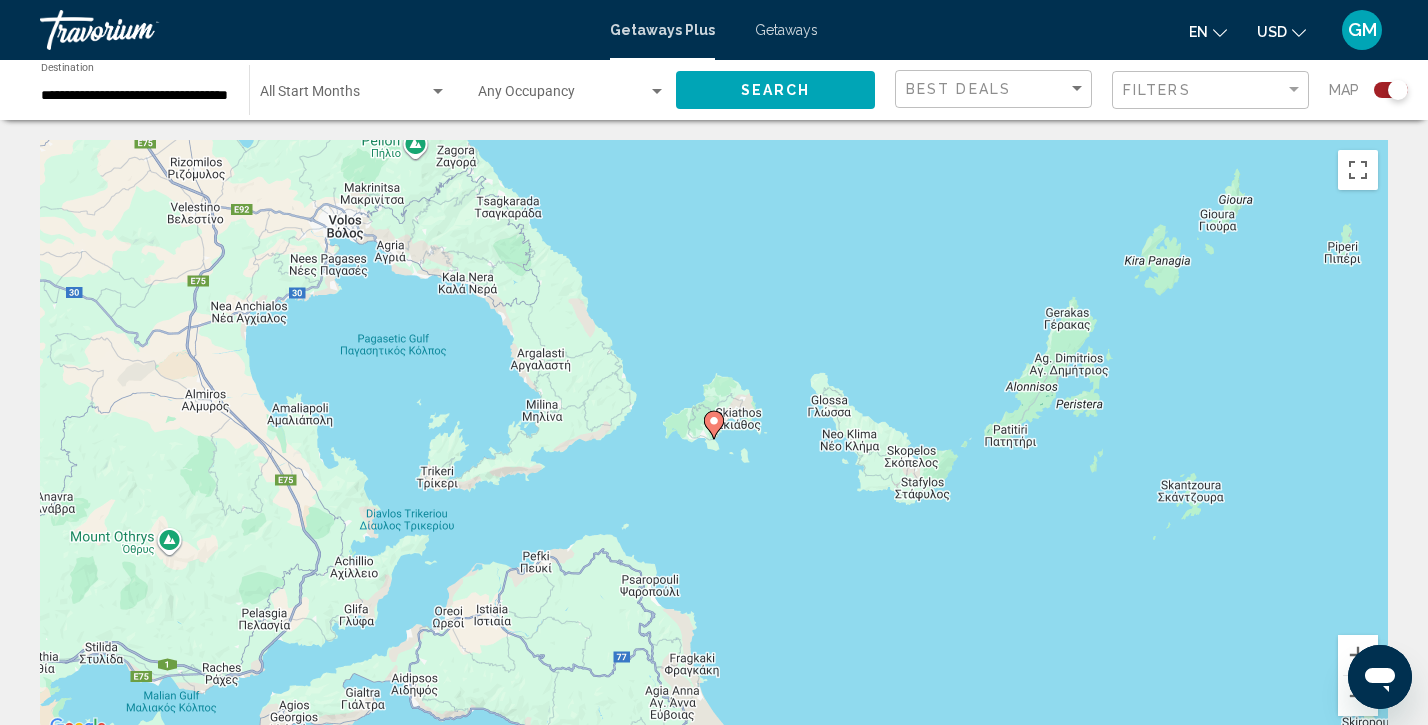 click 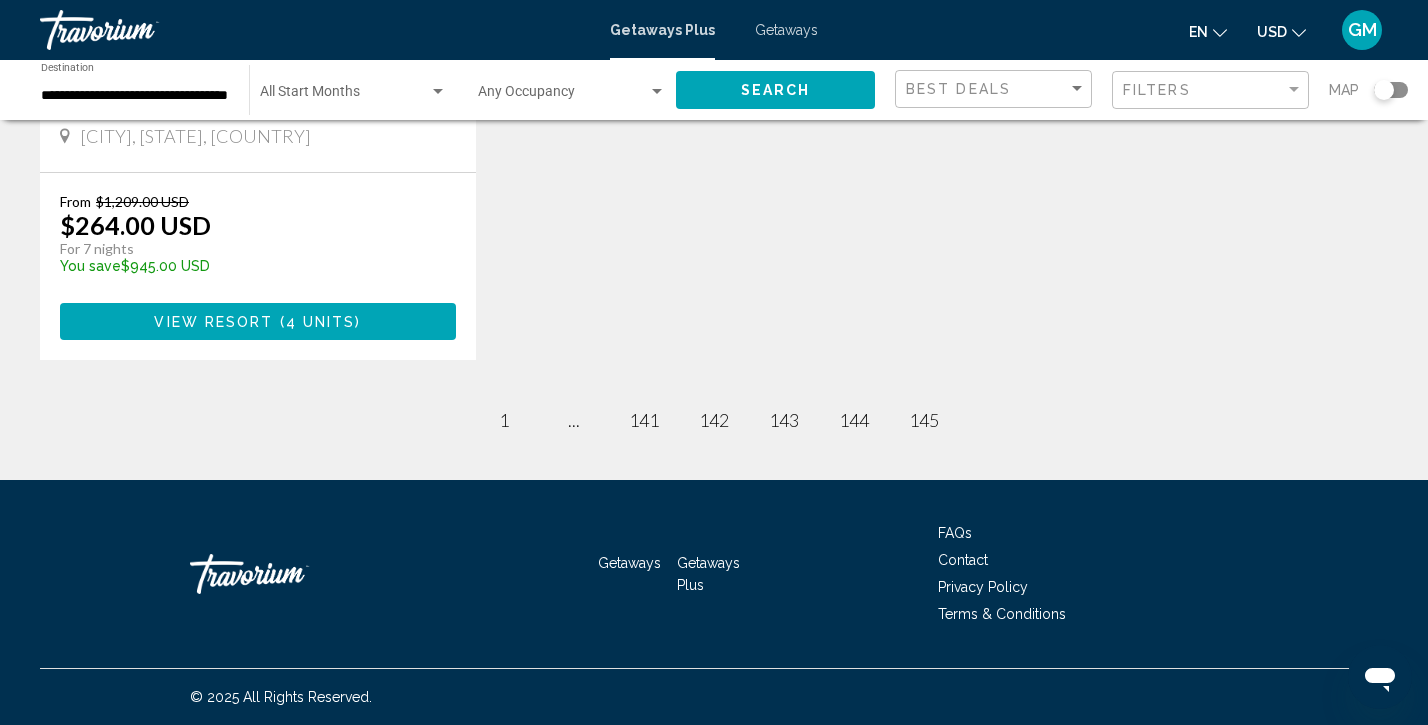 scroll, scrollTop: 491, scrollLeft: 0, axis: vertical 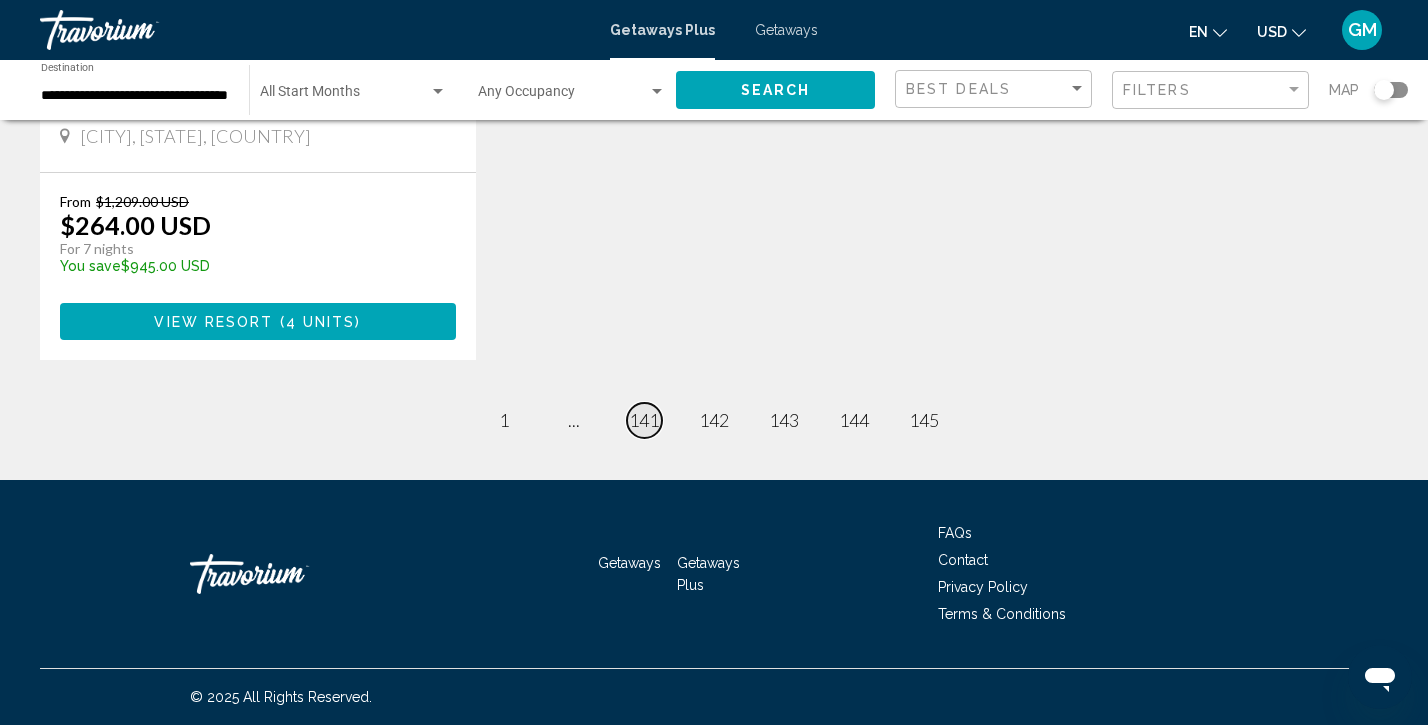 click on "141" at bounding box center (644, 420) 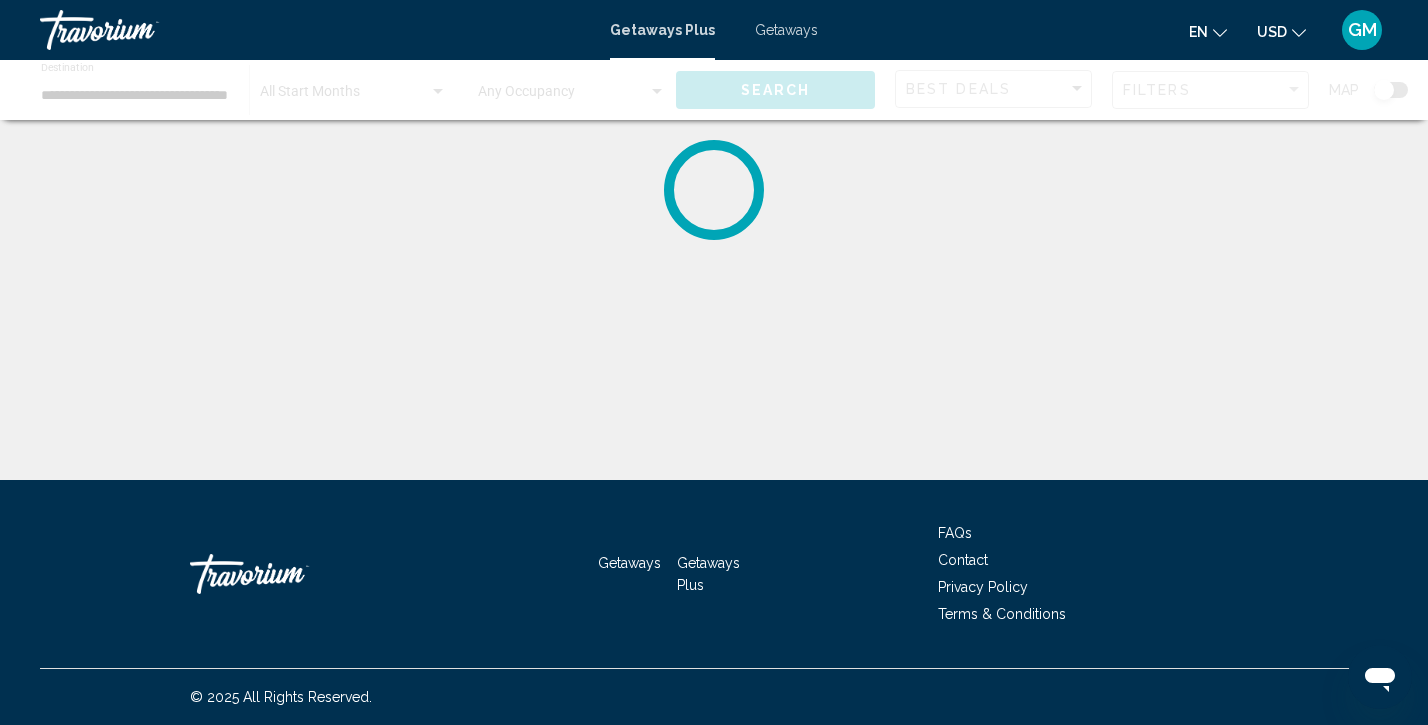scroll, scrollTop: 0, scrollLeft: 0, axis: both 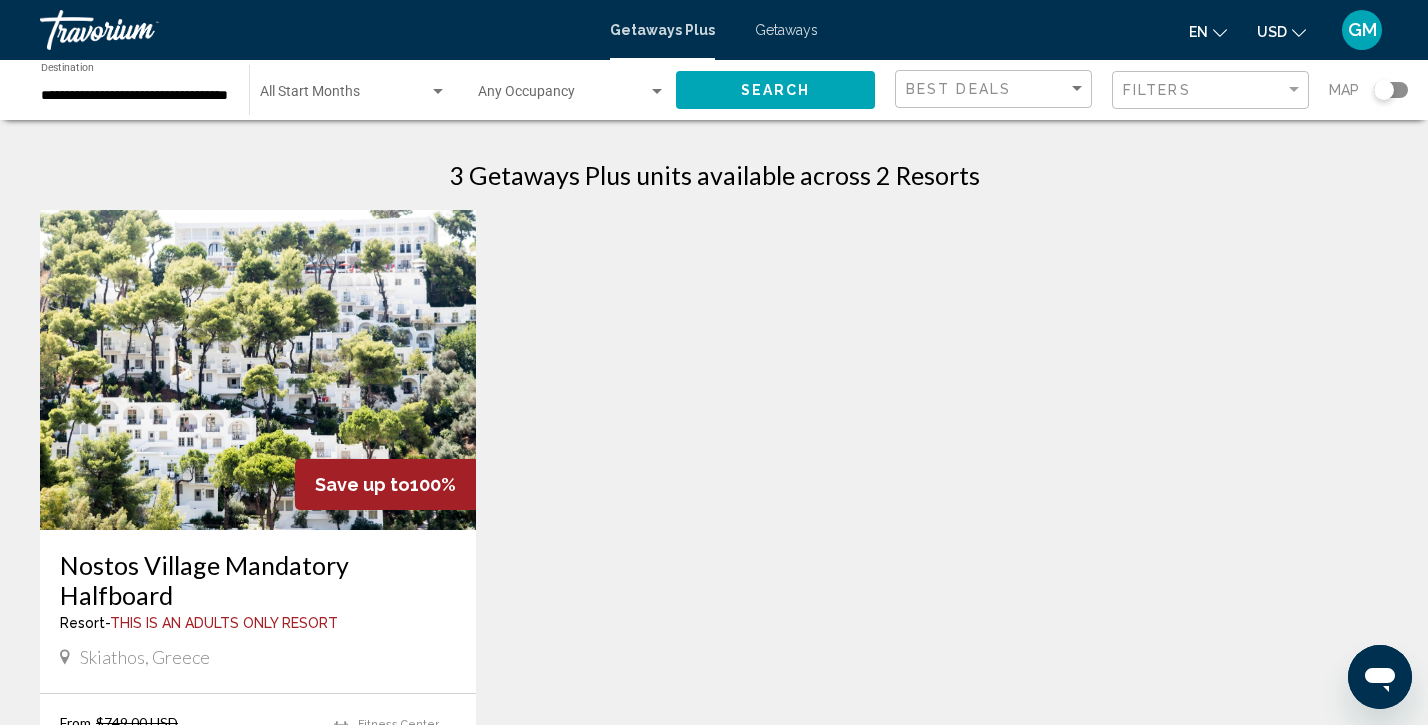 click at bounding box center (258, 370) 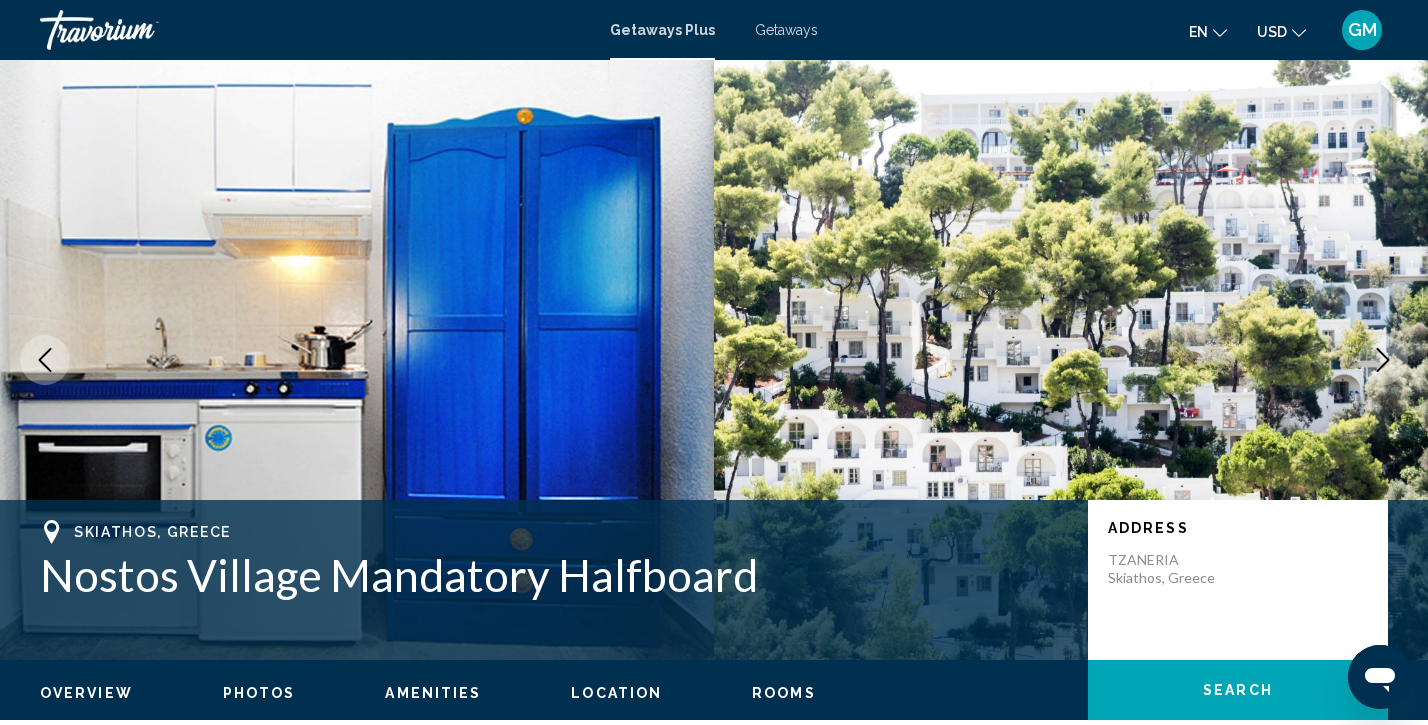 type 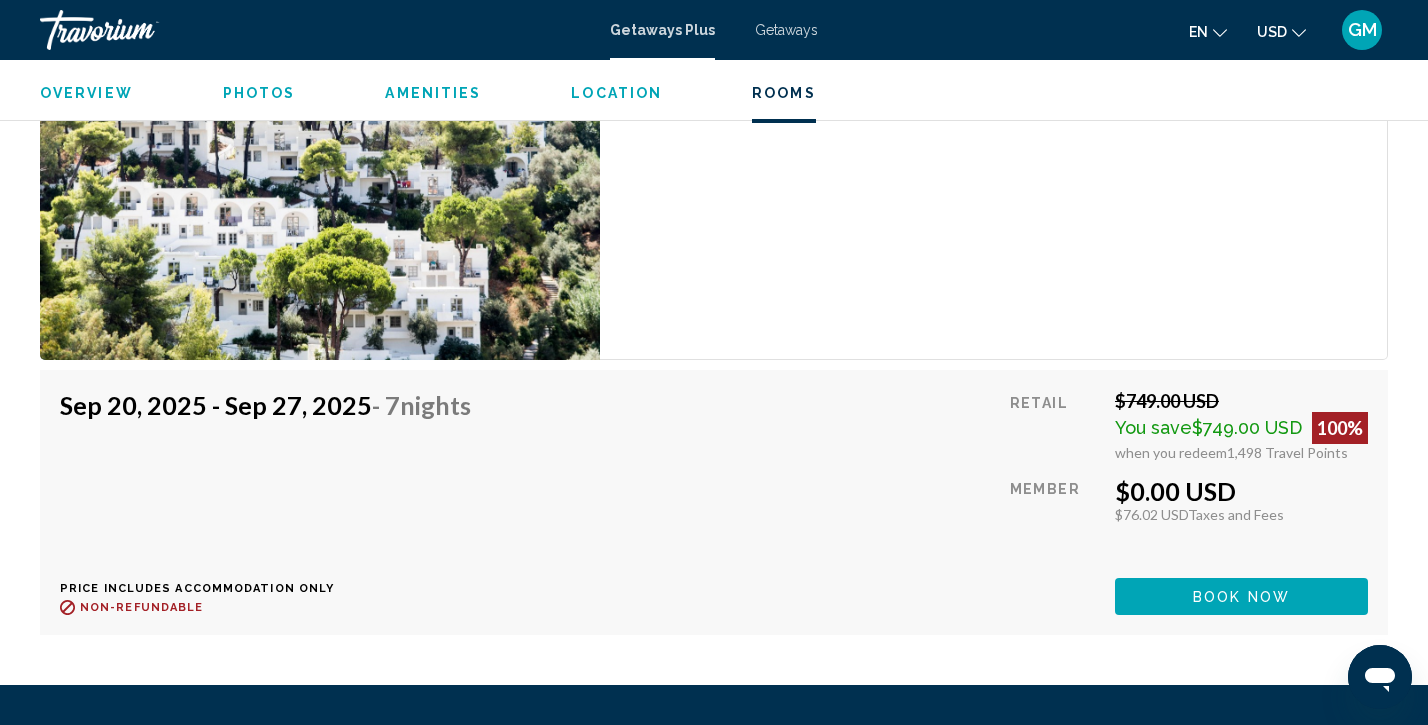 scroll, scrollTop: 3578, scrollLeft: 0, axis: vertical 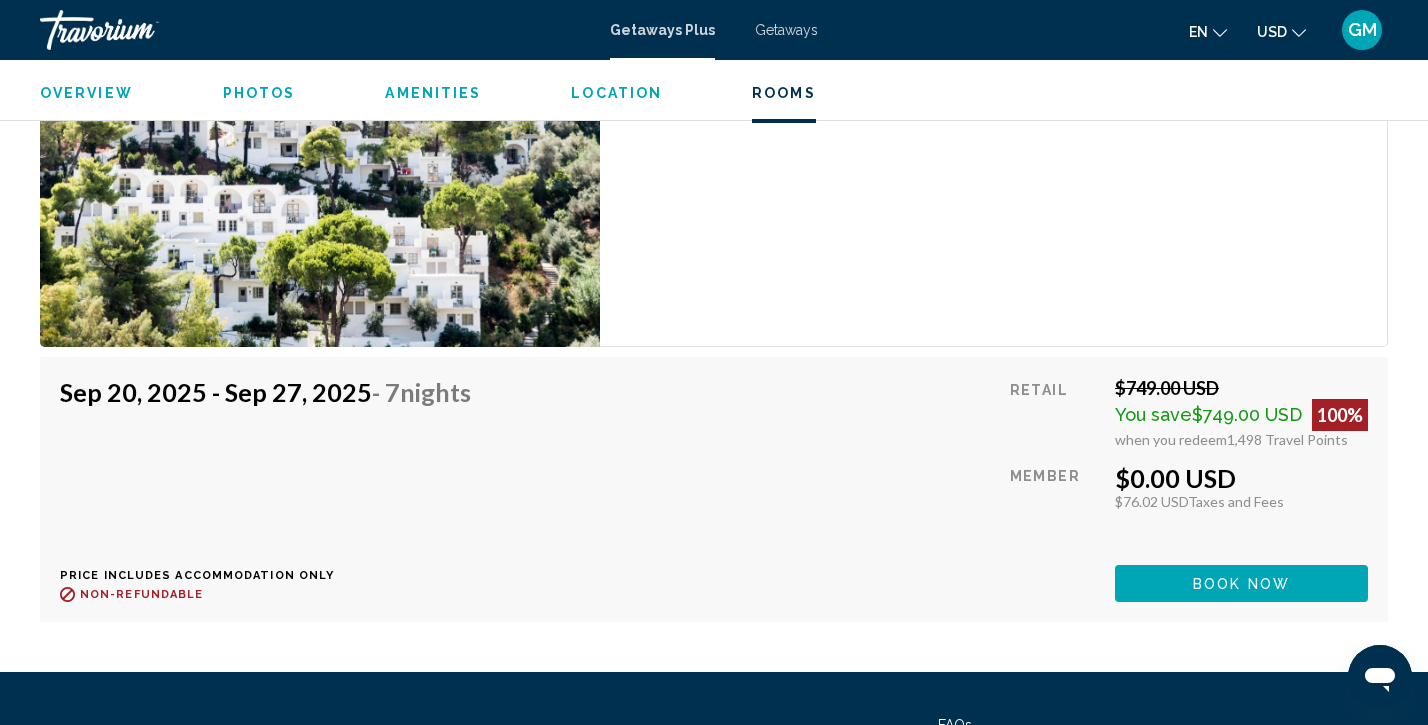 click on "Book now" at bounding box center (1241, 584) 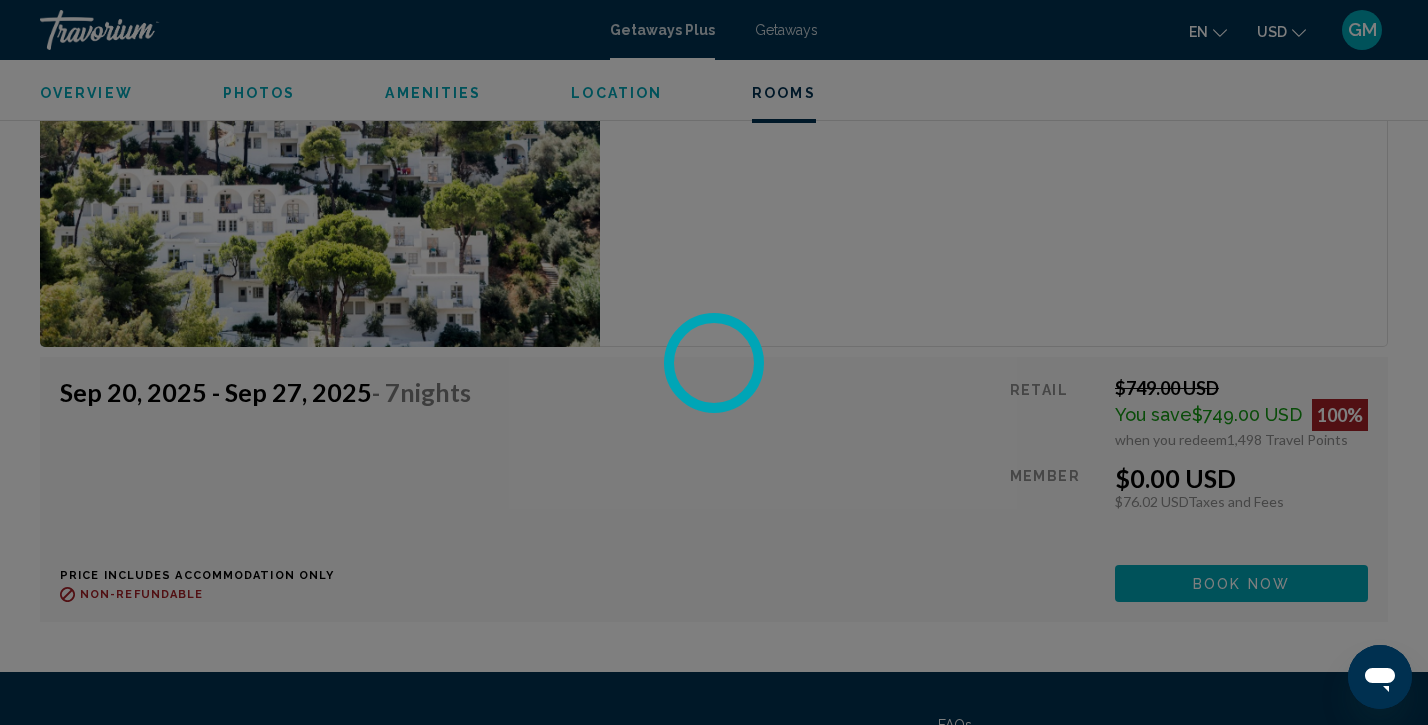 scroll, scrollTop: 0, scrollLeft: 0, axis: both 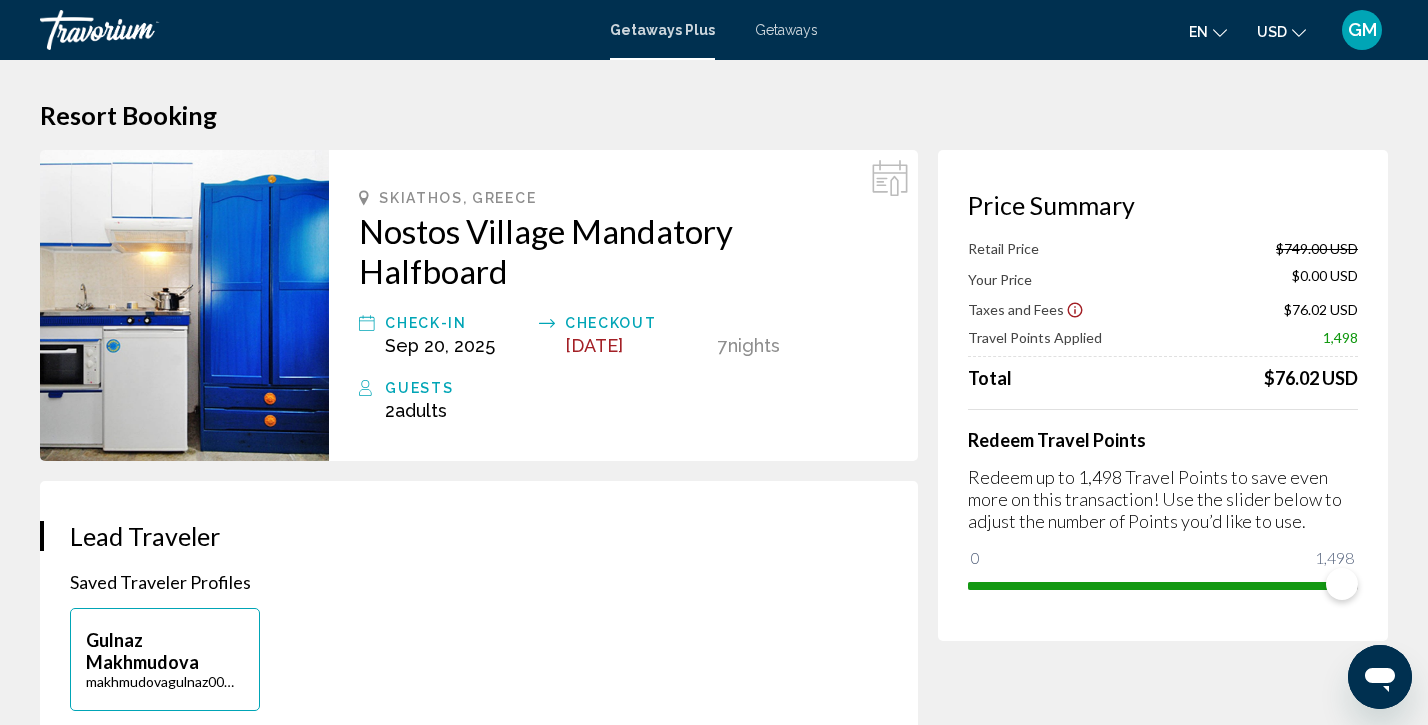click on "**********" at bounding box center [714, 2197] 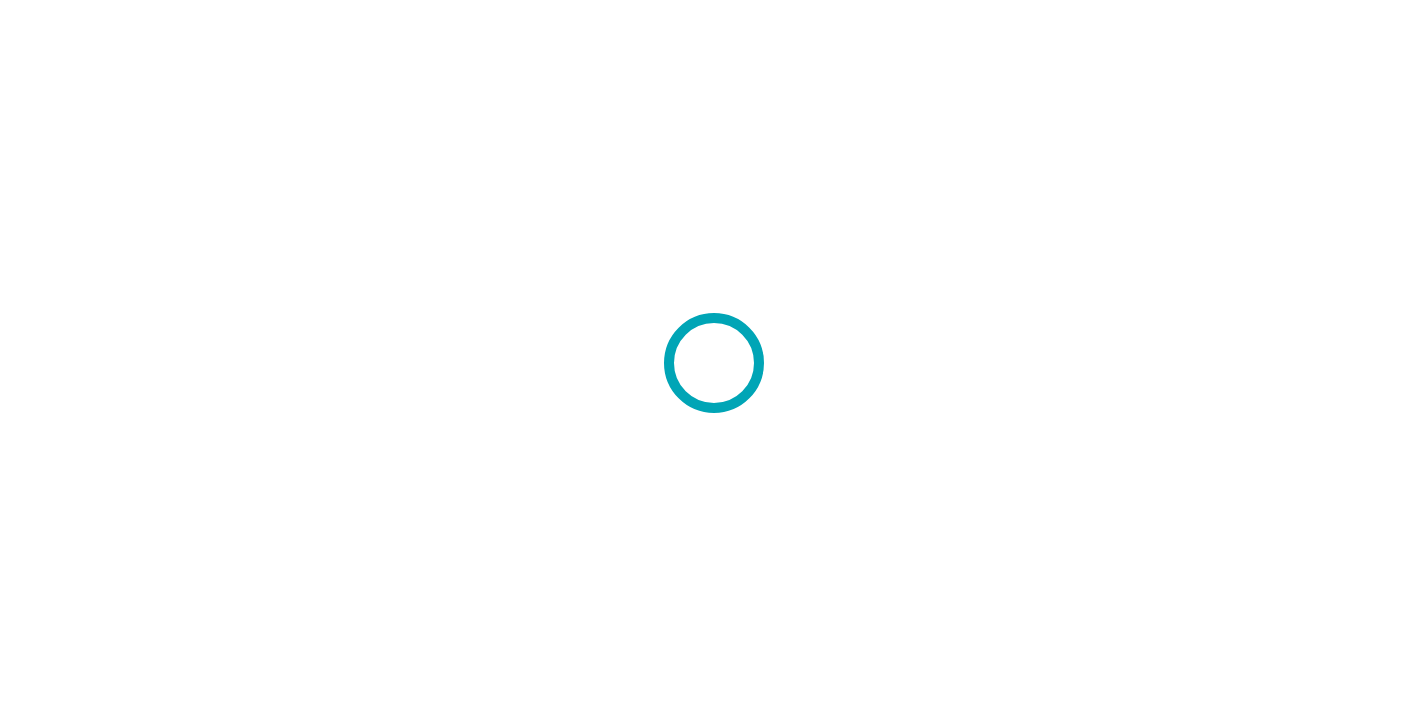 scroll, scrollTop: 0, scrollLeft: 0, axis: both 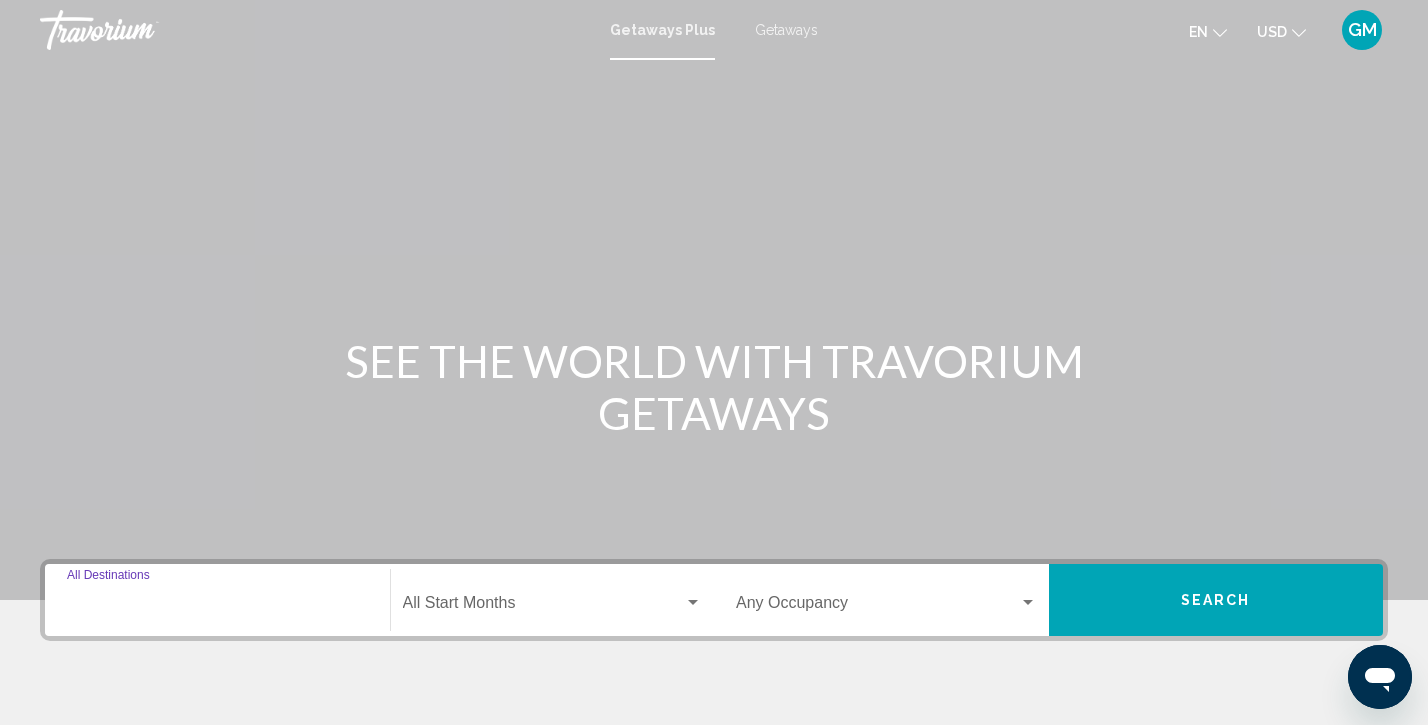 click on "Destination All Destinations" at bounding box center [217, 607] 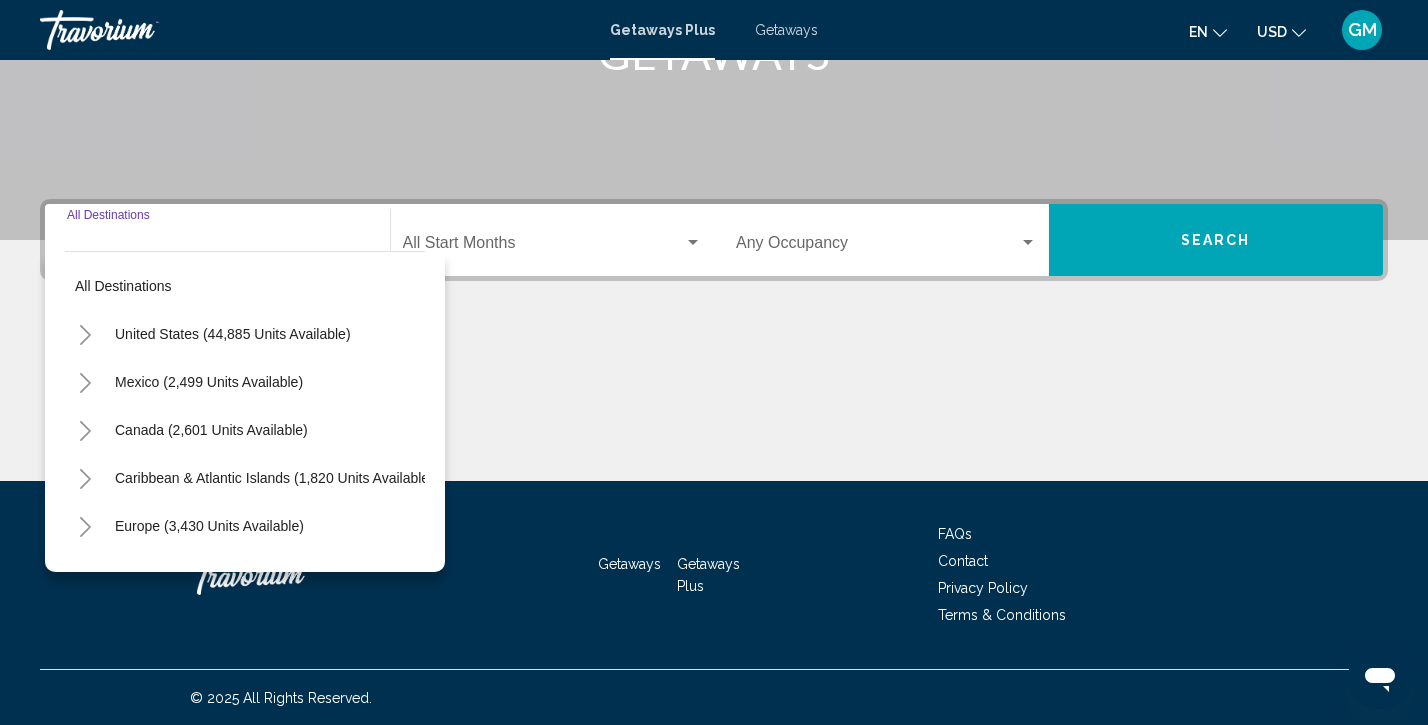 scroll, scrollTop: 361, scrollLeft: 0, axis: vertical 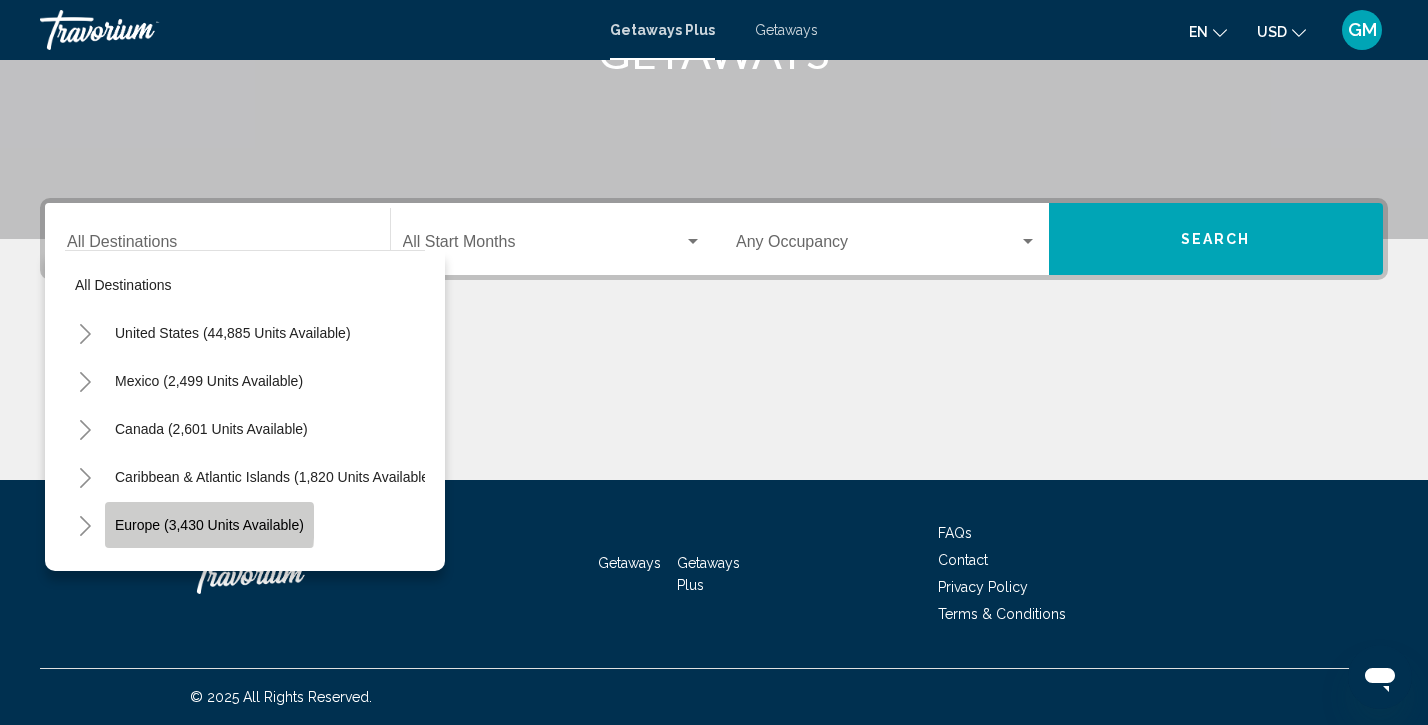 click on "Europe (3,430 units available)" at bounding box center (208, 573) 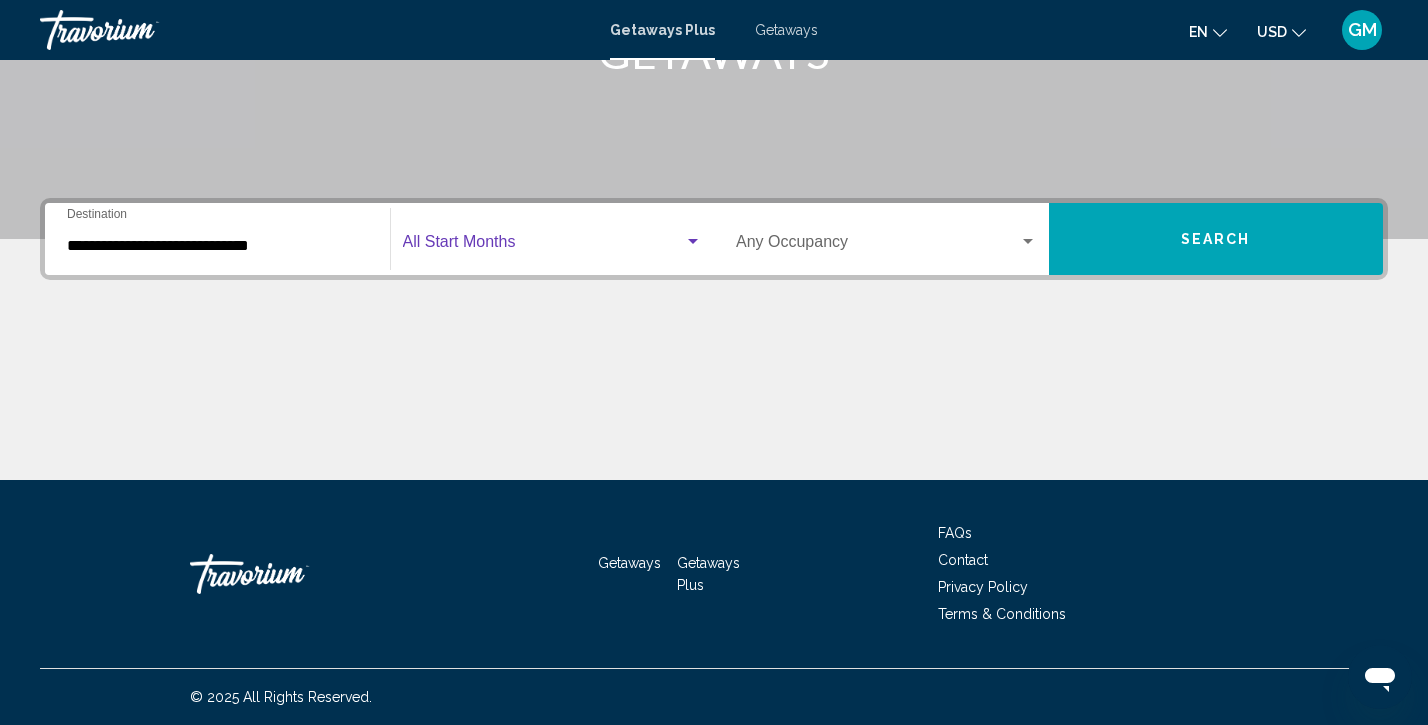 click at bounding box center [693, 241] 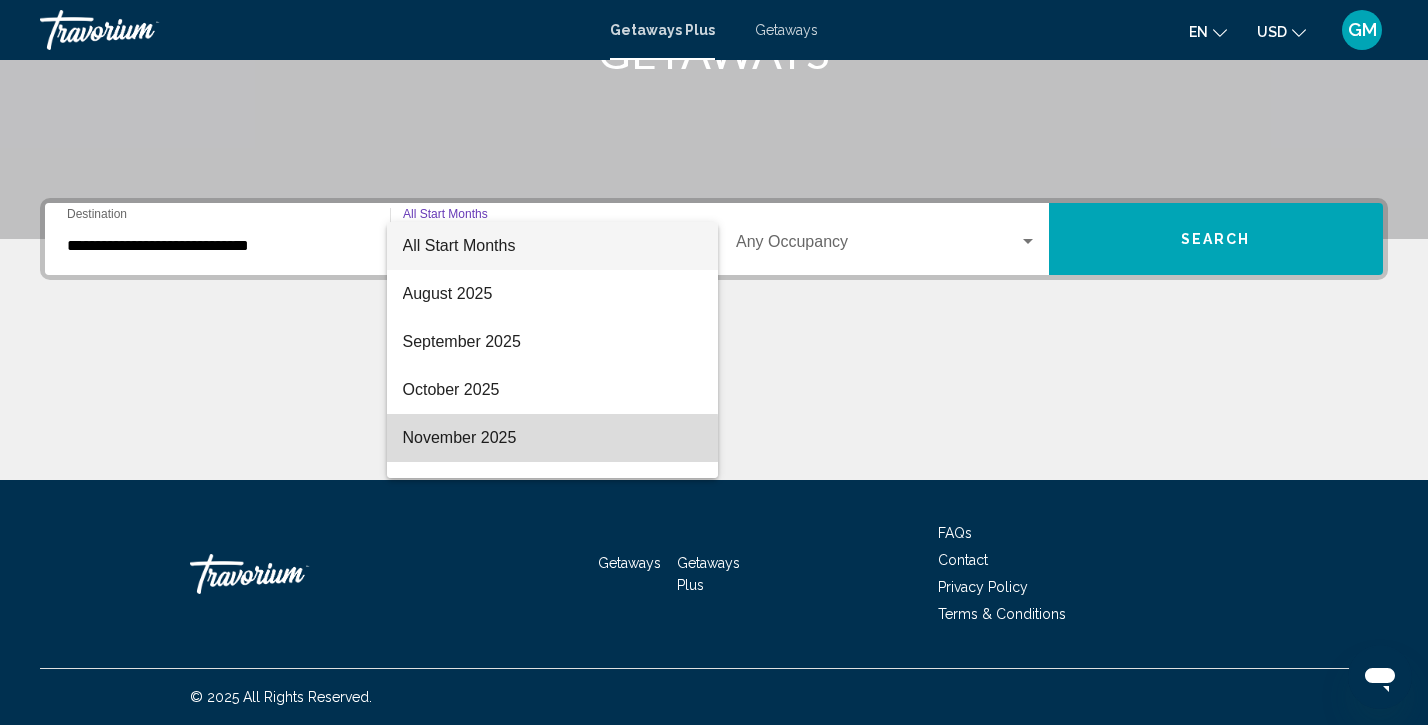 click on "November 2025" at bounding box center [553, 438] 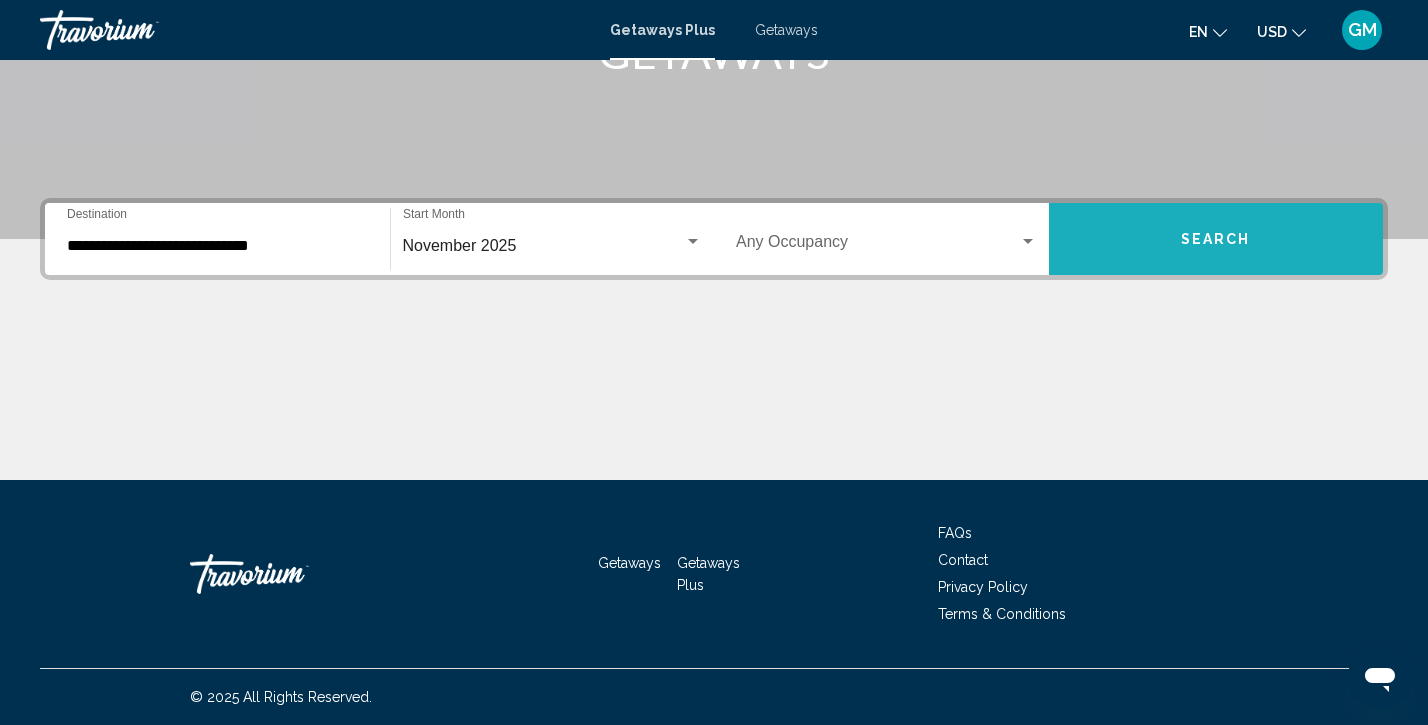 click on "Search" at bounding box center [1216, 240] 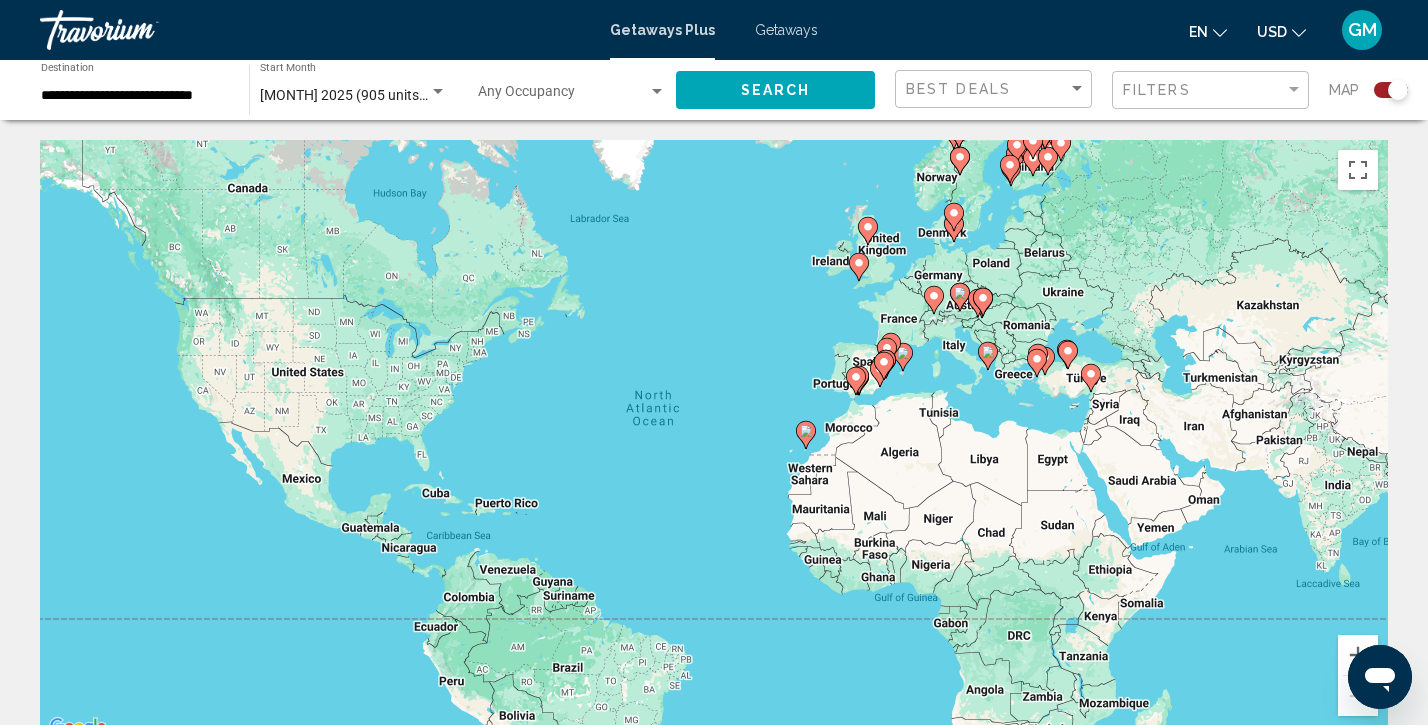click 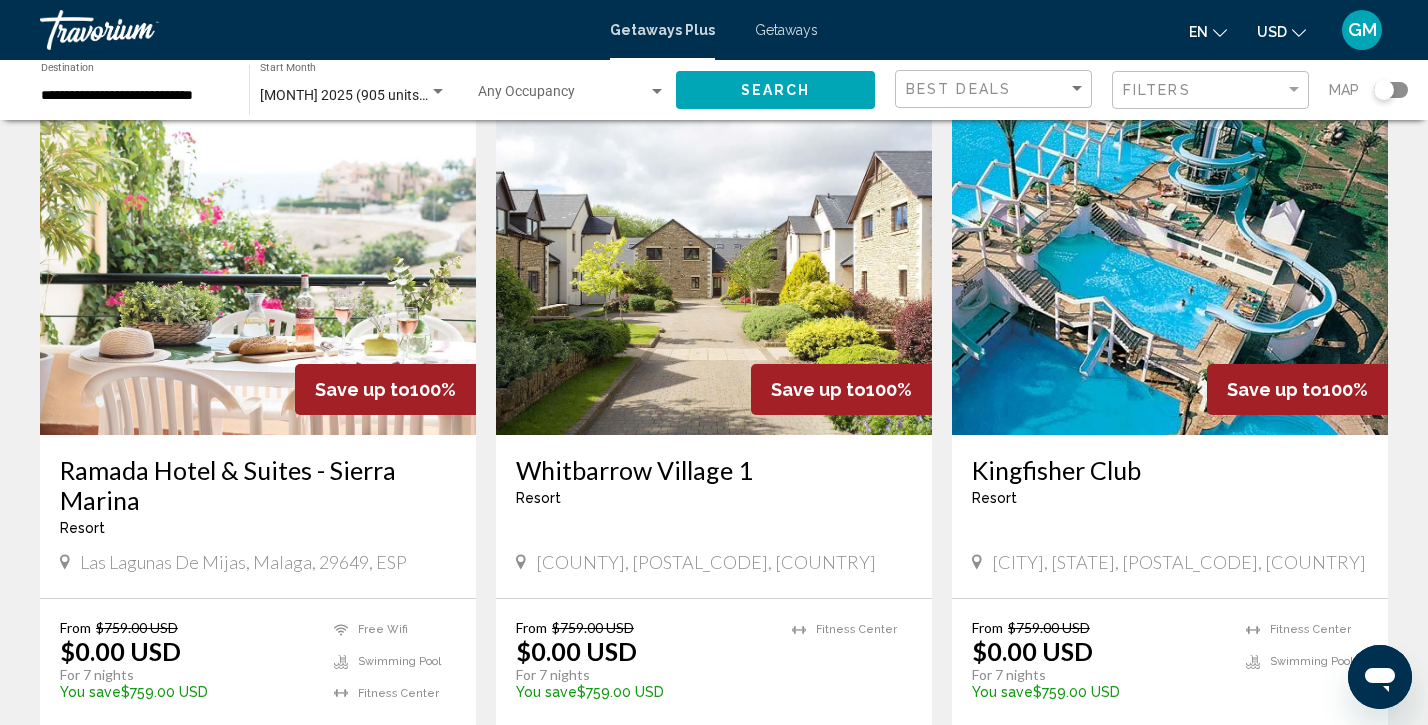 scroll, scrollTop: 2214, scrollLeft: 0, axis: vertical 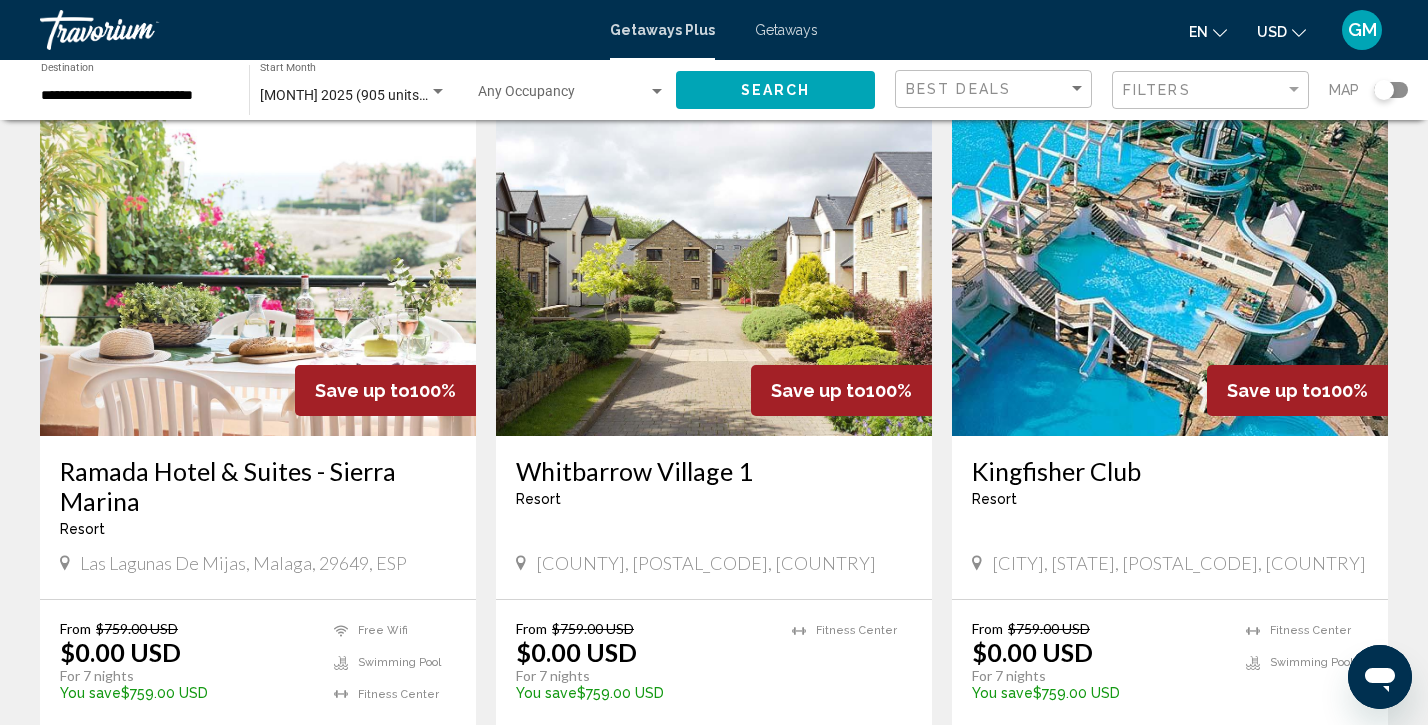 click on "Kingfisher Club" at bounding box center (1170, 471) 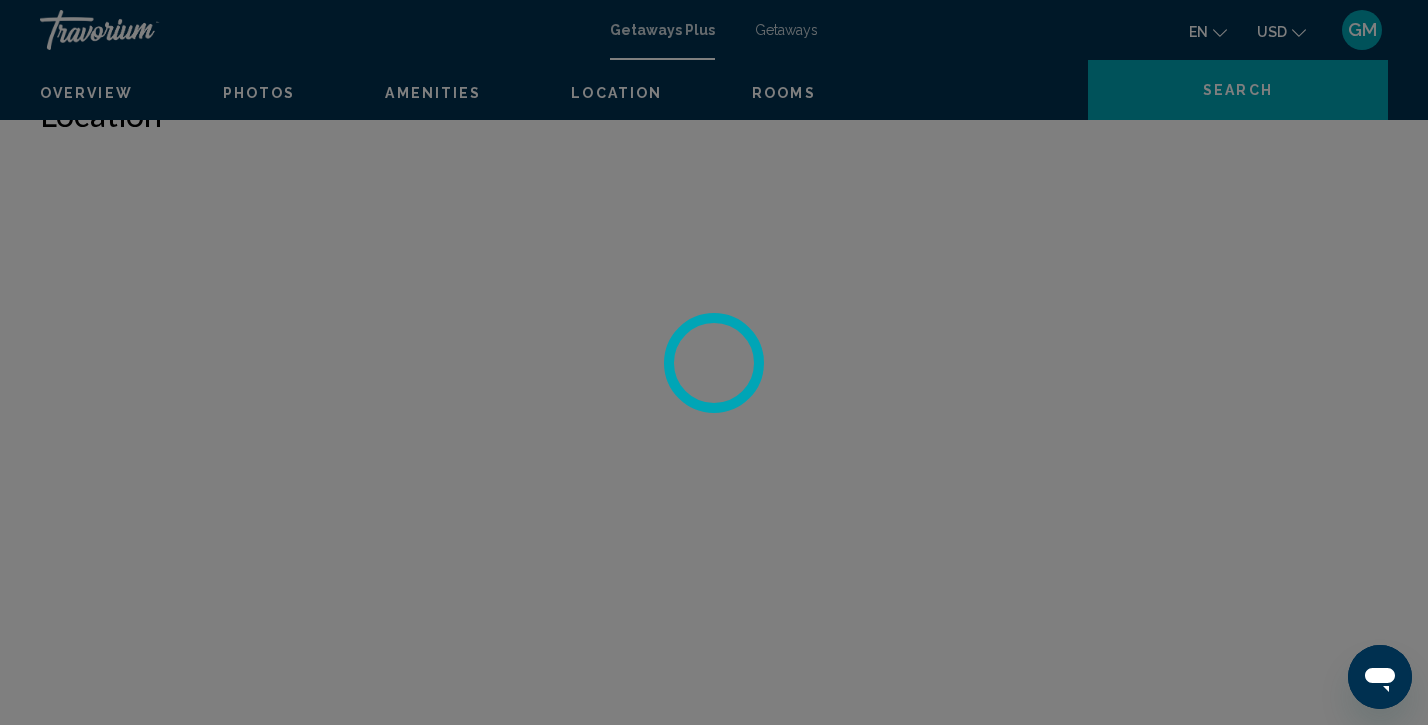scroll, scrollTop: 0, scrollLeft: 0, axis: both 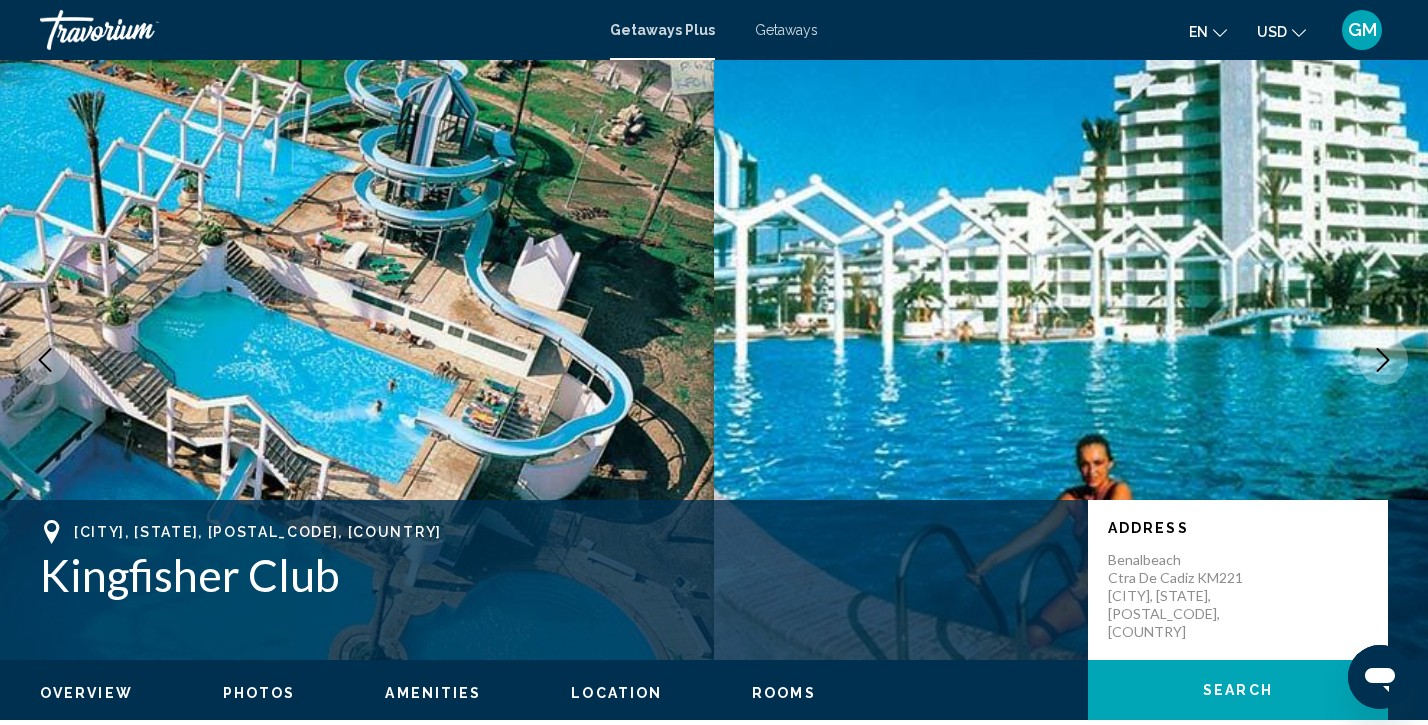 type 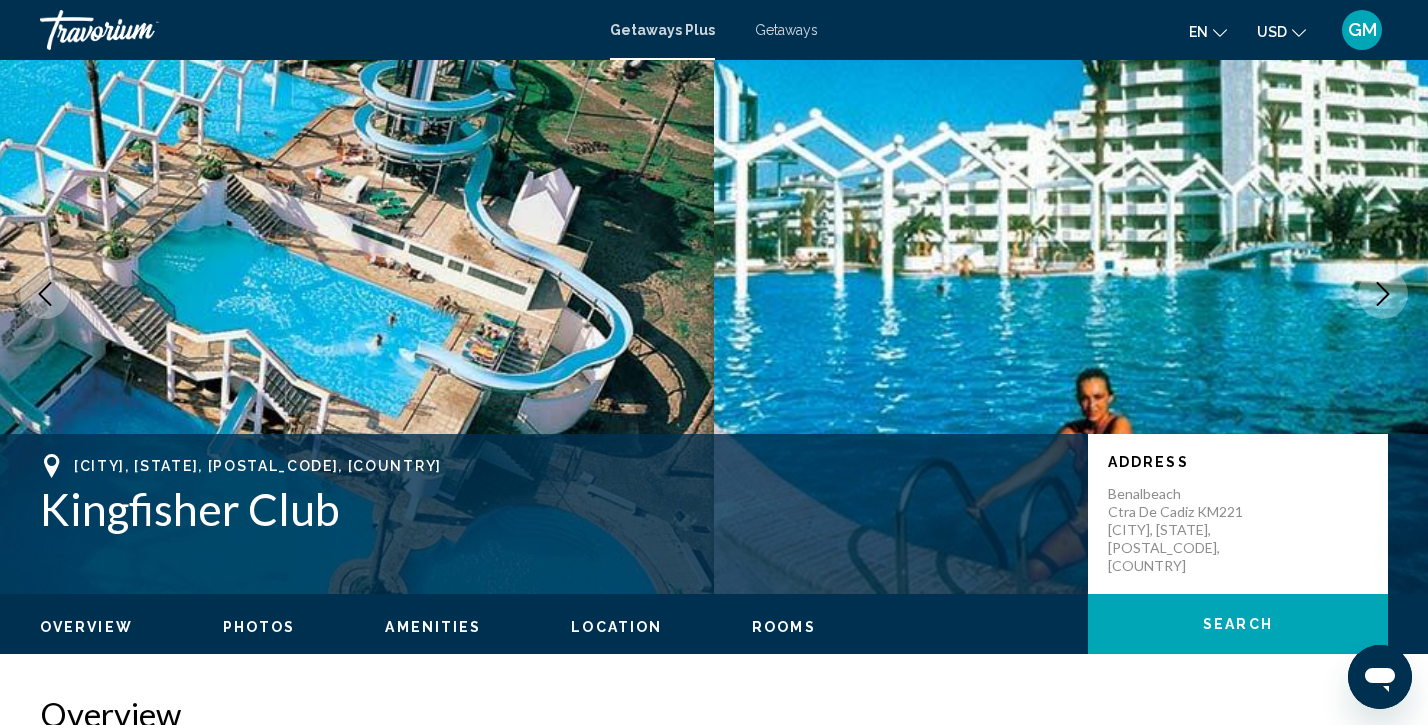 scroll, scrollTop: 64, scrollLeft: 0, axis: vertical 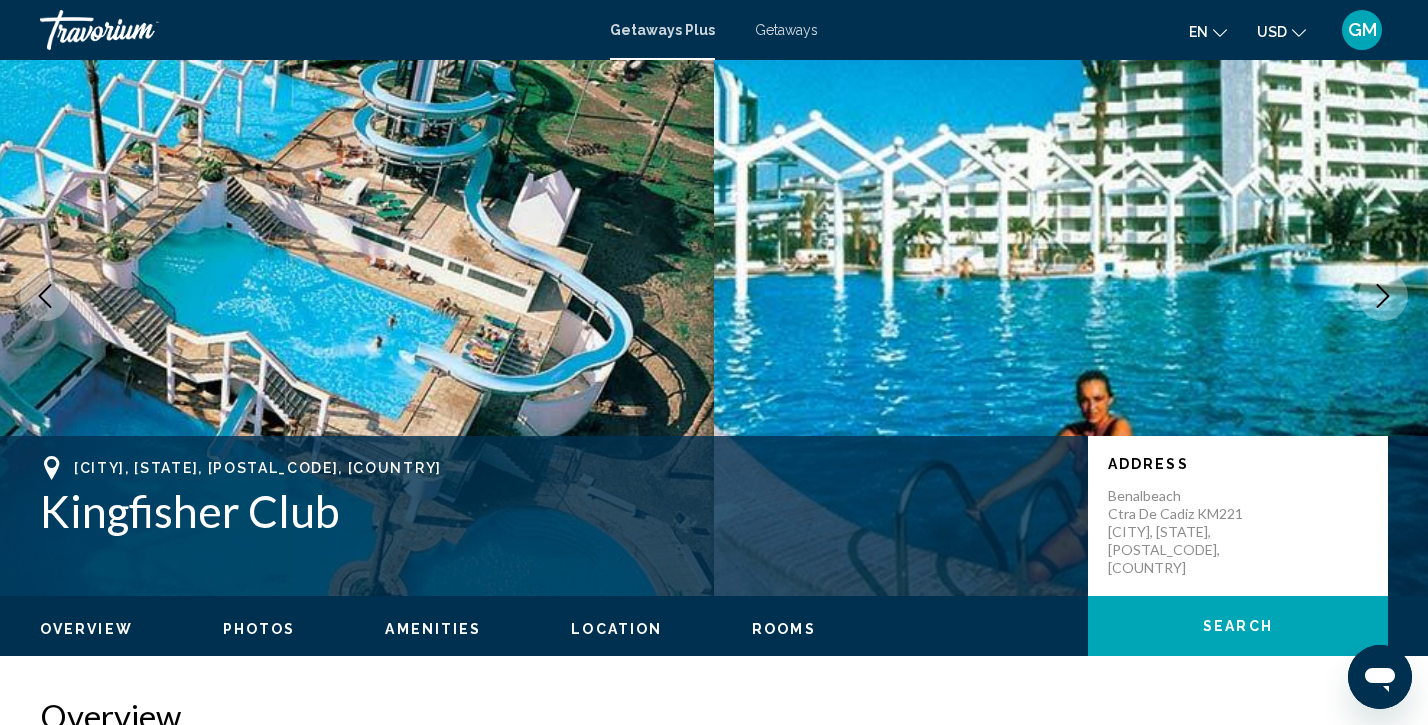 click at bounding box center [1383, 296] 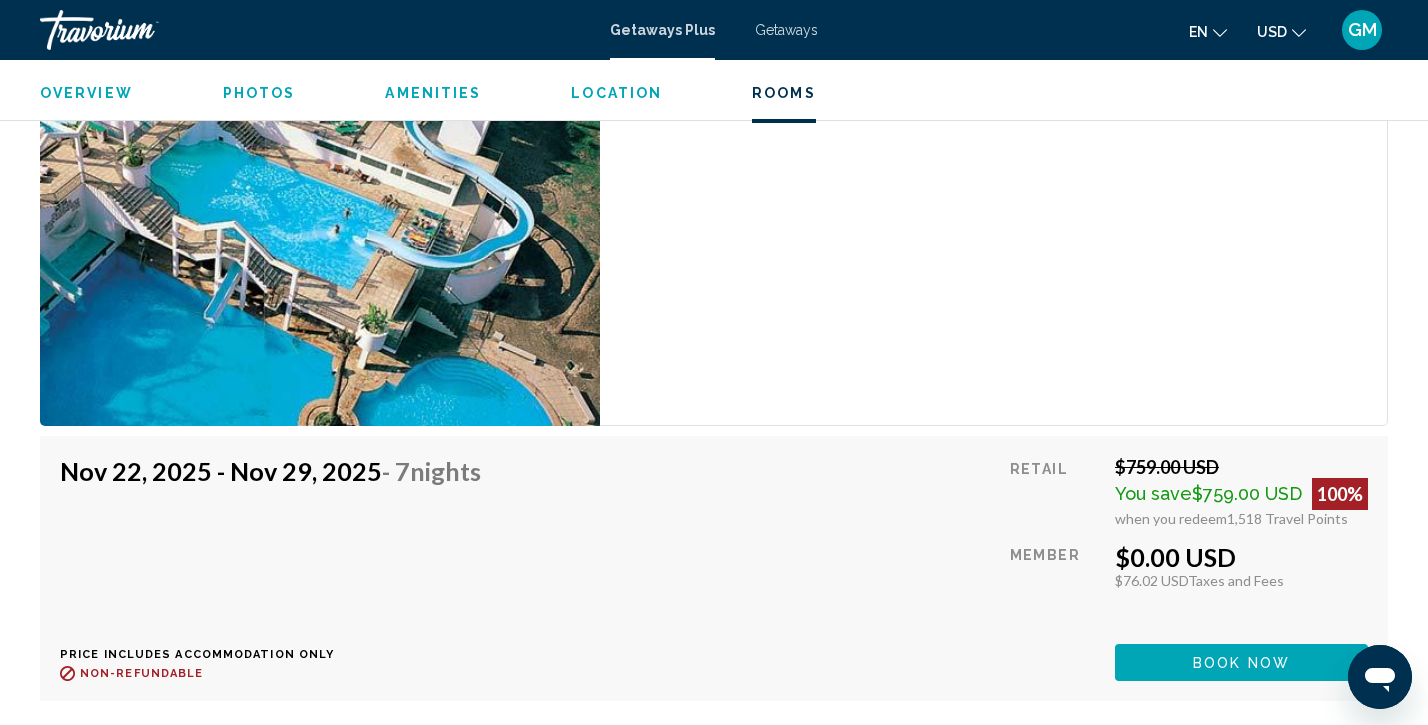 scroll, scrollTop: 3146, scrollLeft: 0, axis: vertical 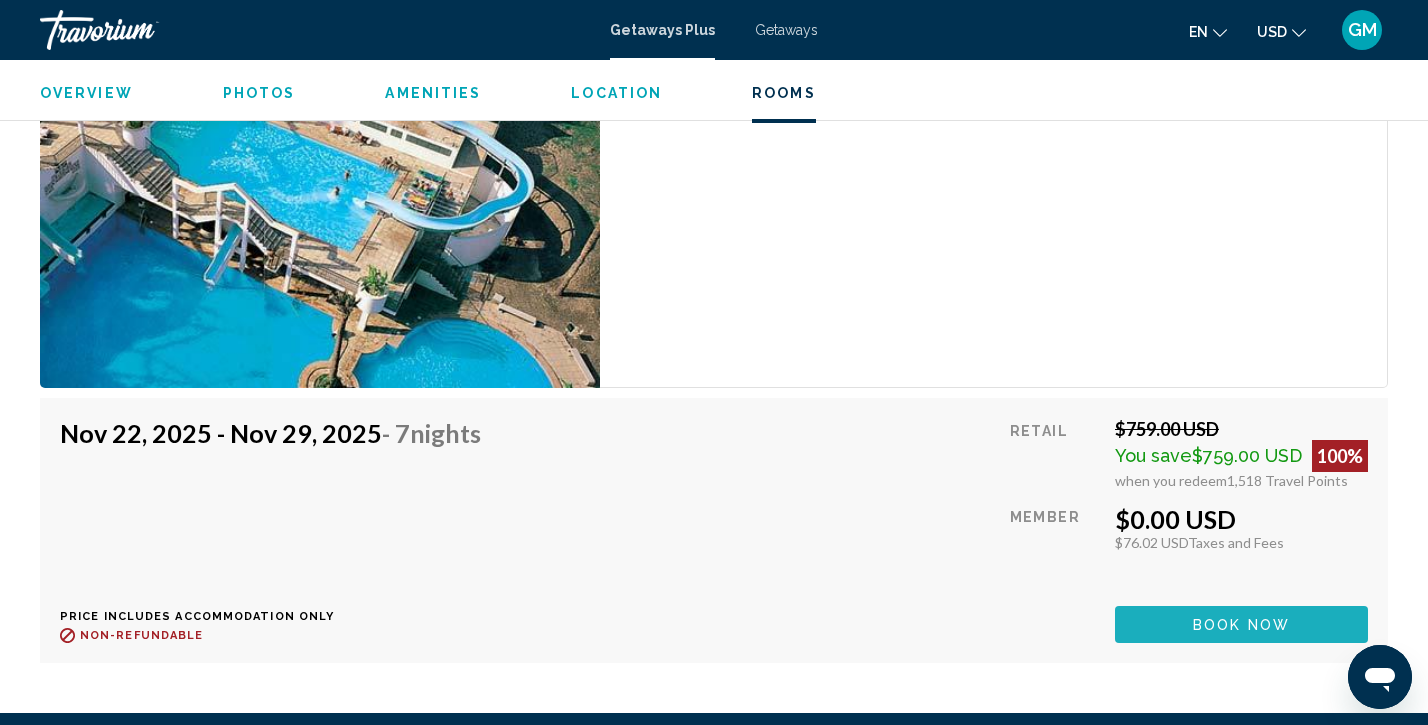 click on "Book now" at bounding box center (1241, 625) 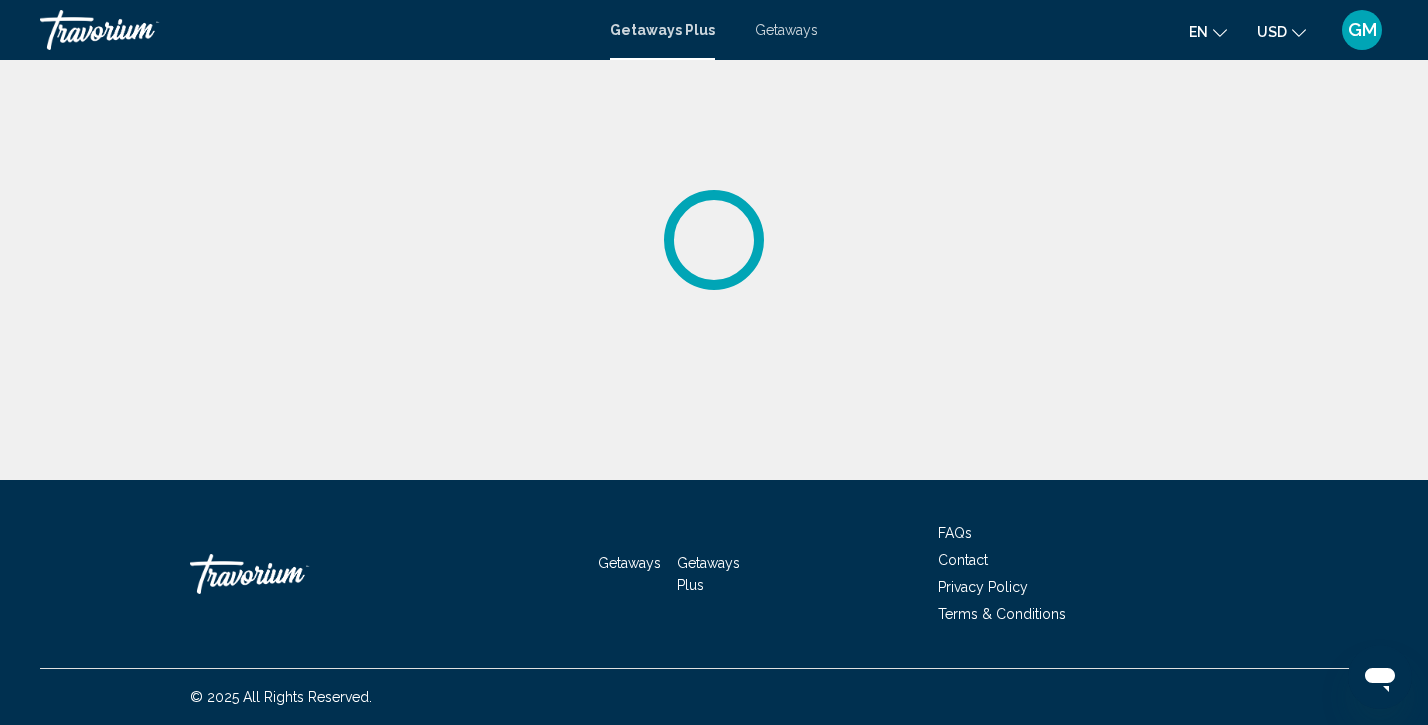 scroll, scrollTop: 0, scrollLeft: 0, axis: both 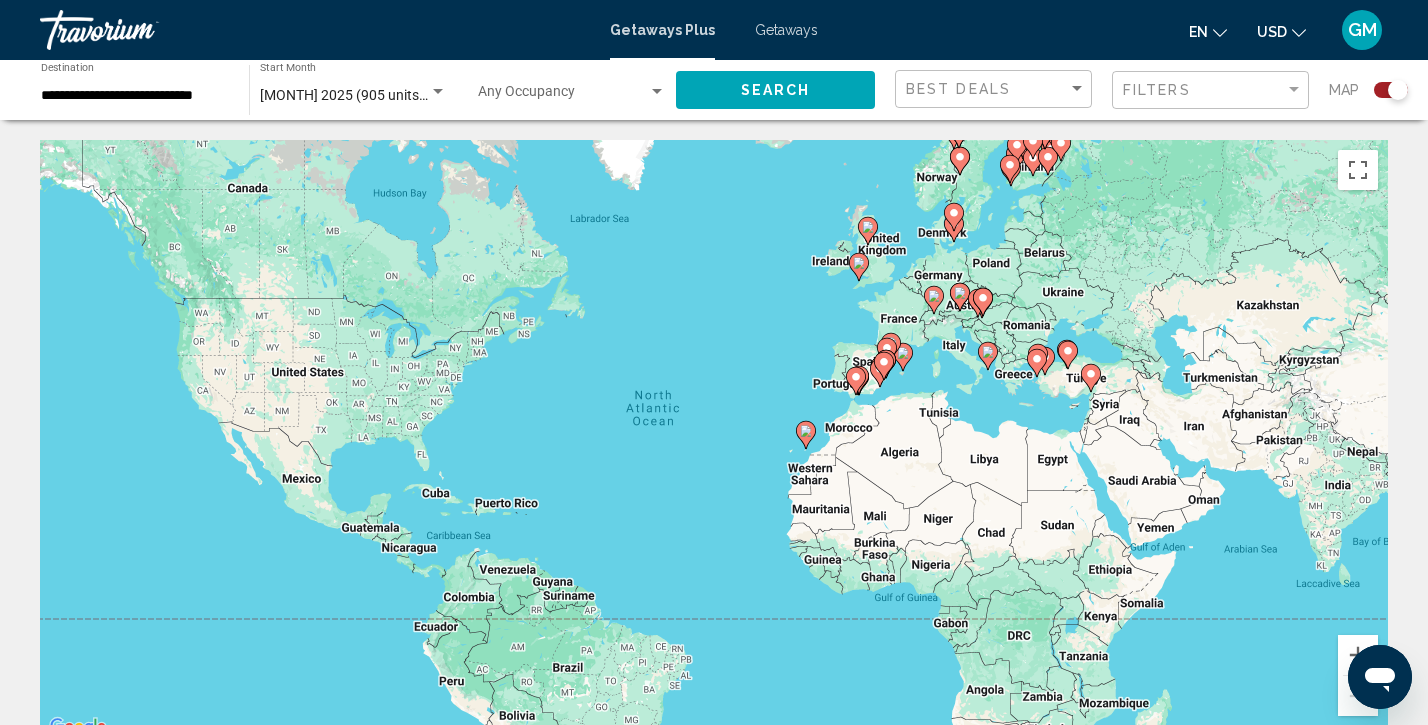 click 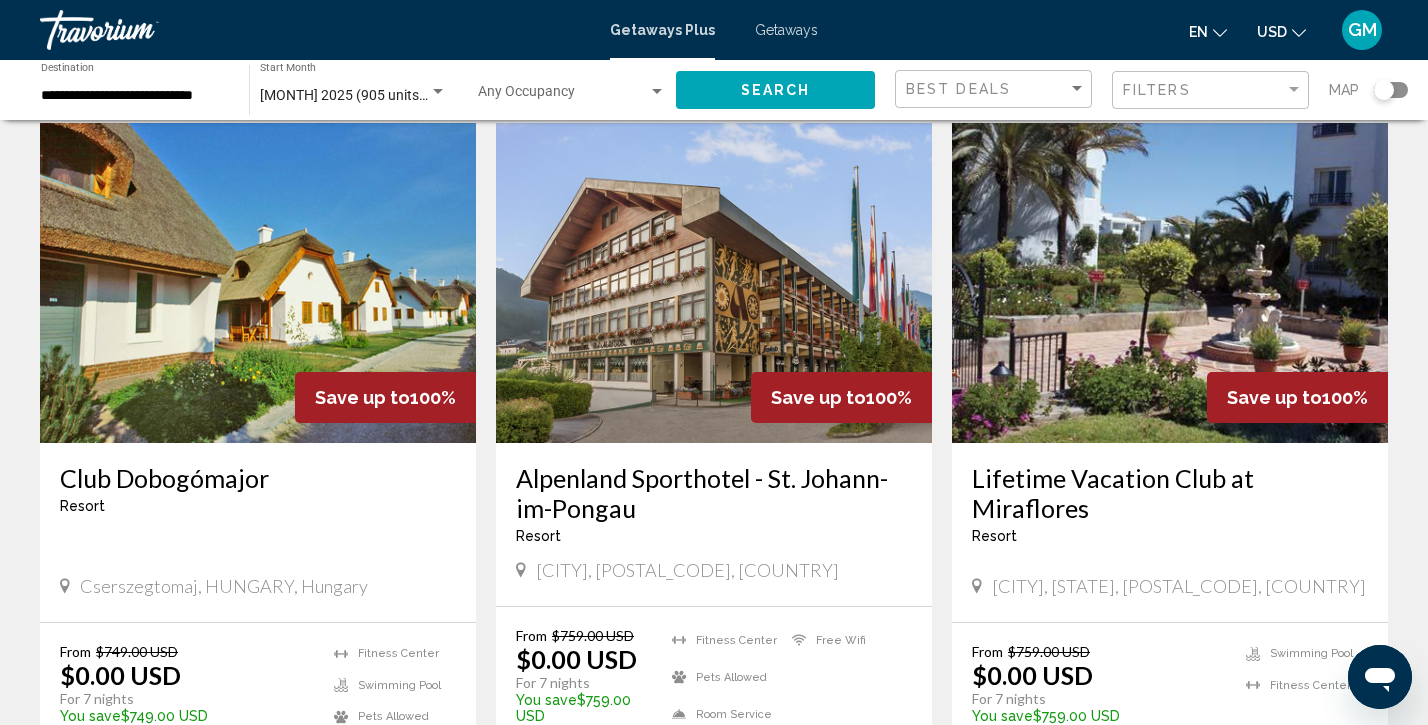 scroll, scrollTop: 1418, scrollLeft: 0, axis: vertical 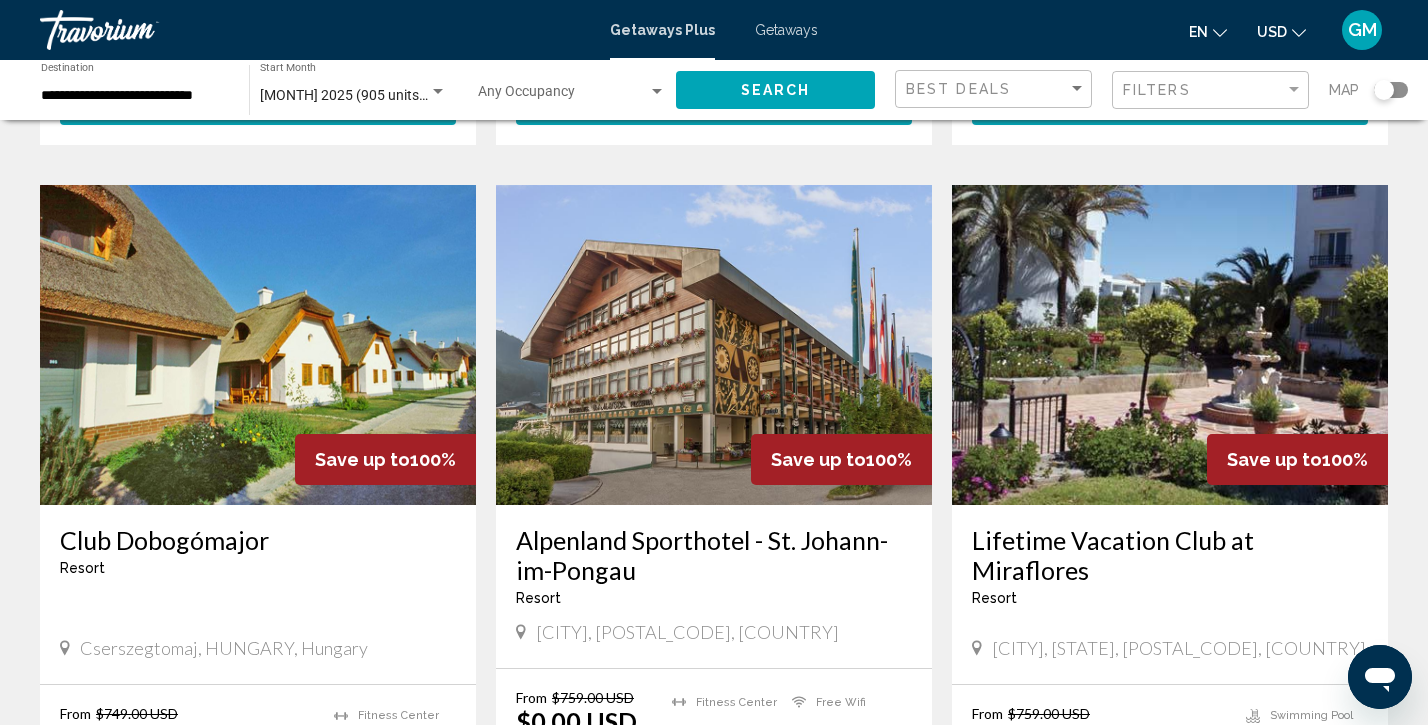click at bounding box center [258, 345] 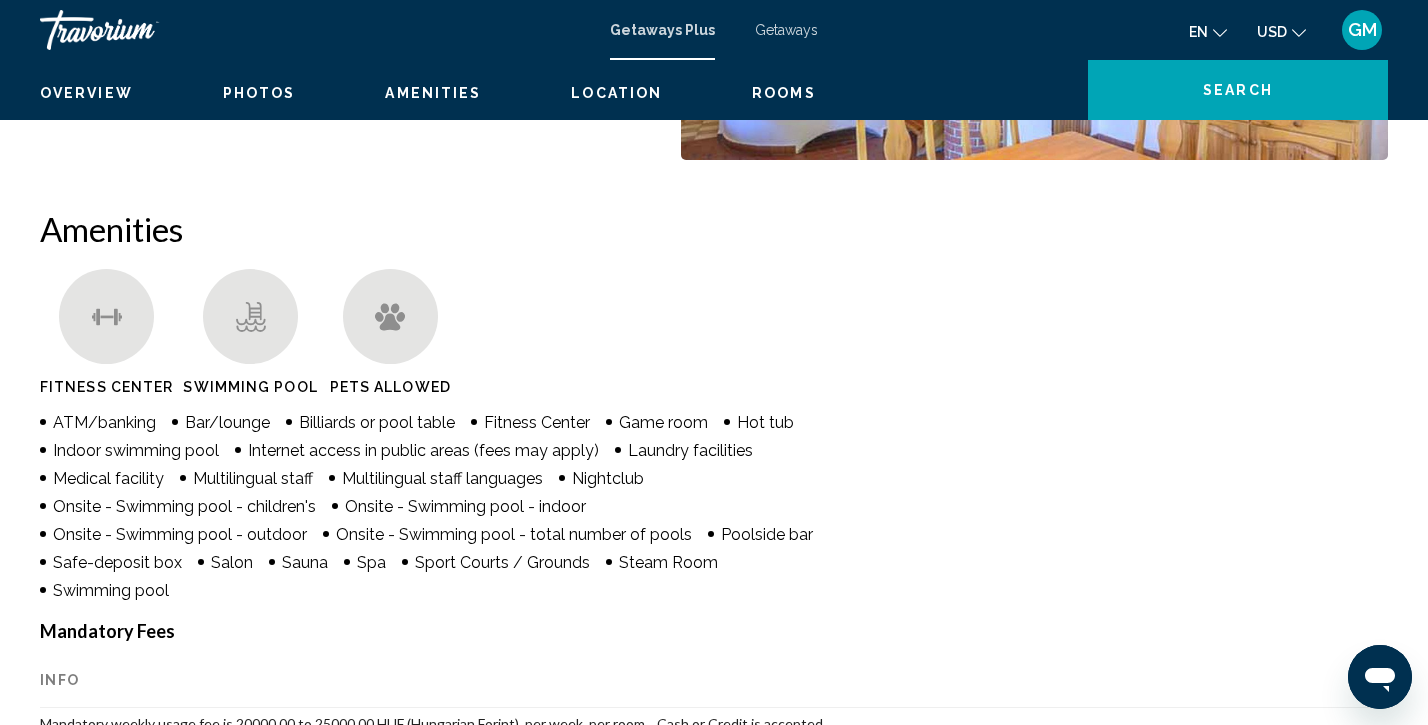 scroll, scrollTop: 0, scrollLeft: 0, axis: both 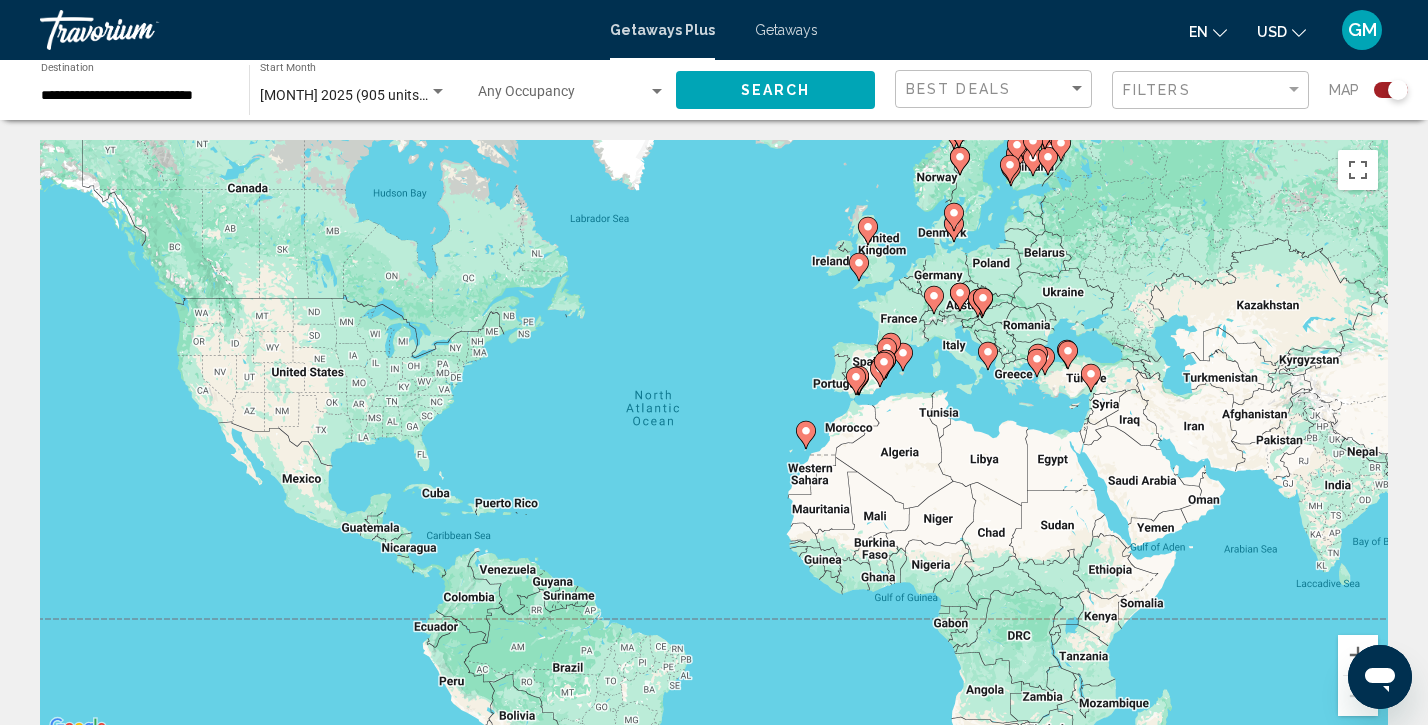 click 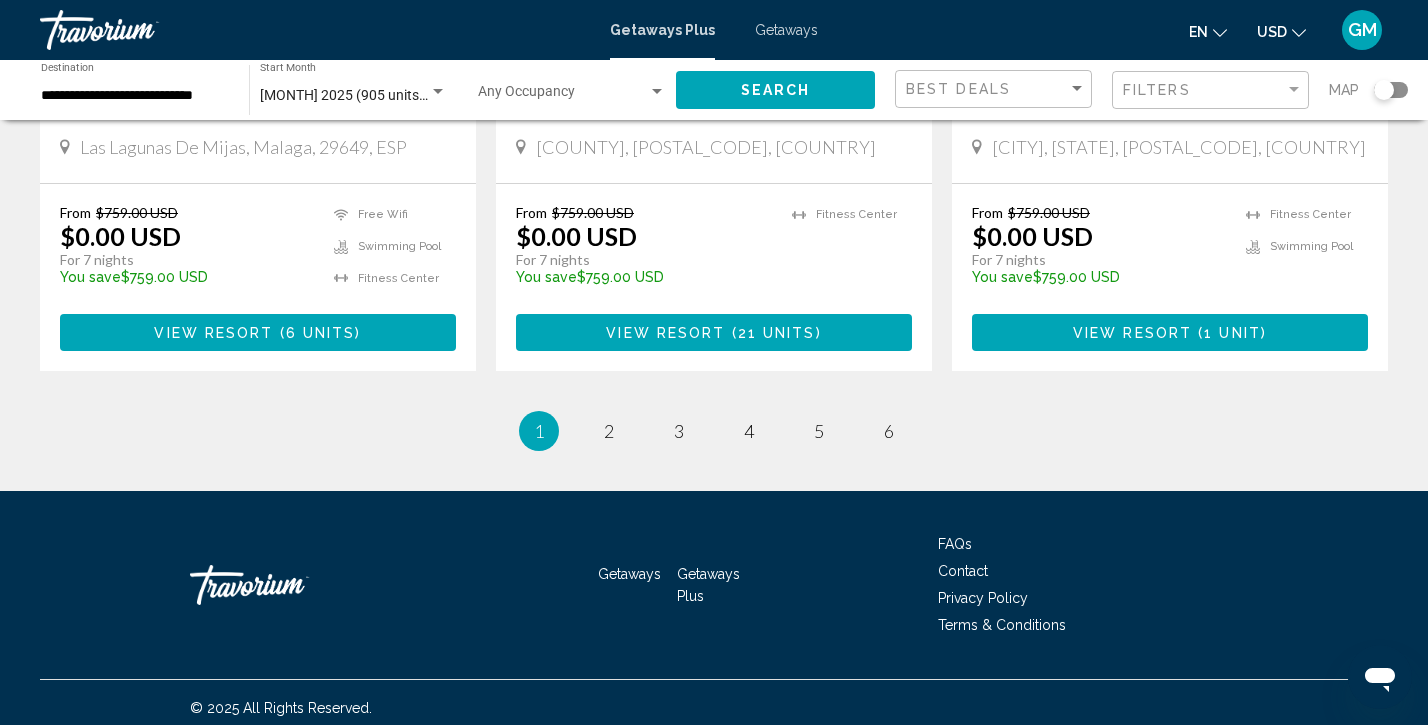 scroll, scrollTop: 2626, scrollLeft: 0, axis: vertical 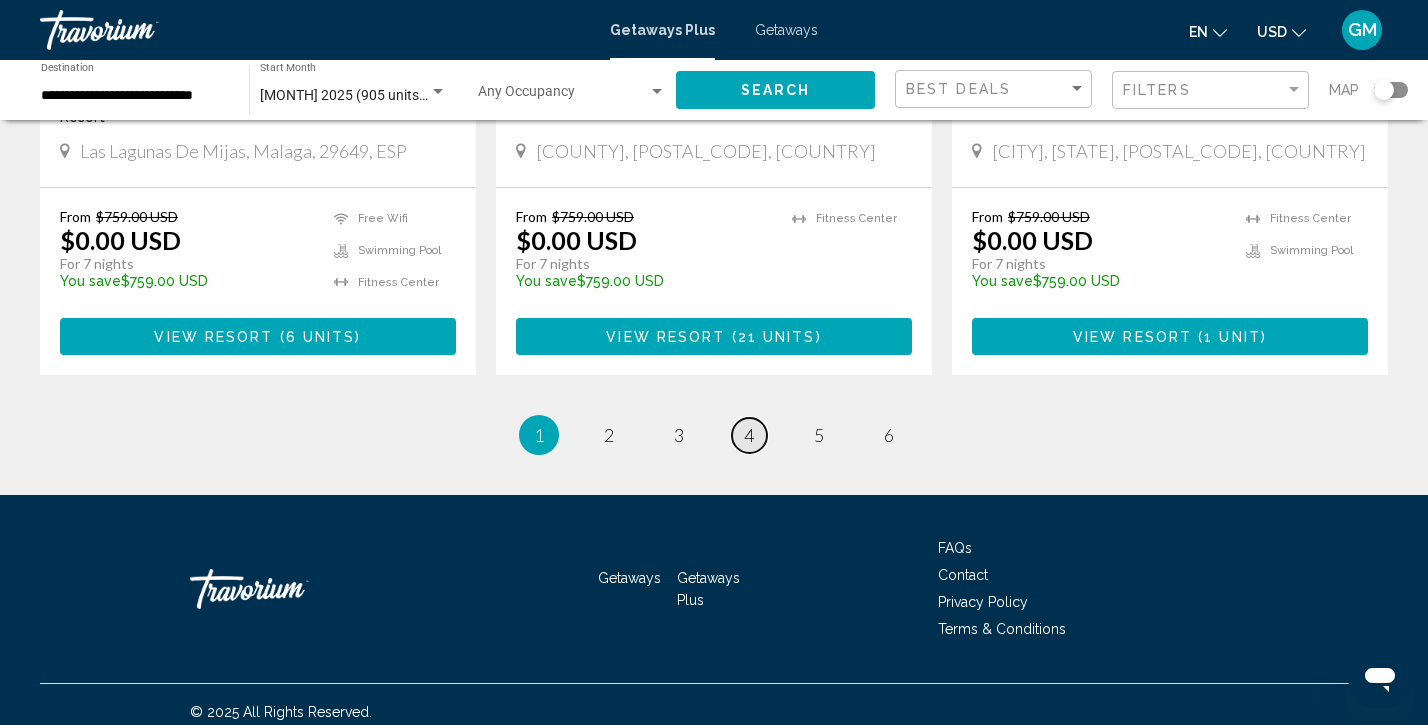 click on "4" at bounding box center [749, 435] 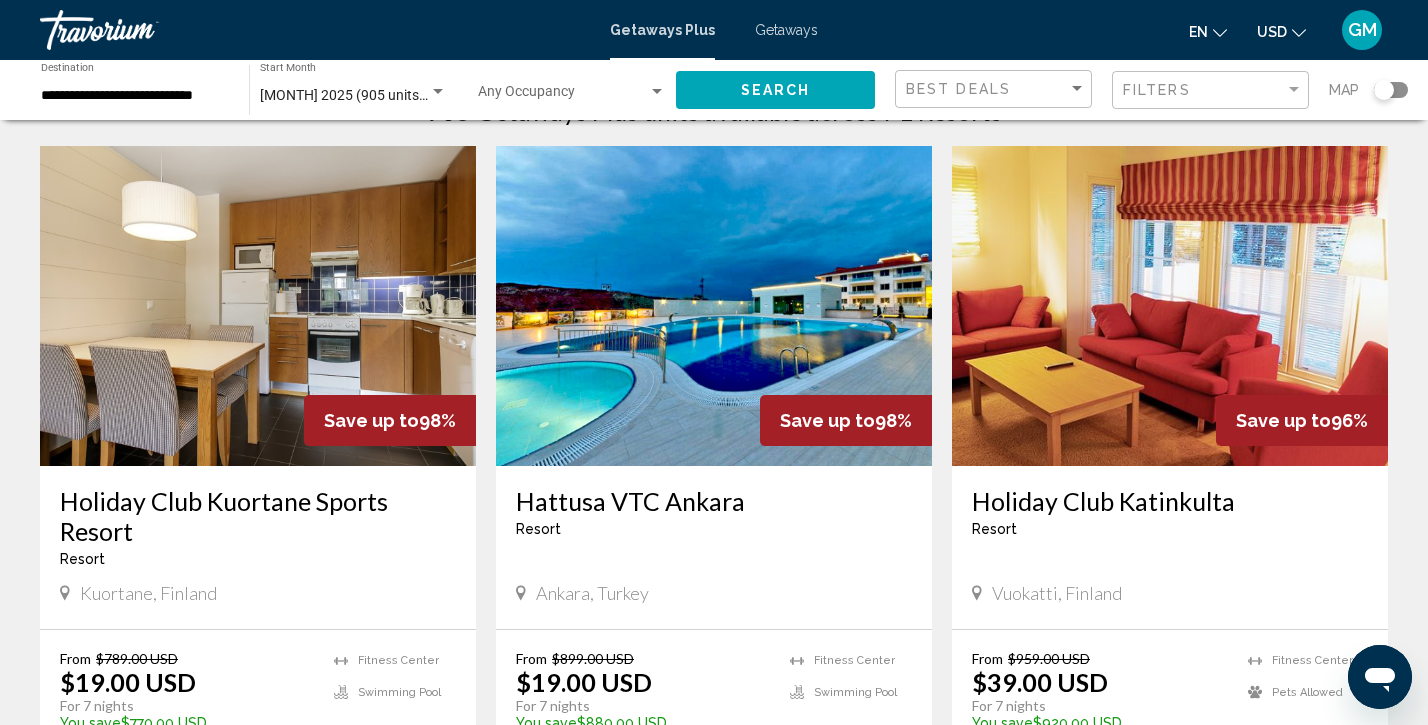 scroll, scrollTop: 71, scrollLeft: 0, axis: vertical 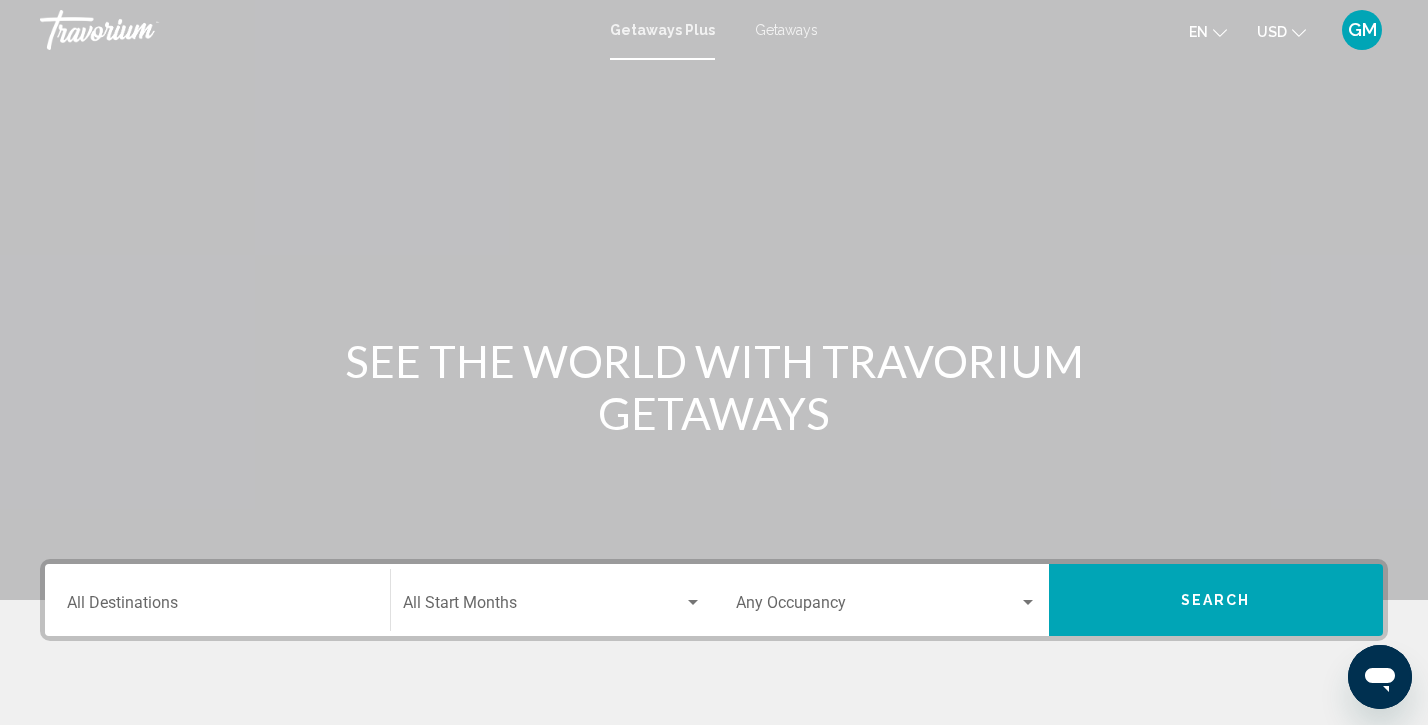 click on "GM" at bounding box center (1362, 30) 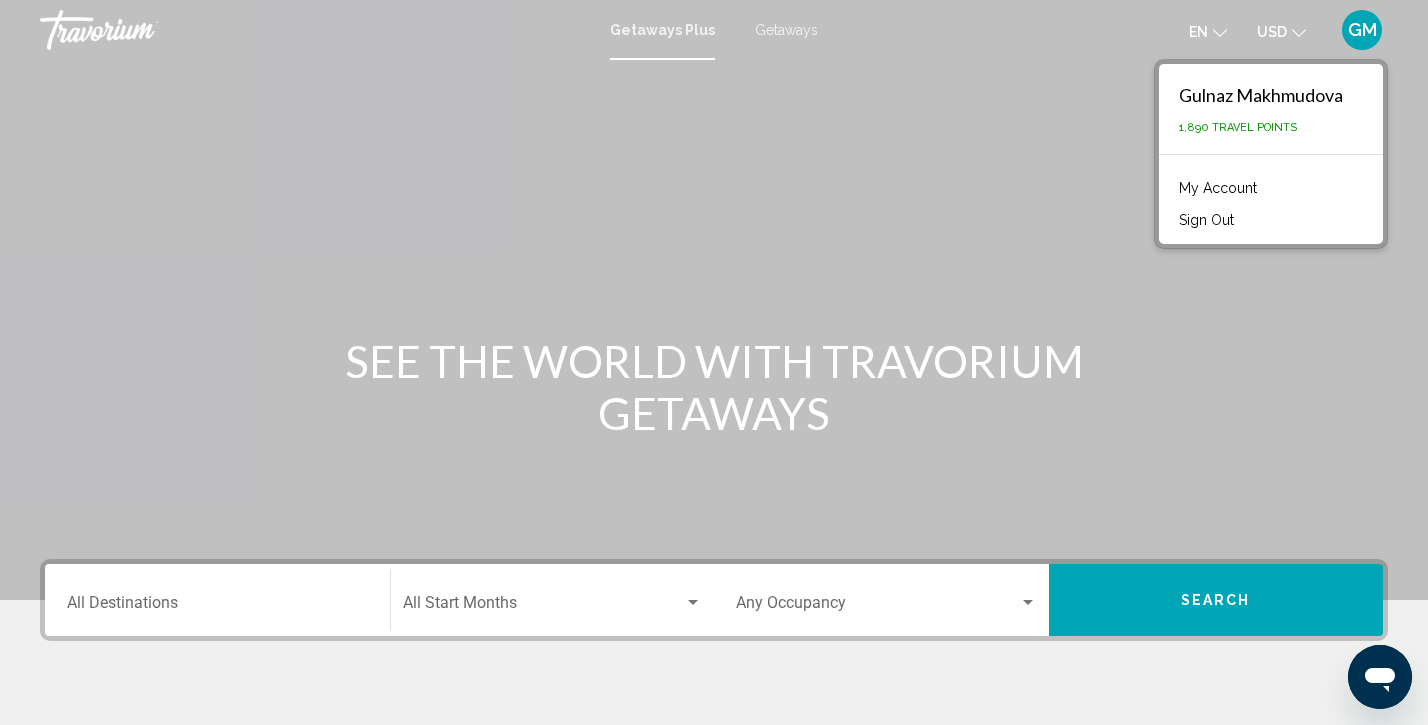 click on "My Account" at bounding box center (1218, 188) 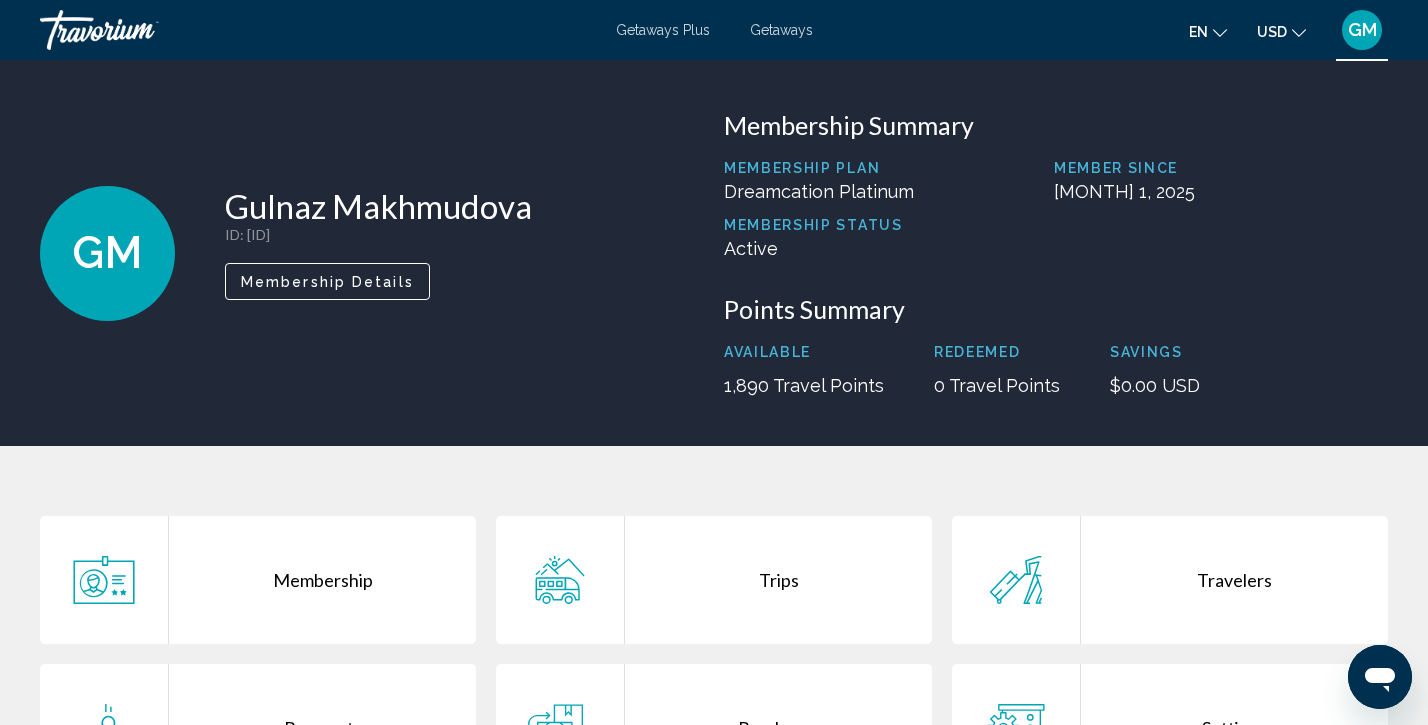 click on "GM  Gulnaz Makhmudova  ID : 669876D  Secondary Member Membership Details" at bounding box center (372, 253) 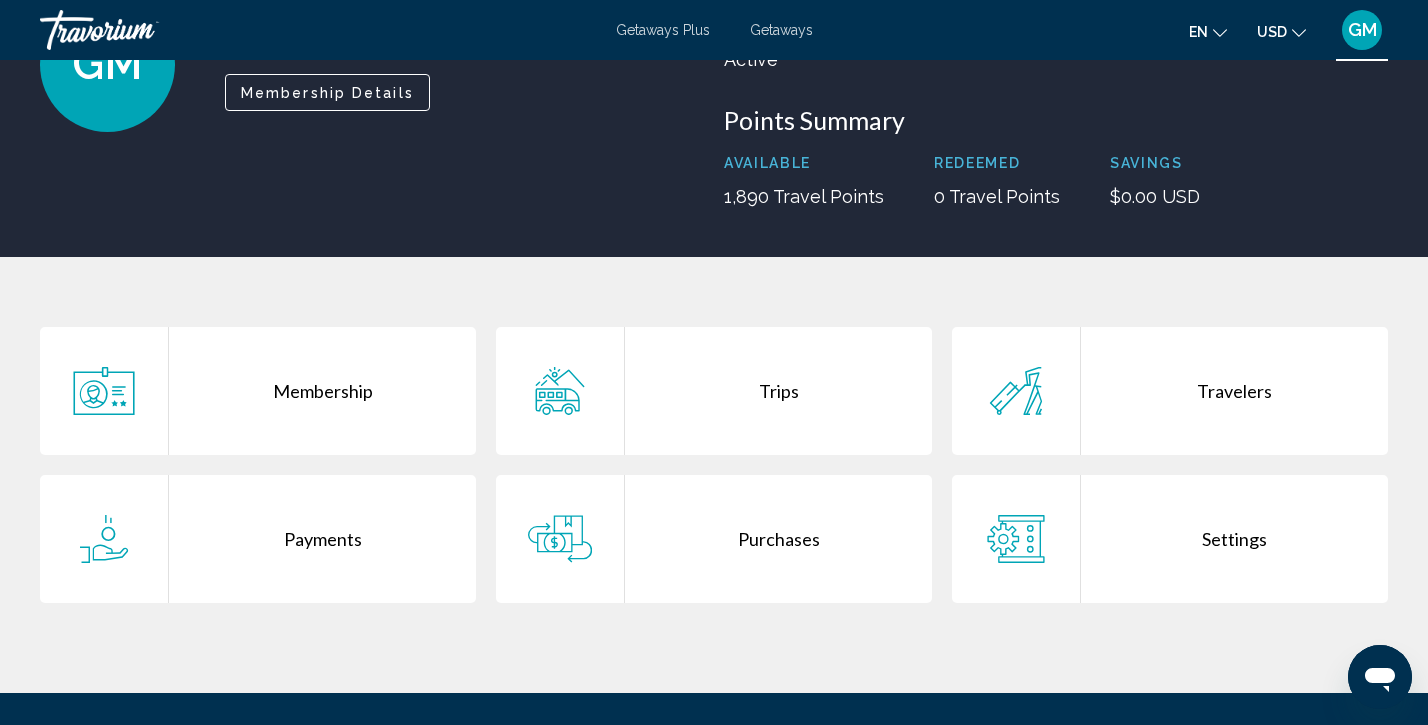 scroll, scrollTop: 197, scrollLeft: 0, axis: vertical 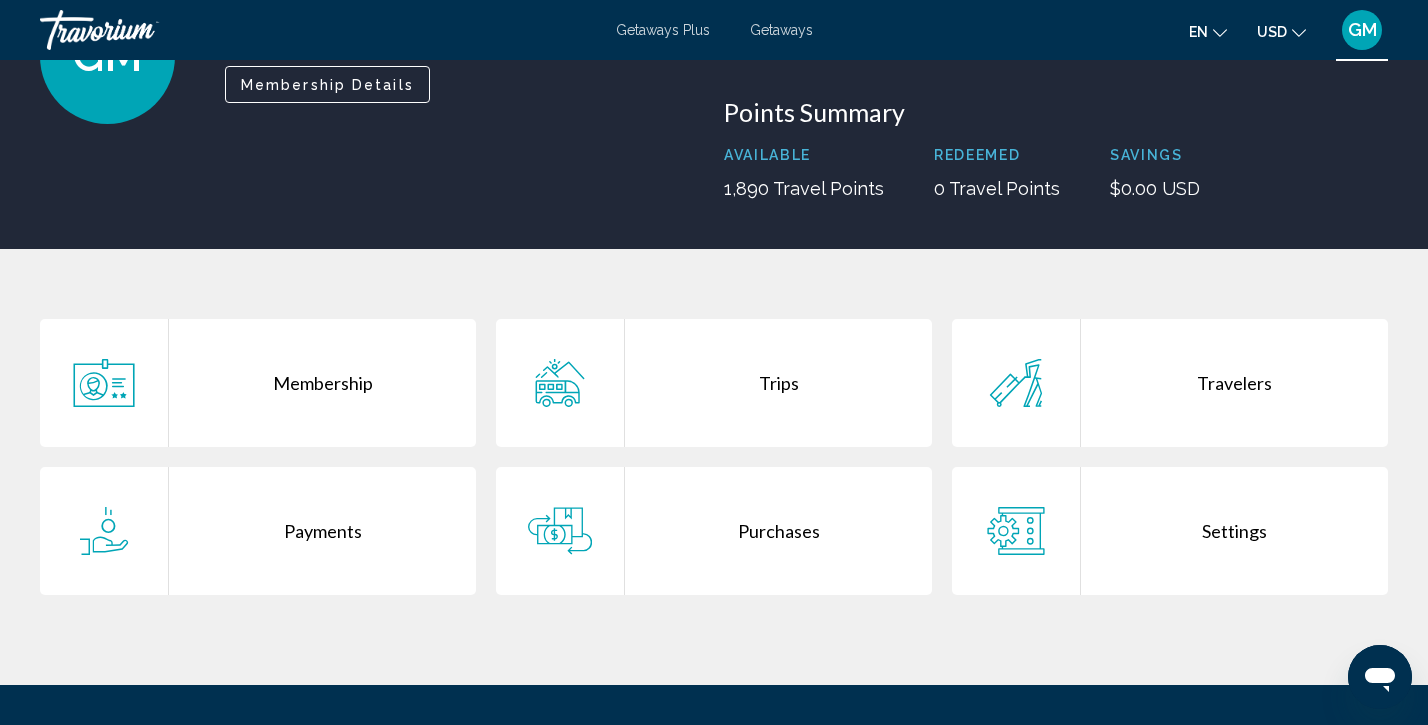 click 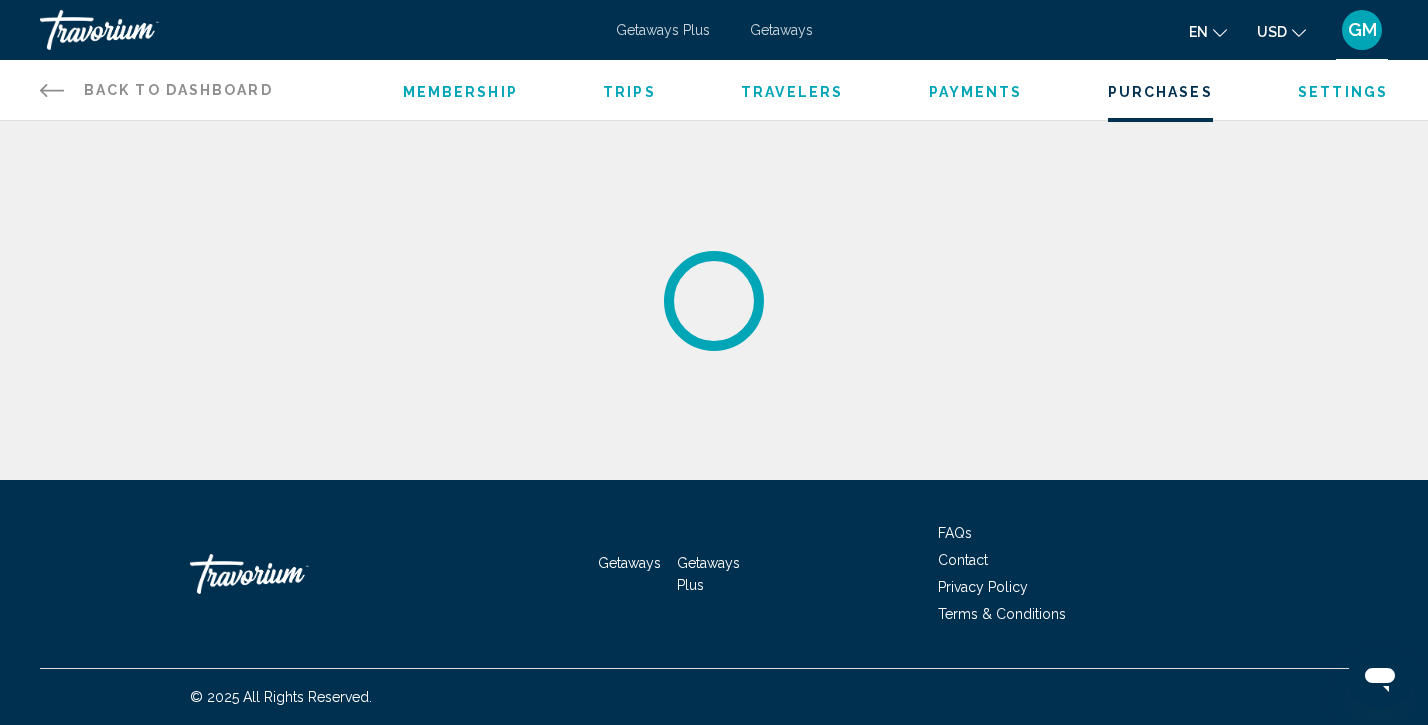 scroll, scrollTop: 0, scrollLeft: 0, axis: both 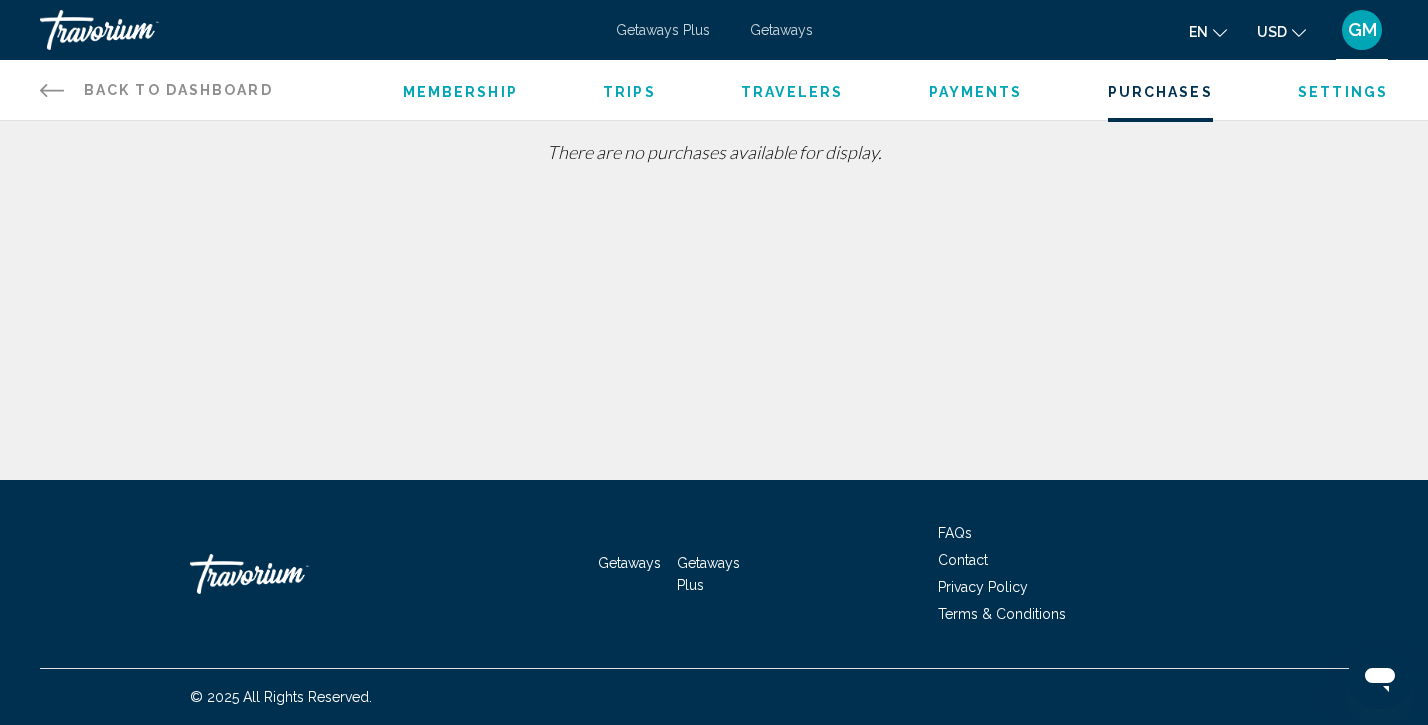 click on "Travelers" at bounding box center (792, 92) 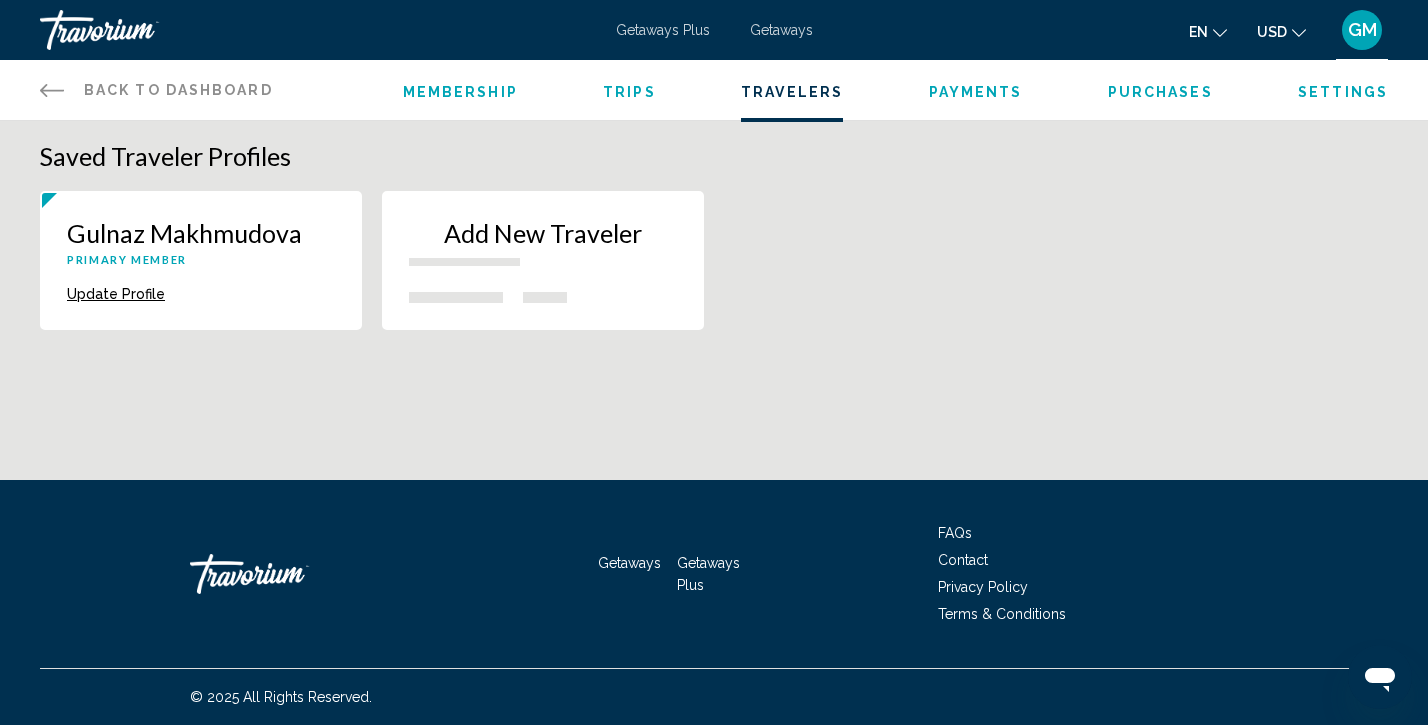 click on "Add New Traveler" at bounding box center [543, 249] 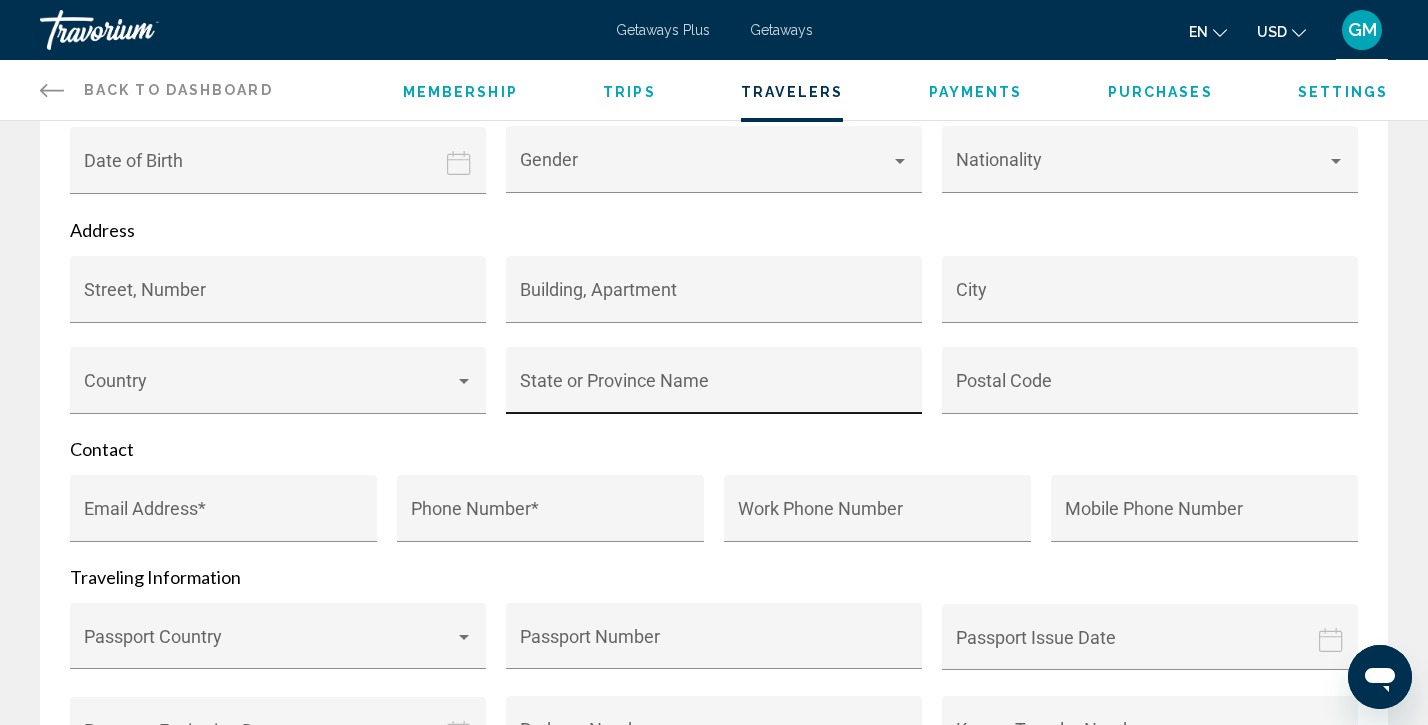 scroll, scrollTop: 408, scrollLeft: 0, axis: vertical 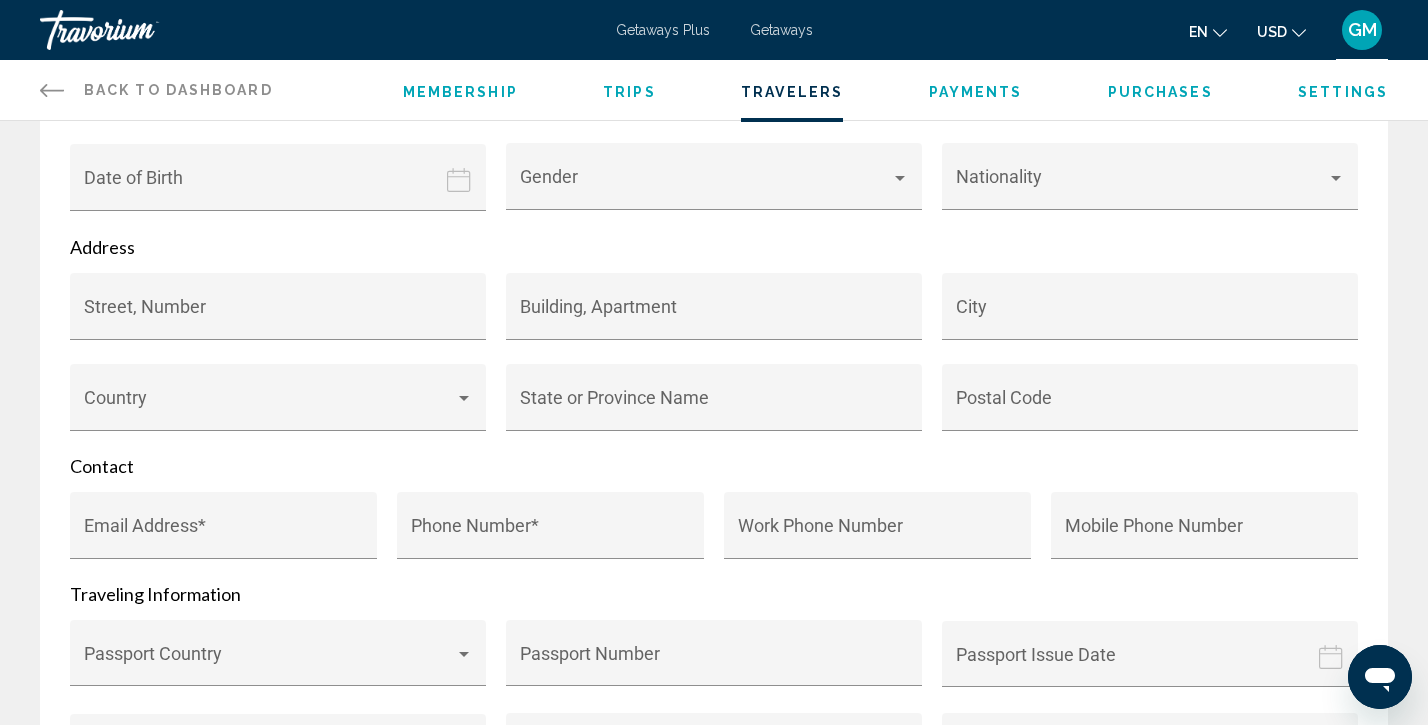 click at bounding box center [140, 30] 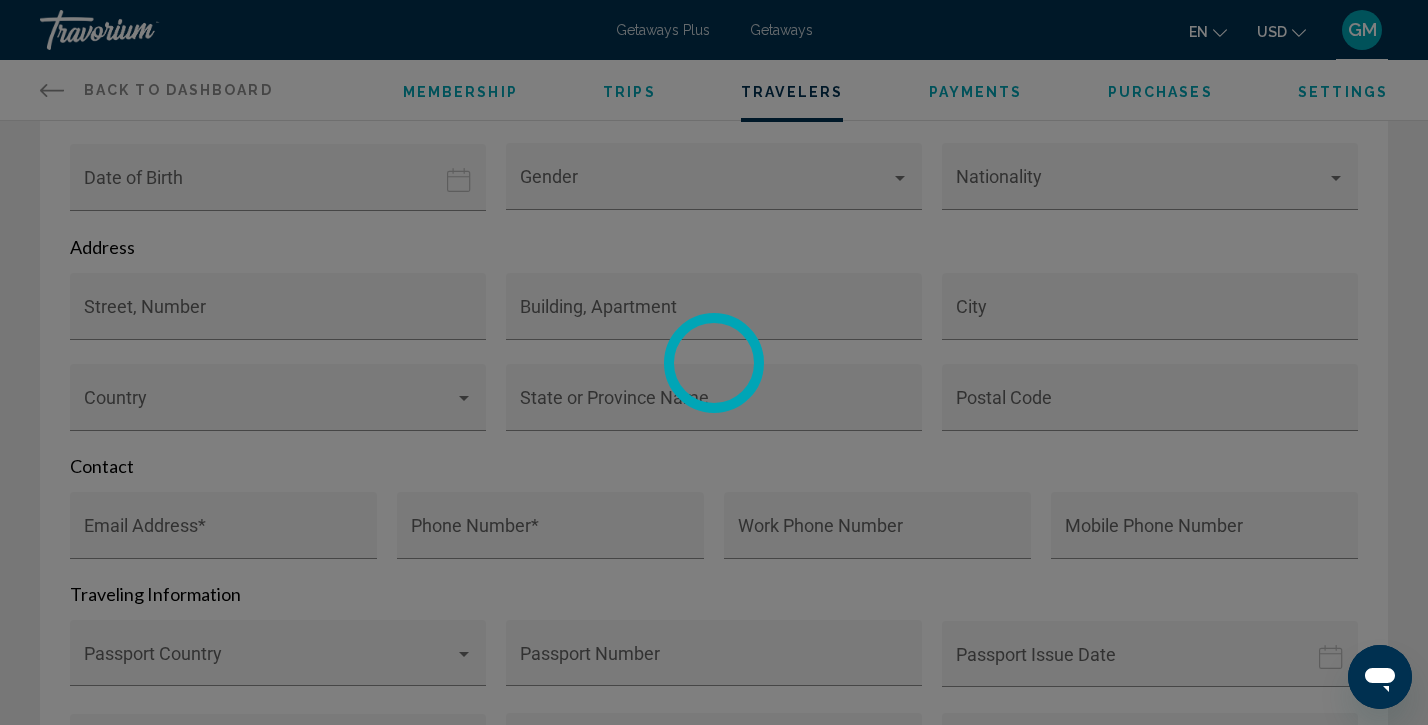 scroll, scrollTop: 0, scrollLeft: 0, axis: both 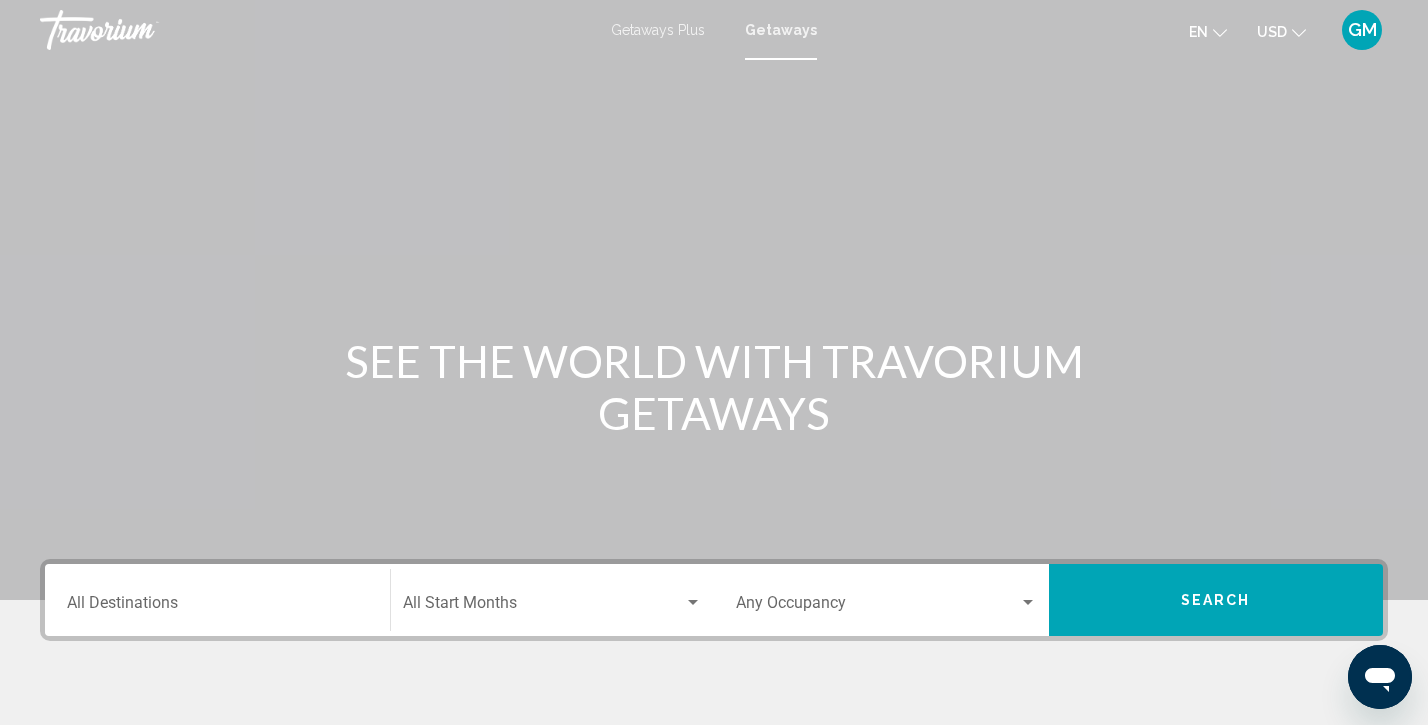 click on "GM" at bounding box center (1362, 30) 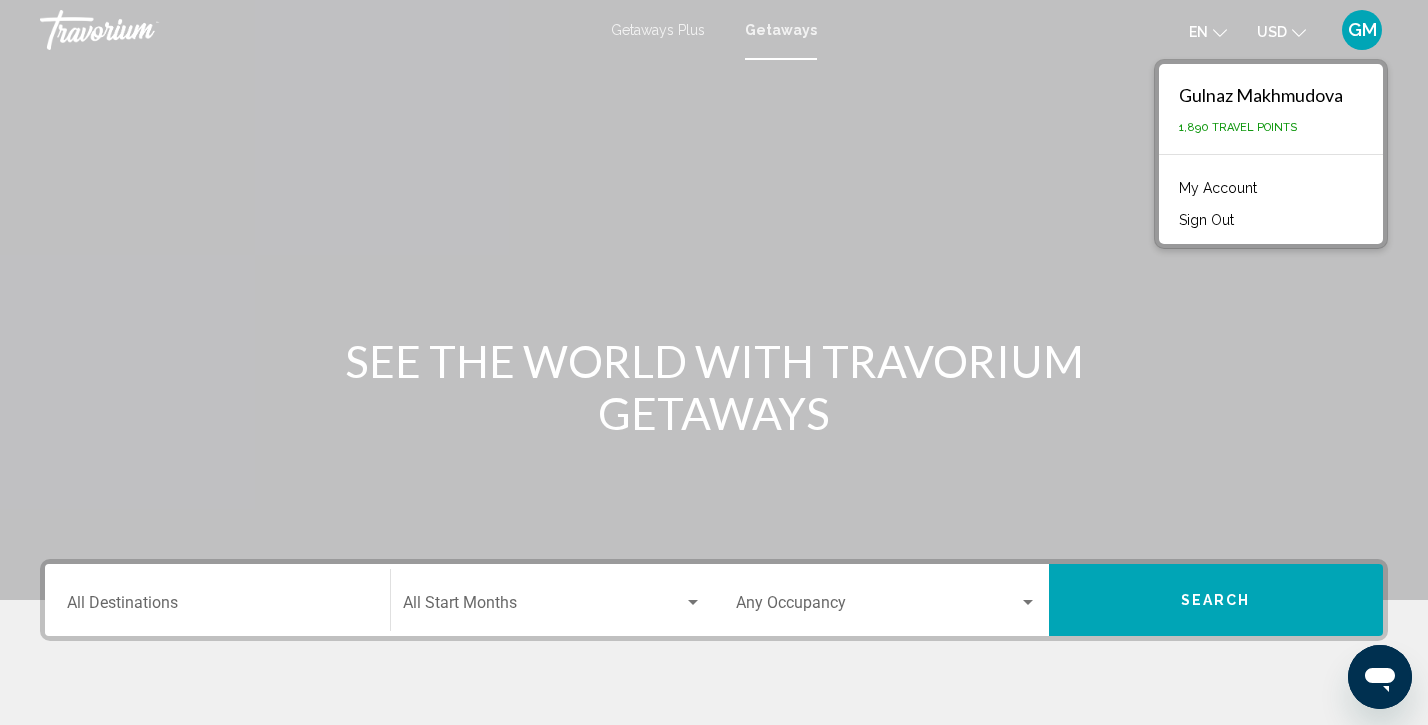 click on "Gulnaz Makhmudova" at bounding box center (1261, 95) 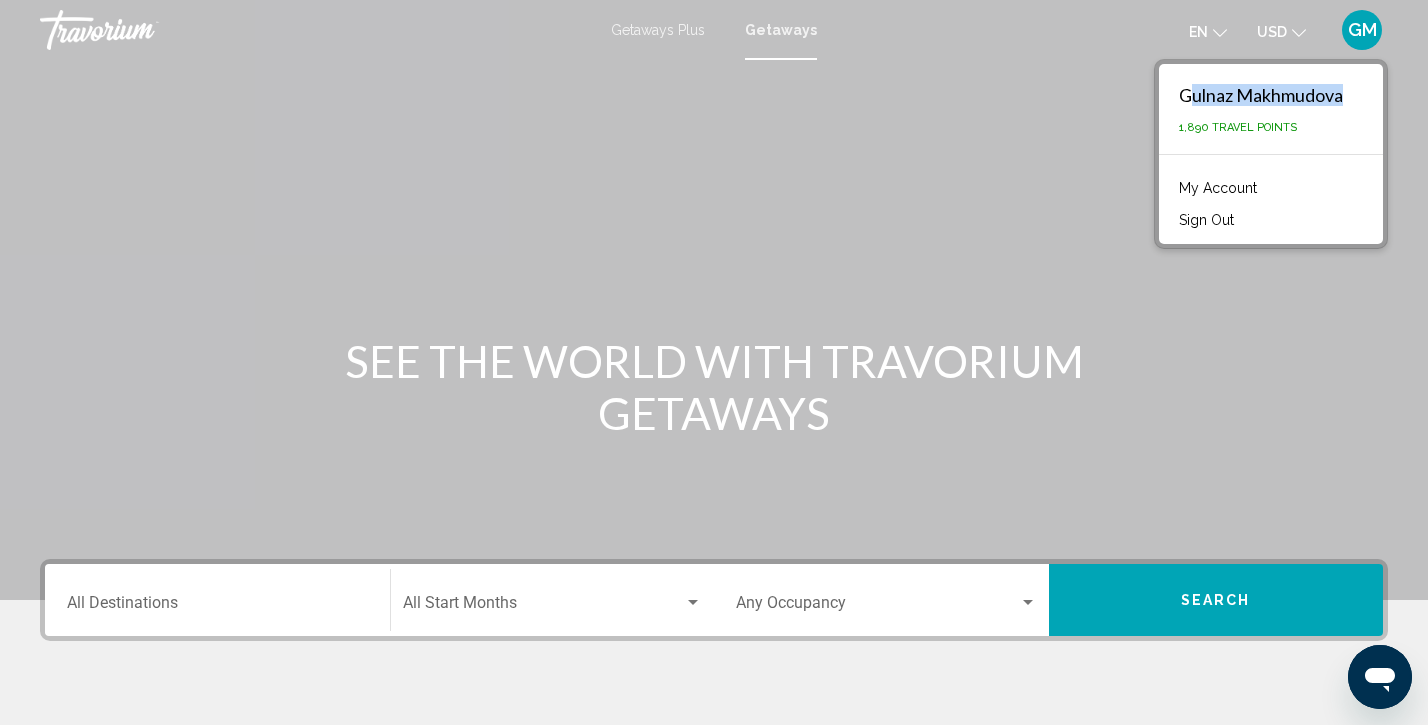 click on "Gulnaz Makhmudova" at bounding box center (1261, 95) 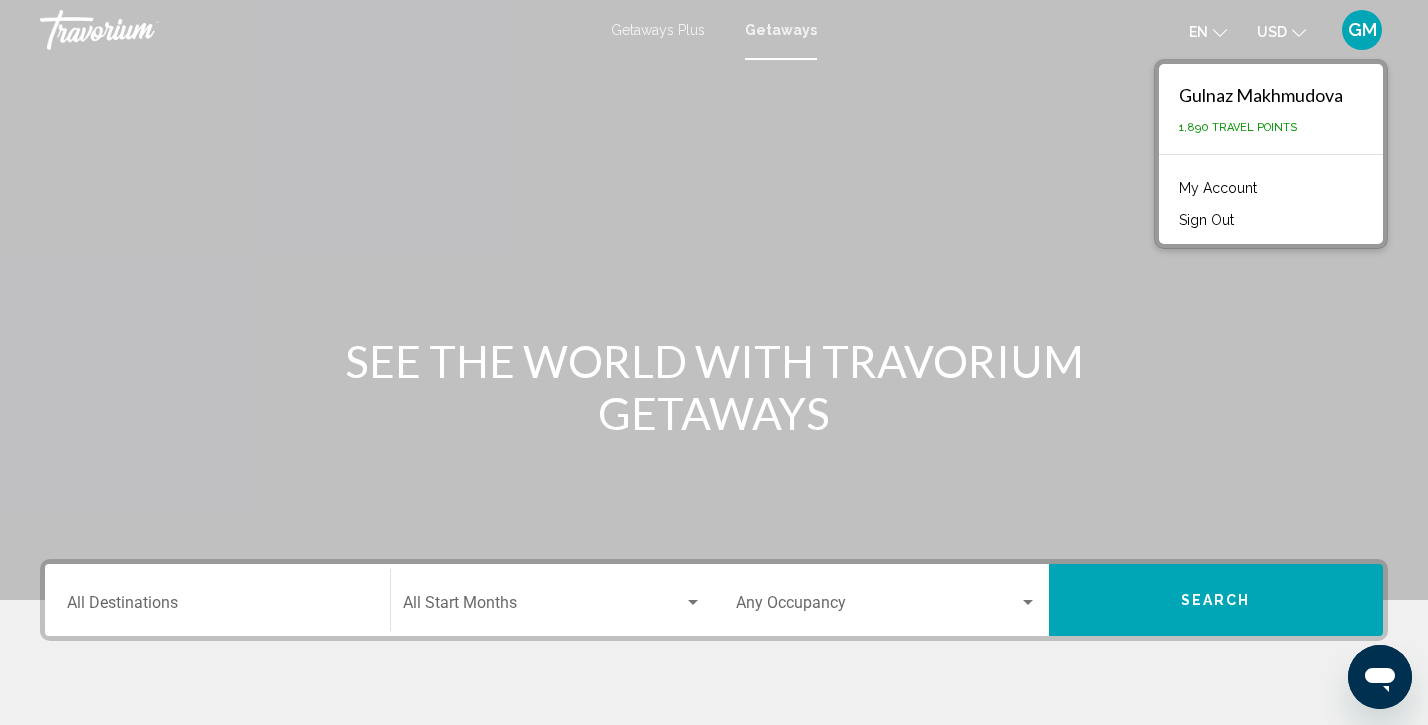 click on "Gulnaz Makhmudova  1,890  Travel Points  My Account Sign Out" at bounding box center (1271, 154) 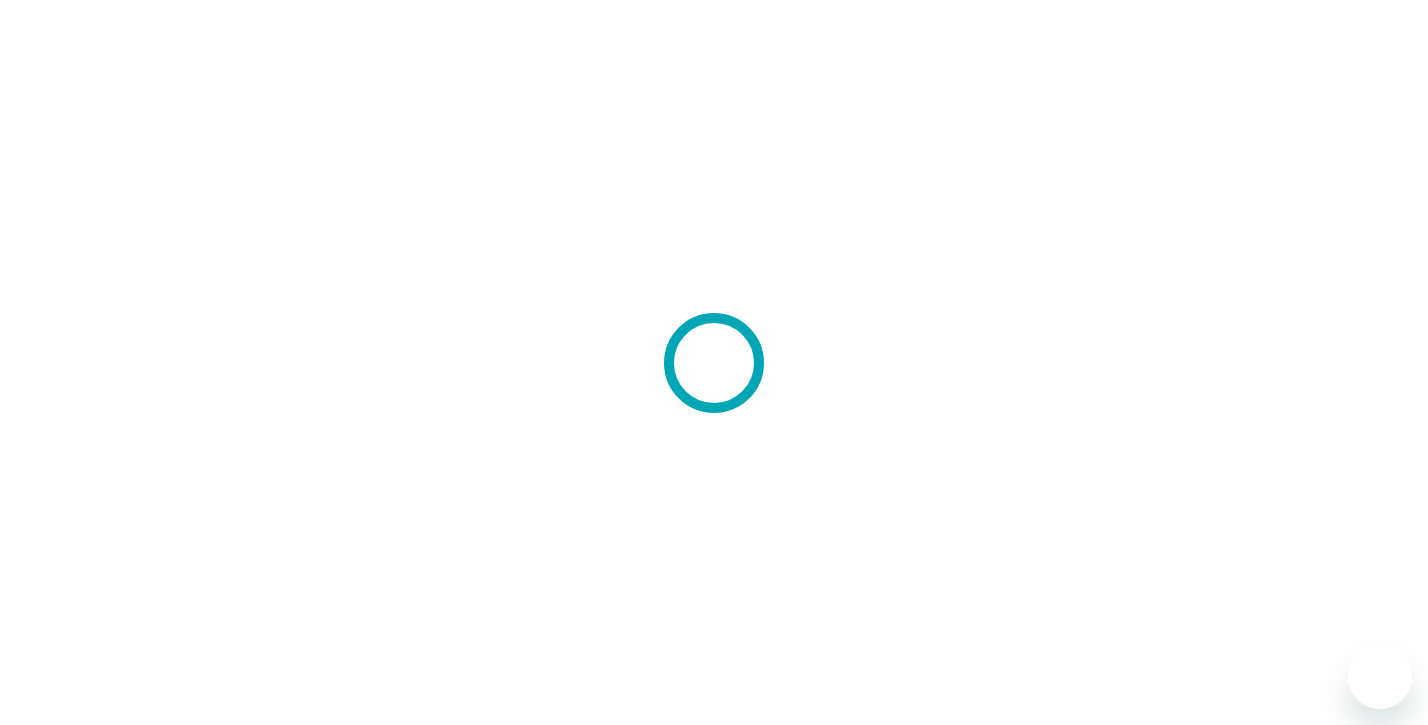scroll, scrollTop: 0, scrollLeft: 0, axis: both 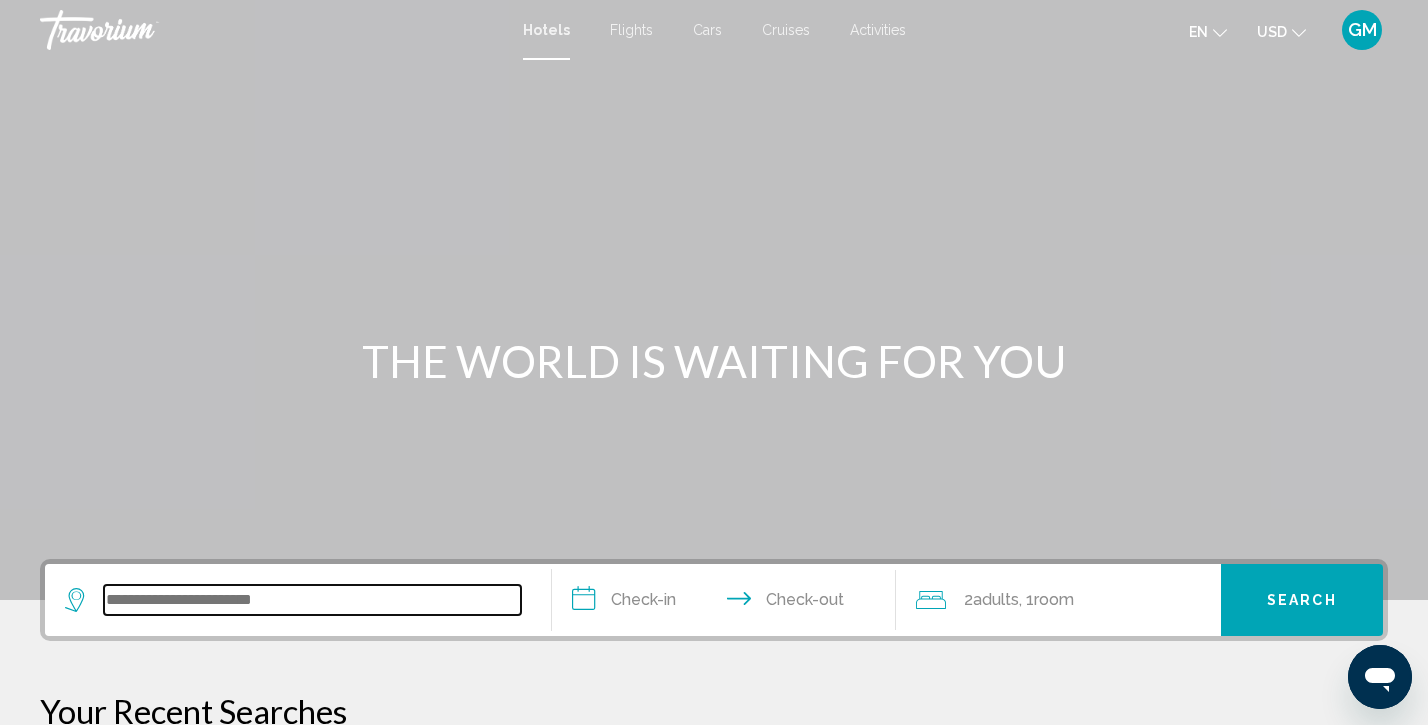 click at bounding box center [312, 600] 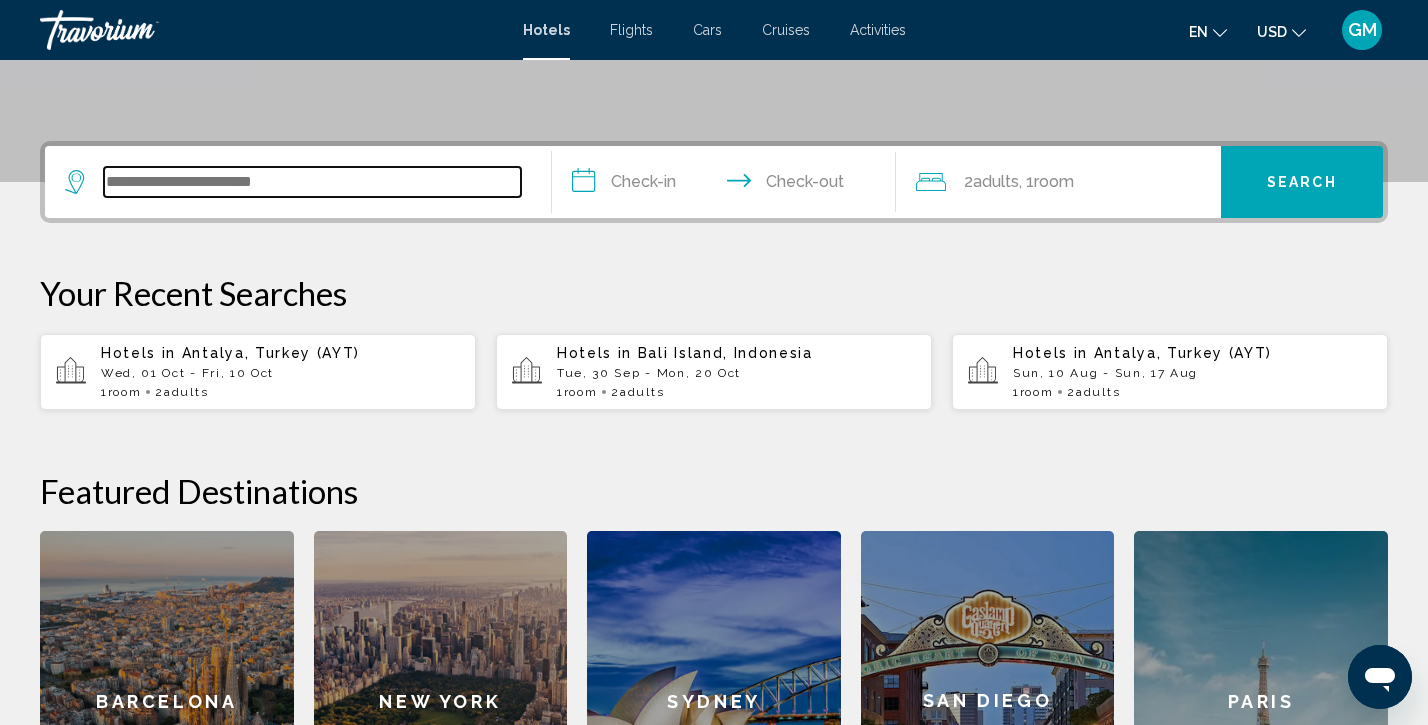 scroll, scrollTop: 494, scrollLeft: 0, axis: vertical 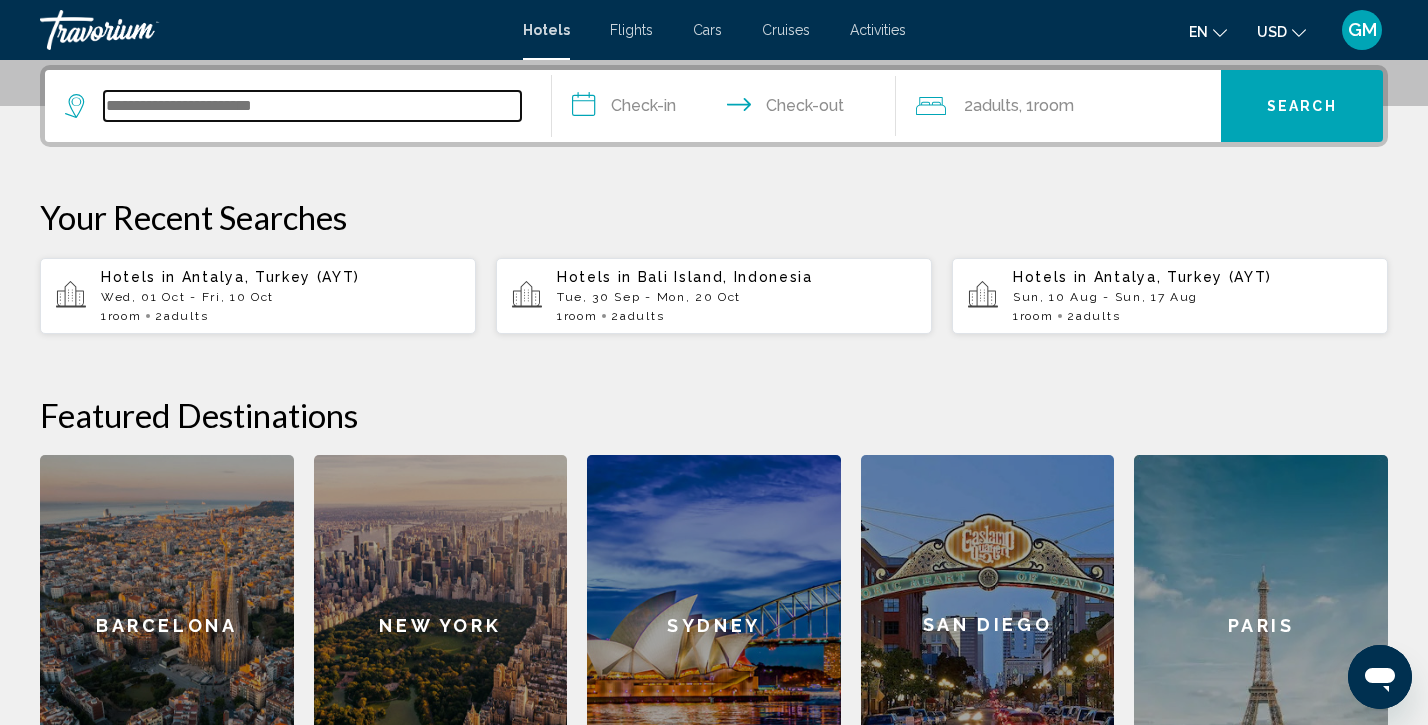 type on "*" 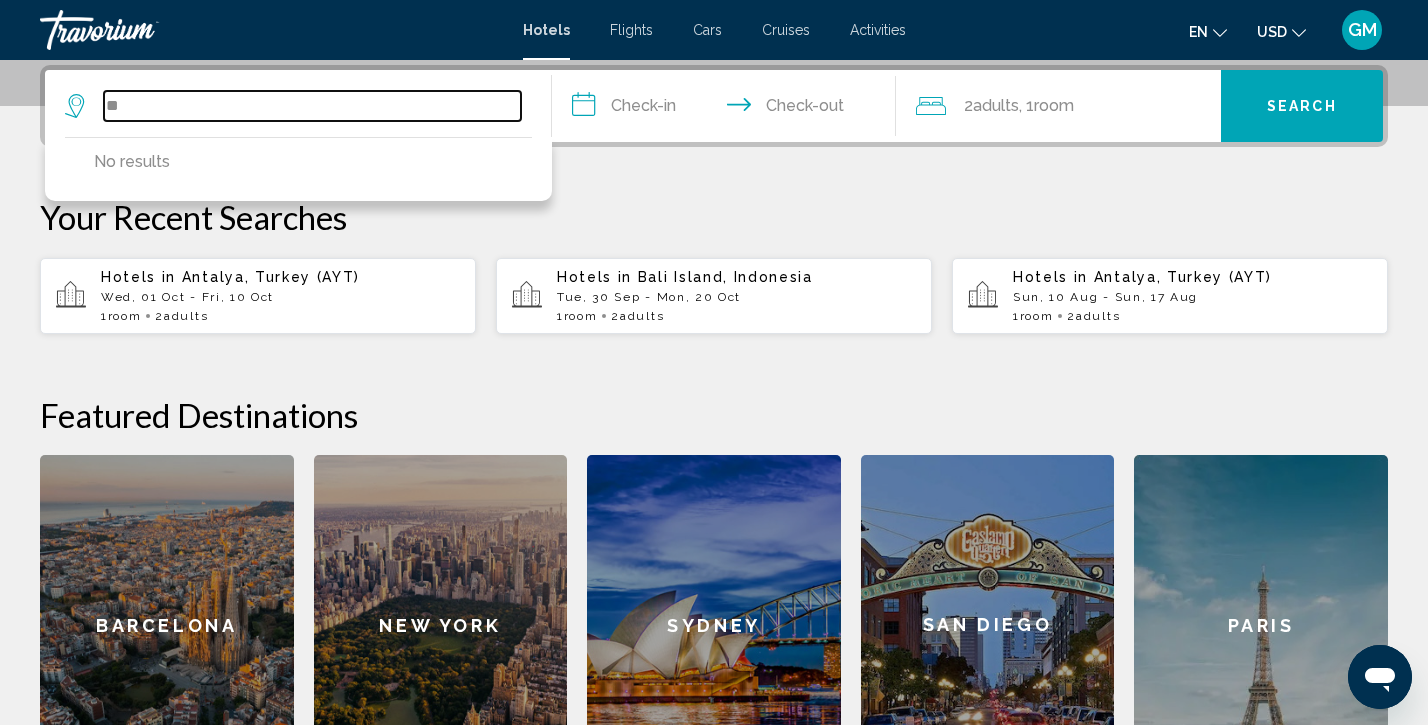 type on "*" 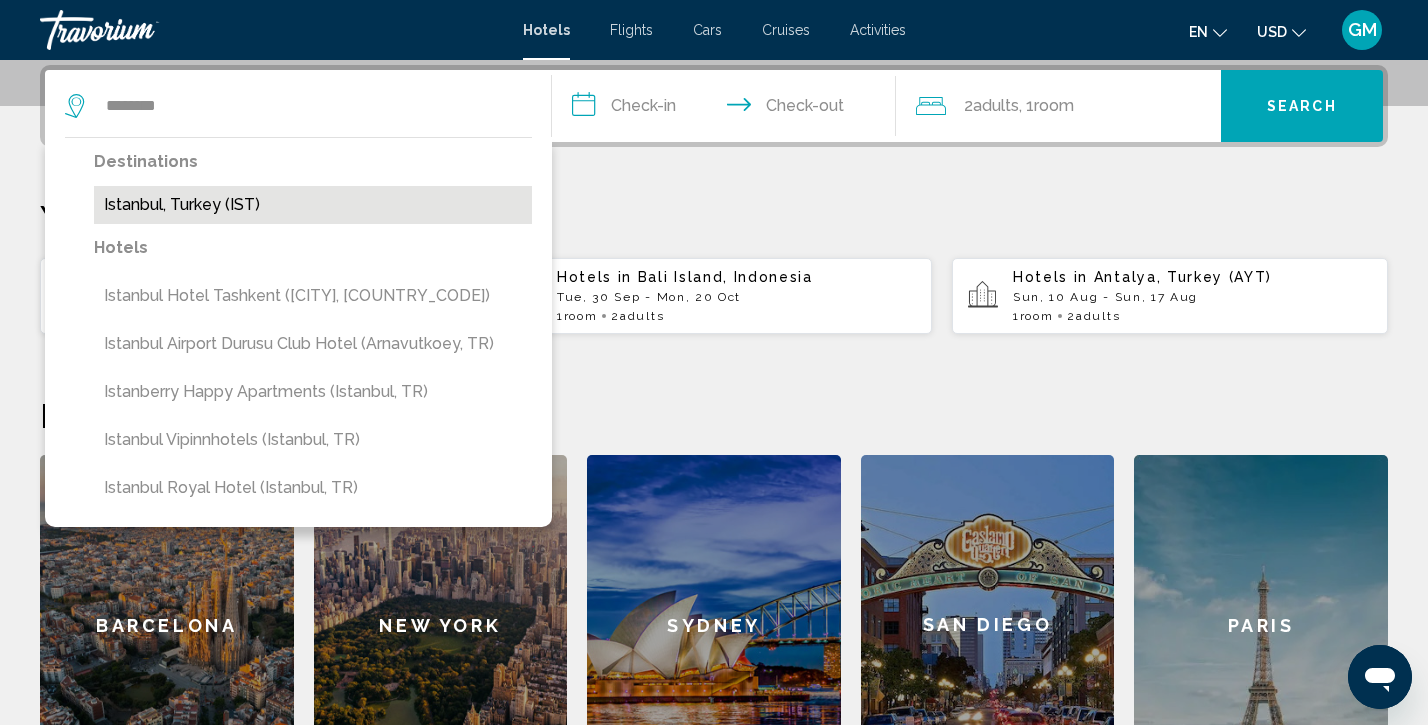 drag, startPoint x: 224, startPoint y: 192, endPoint x: 158, endPoint y: 201, distance: 66.61081 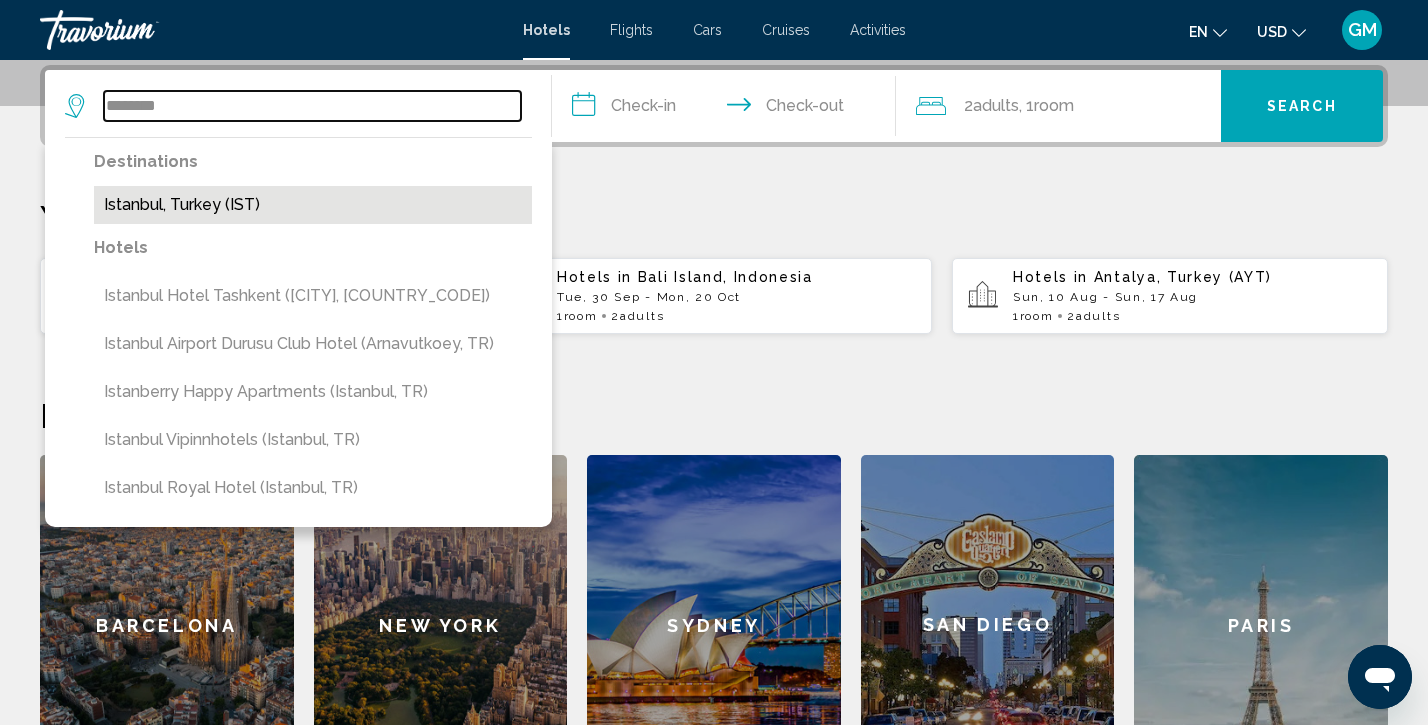 type on "**********" 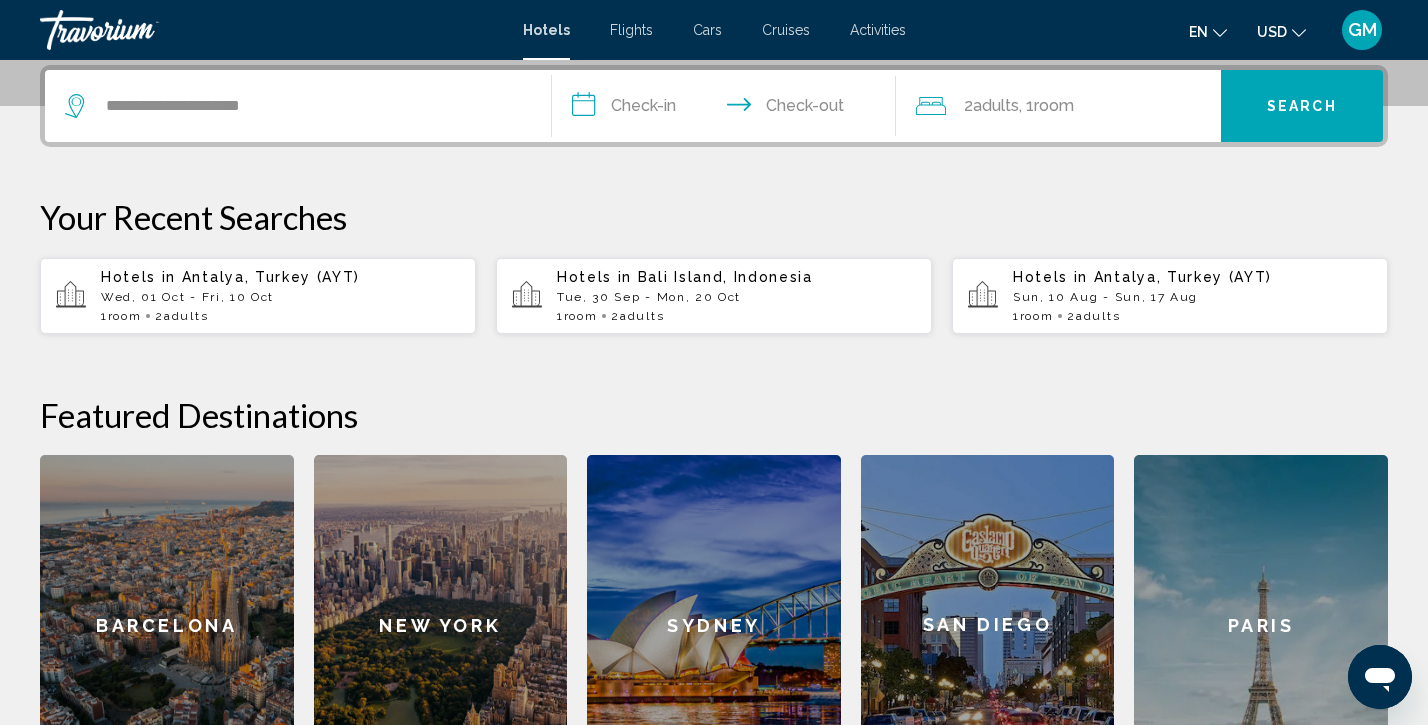 click on "**********" at bounding box center (728, 109) 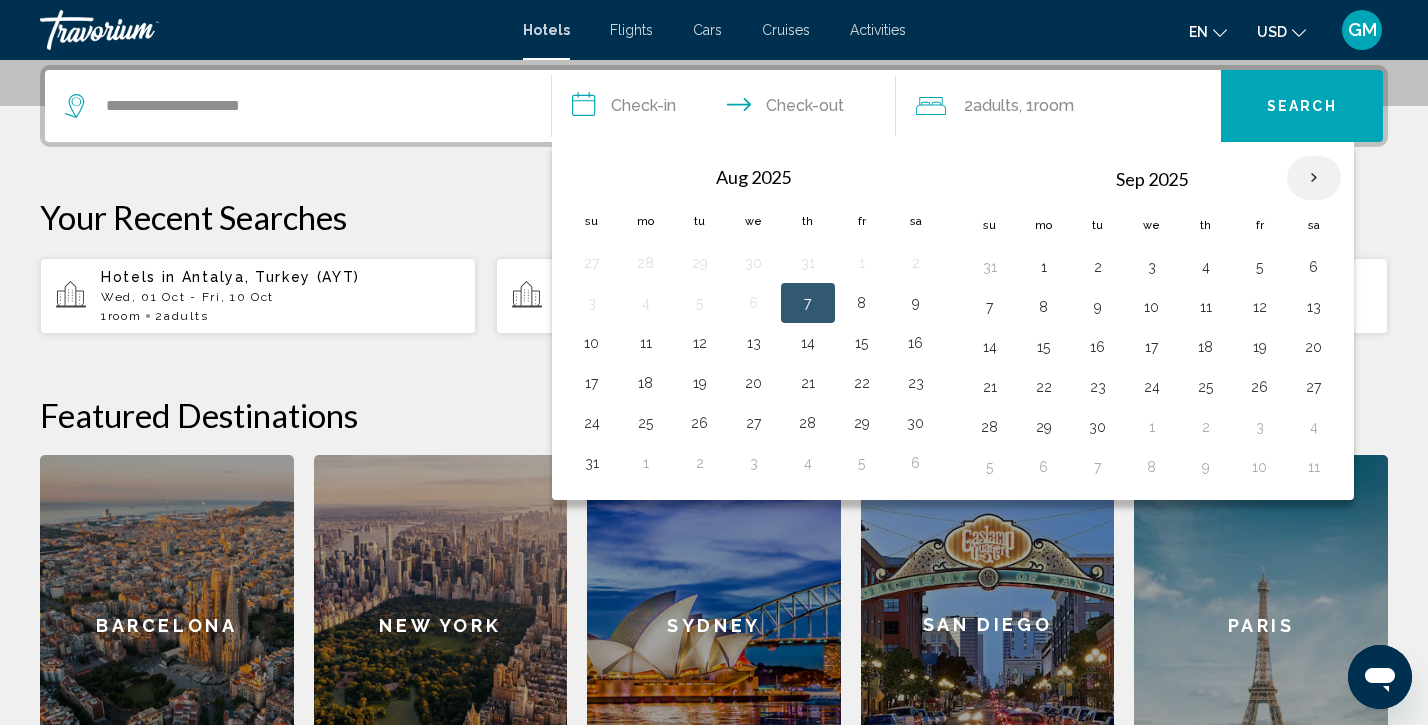 click at bounding box center (1314, 178) 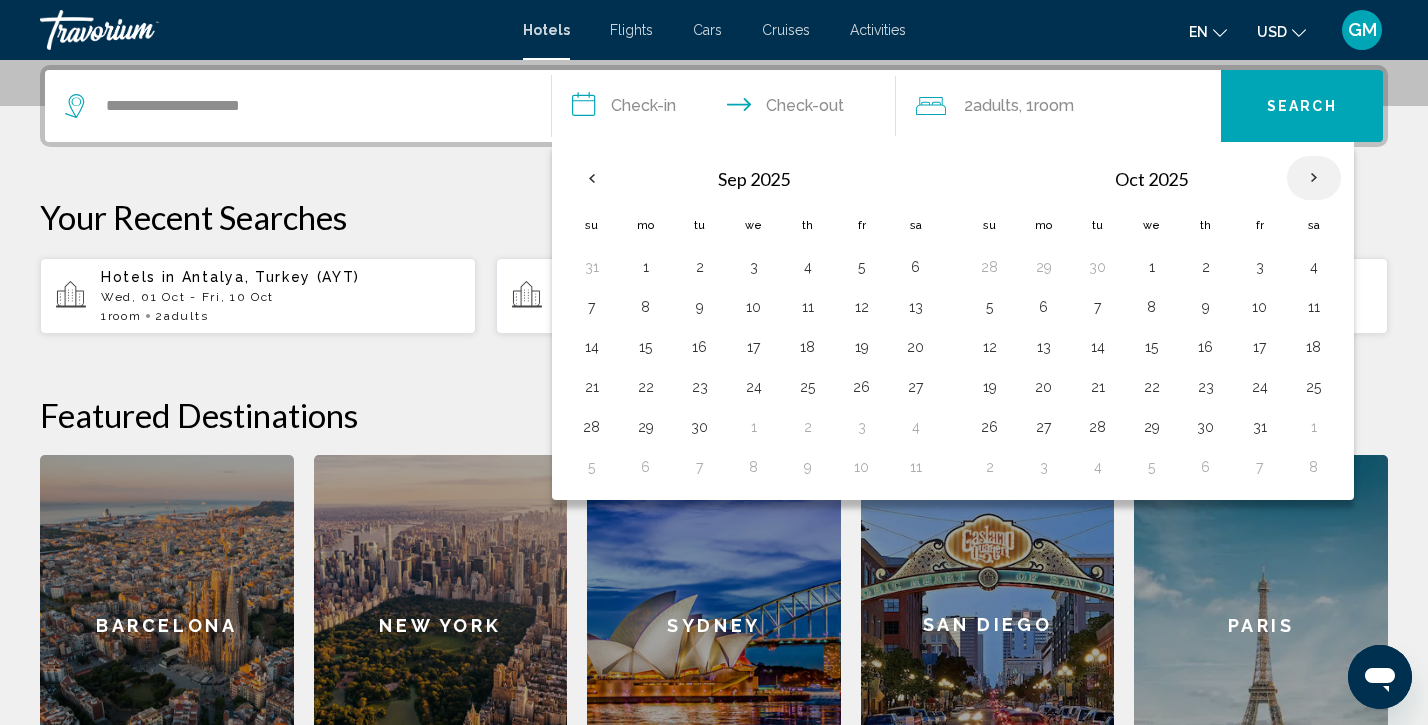click at bounding box center [1314, 178] 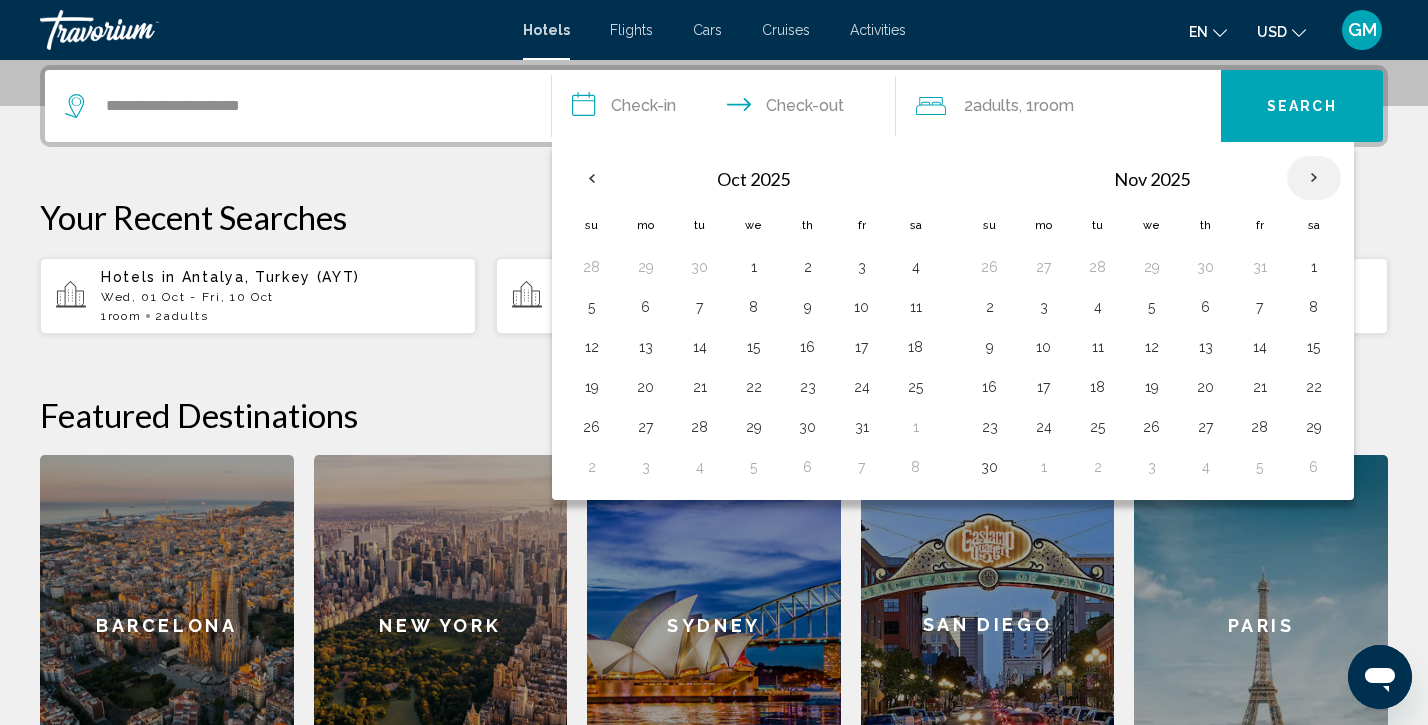 click at bounding box center [1314, 178] 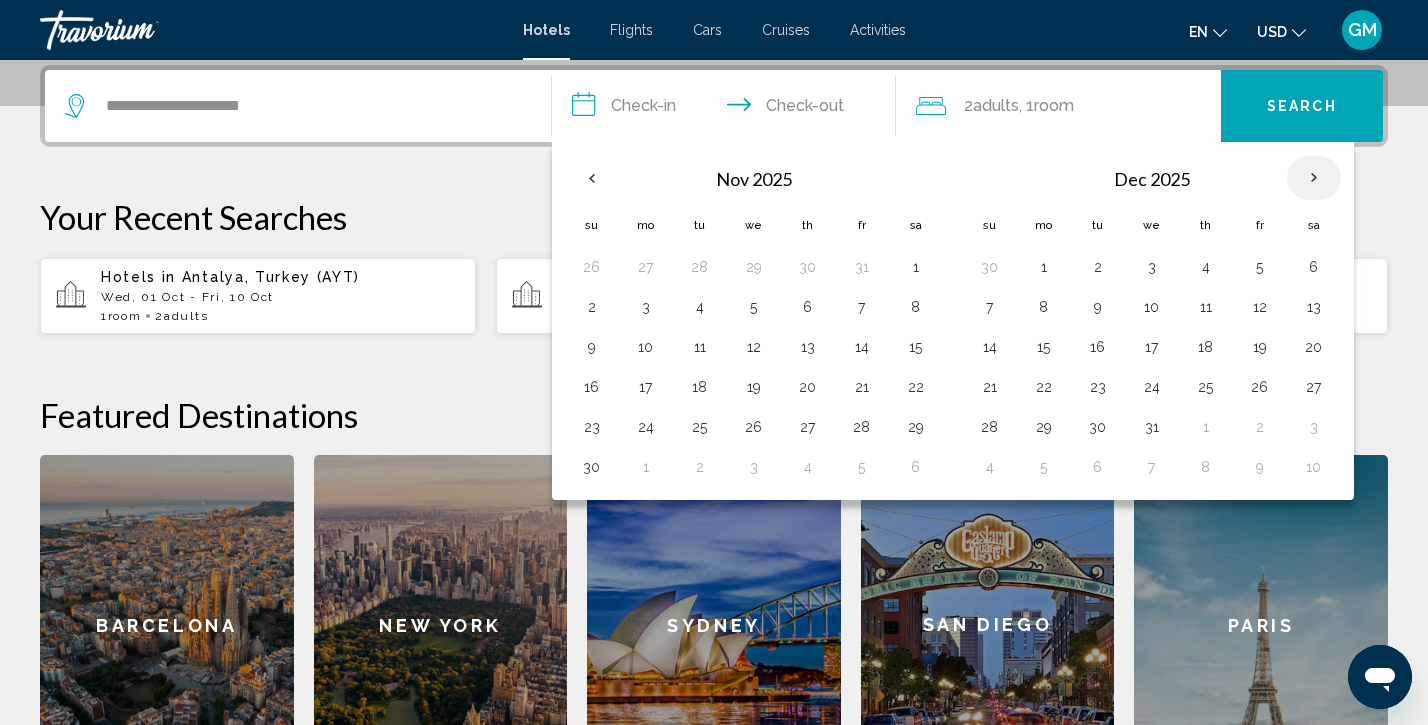 click at bounding box center [1314, 178] 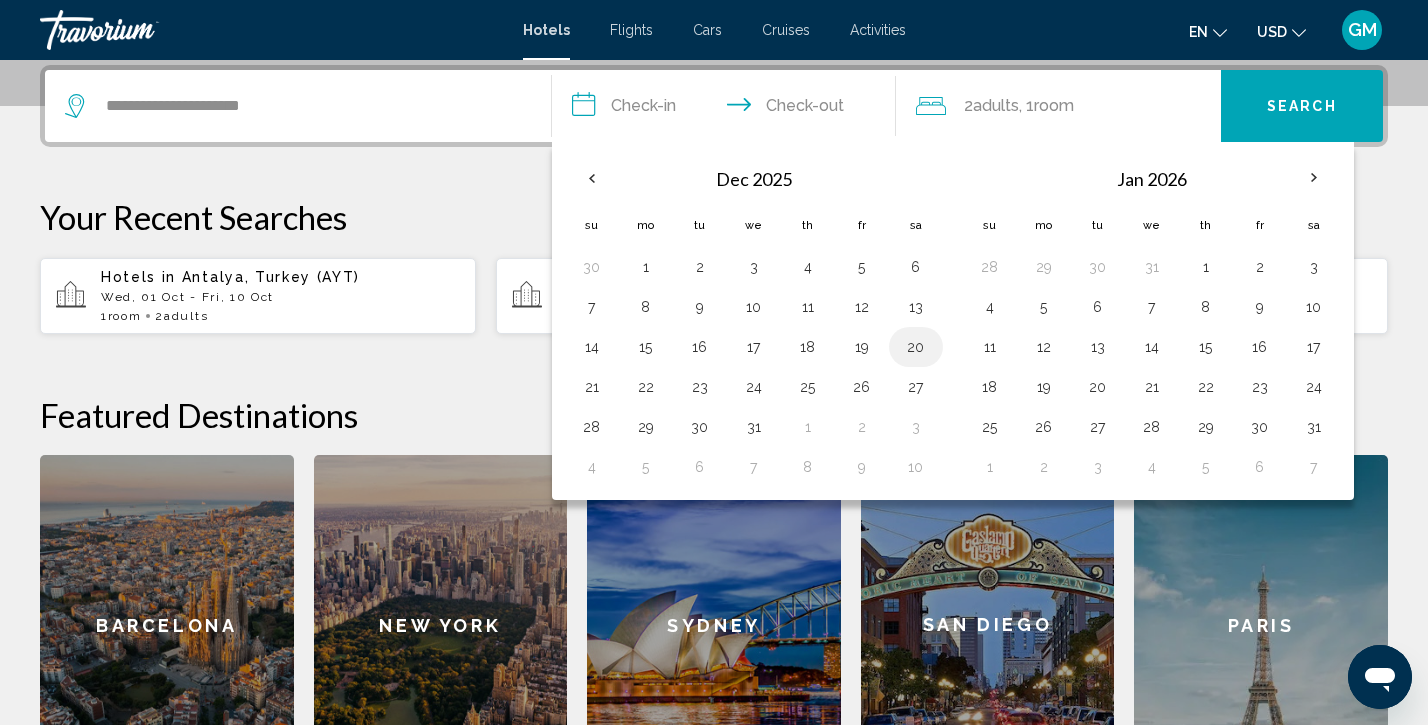 click on "20" at bounding box center [916, 347] 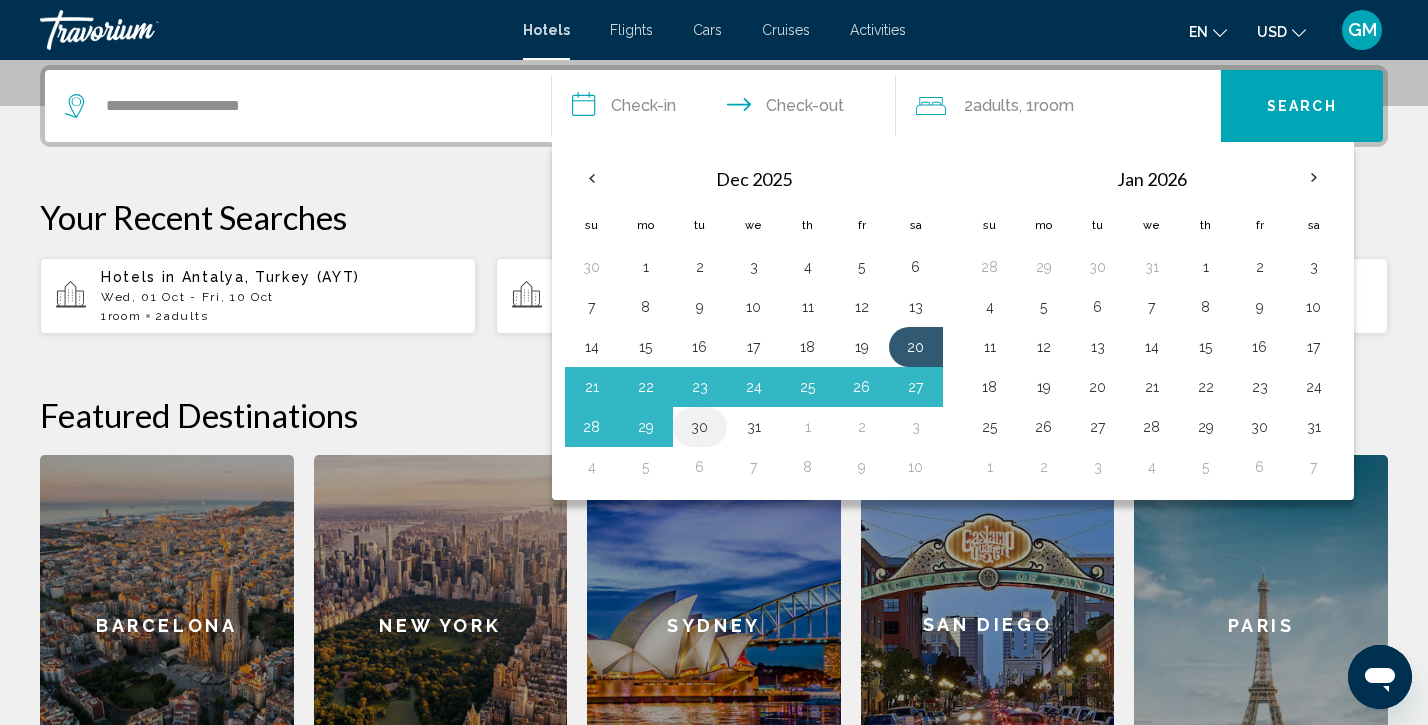 click on "30" at bounding box center (700, 427) 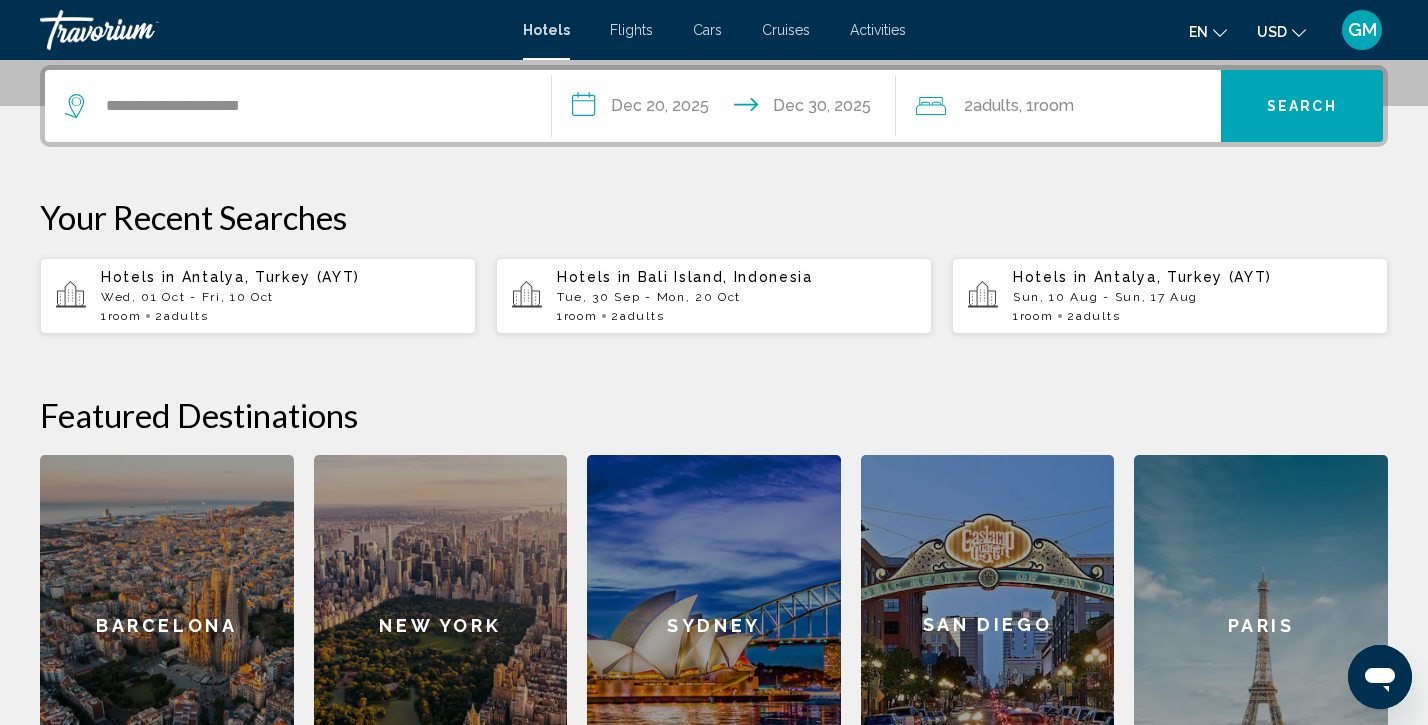 click on ", 1  Room rooms" 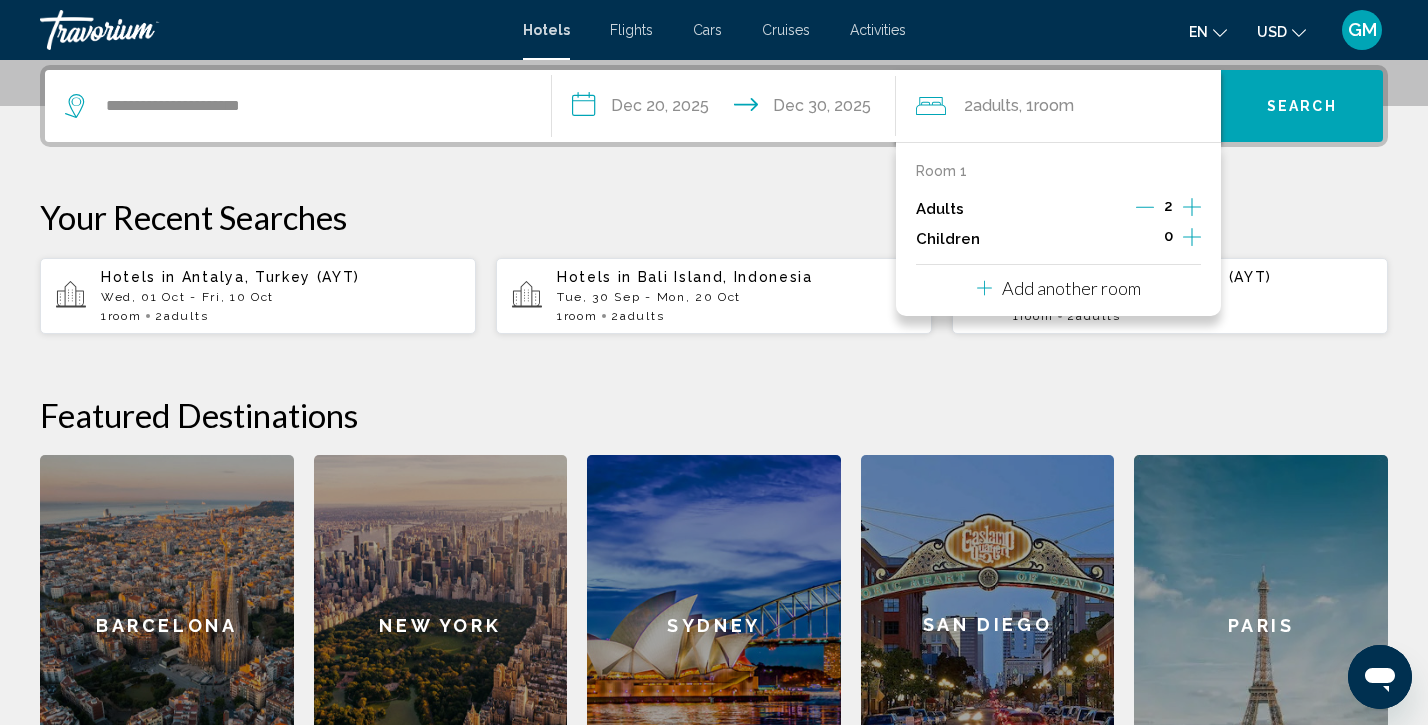 click 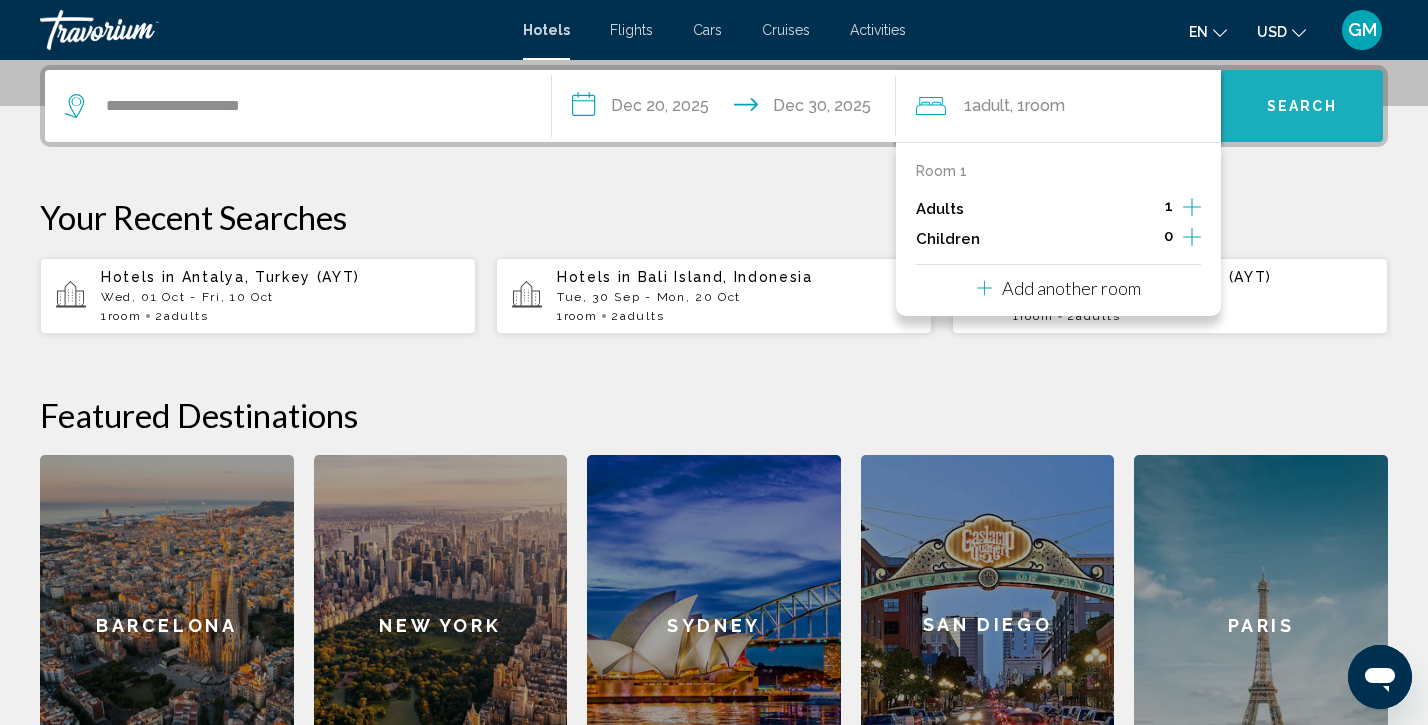 click on "Search" at bounding box center [1302, 106] 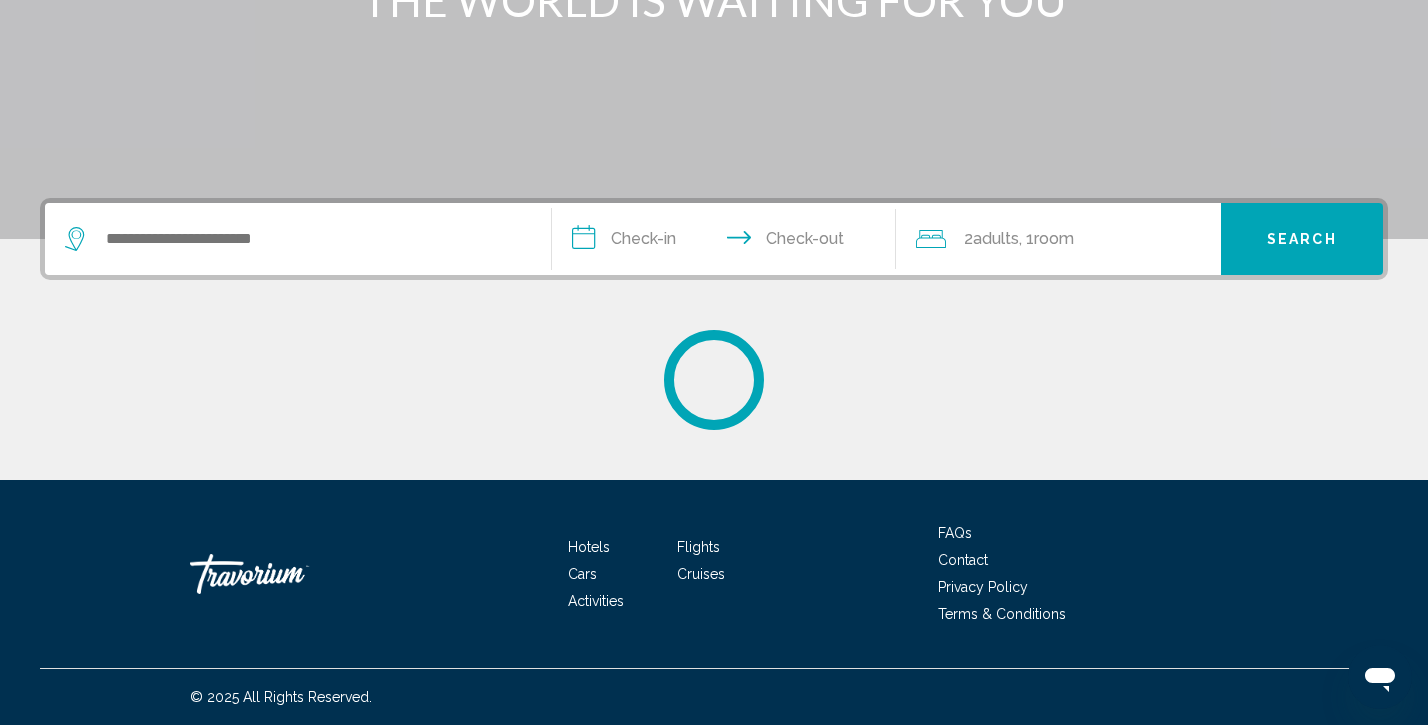 scroll, scrollTop: 0, scrollLeft: 0, axis: both 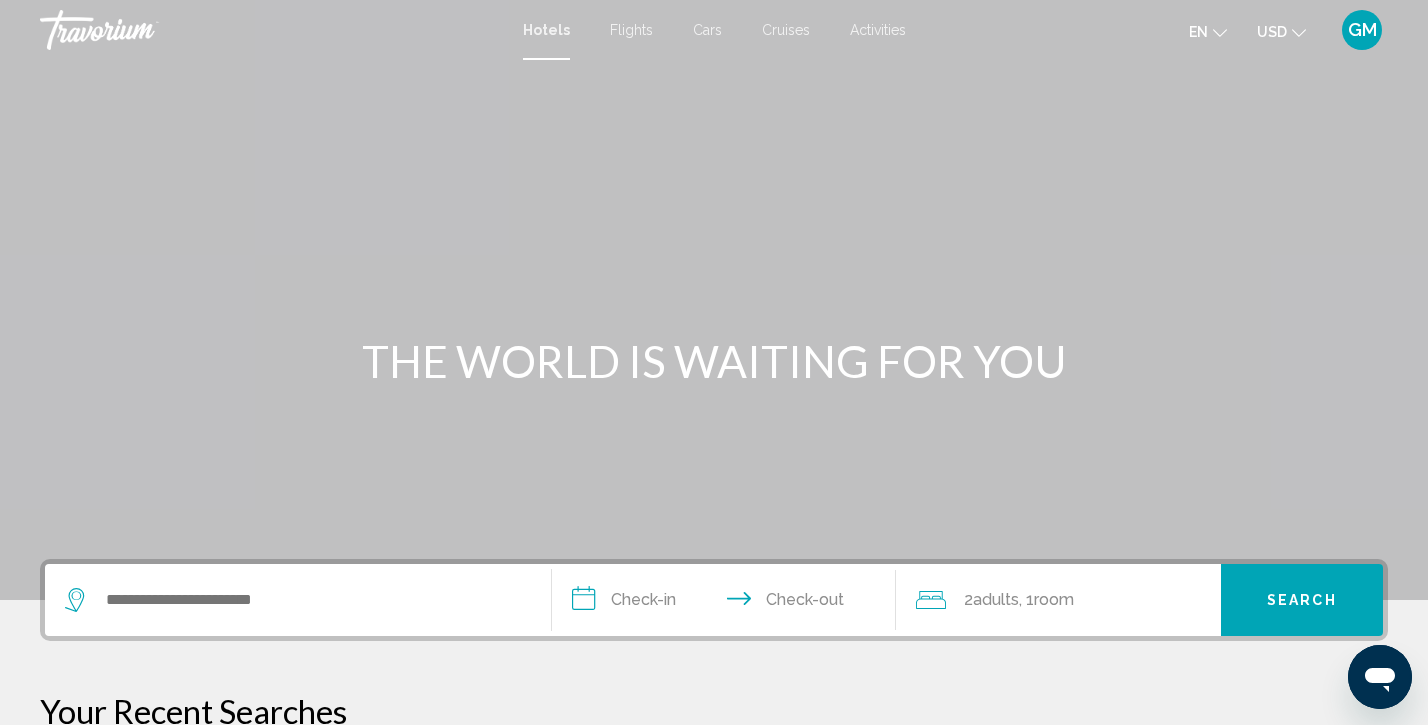 click at bounding box center (714, 300) 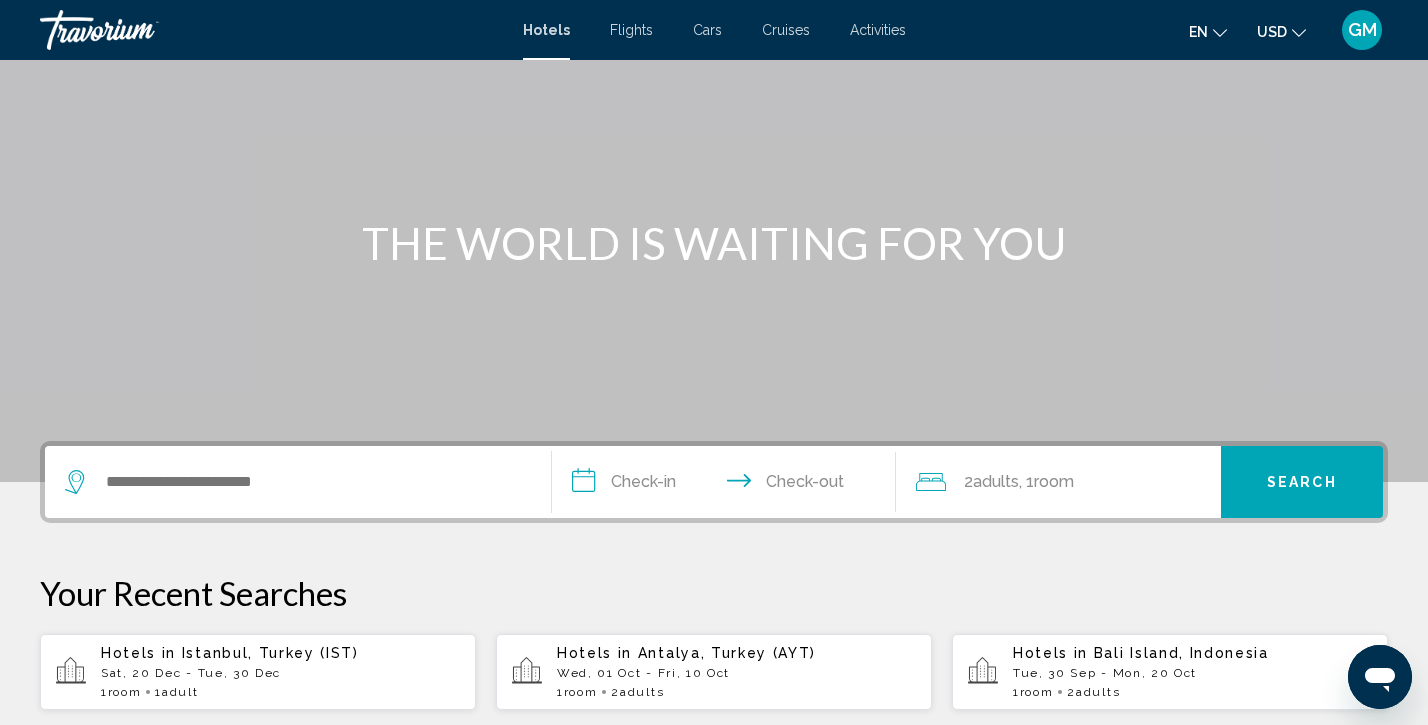 scroll, scrollTop: 108, scrollLeft: 0, axis: vertical 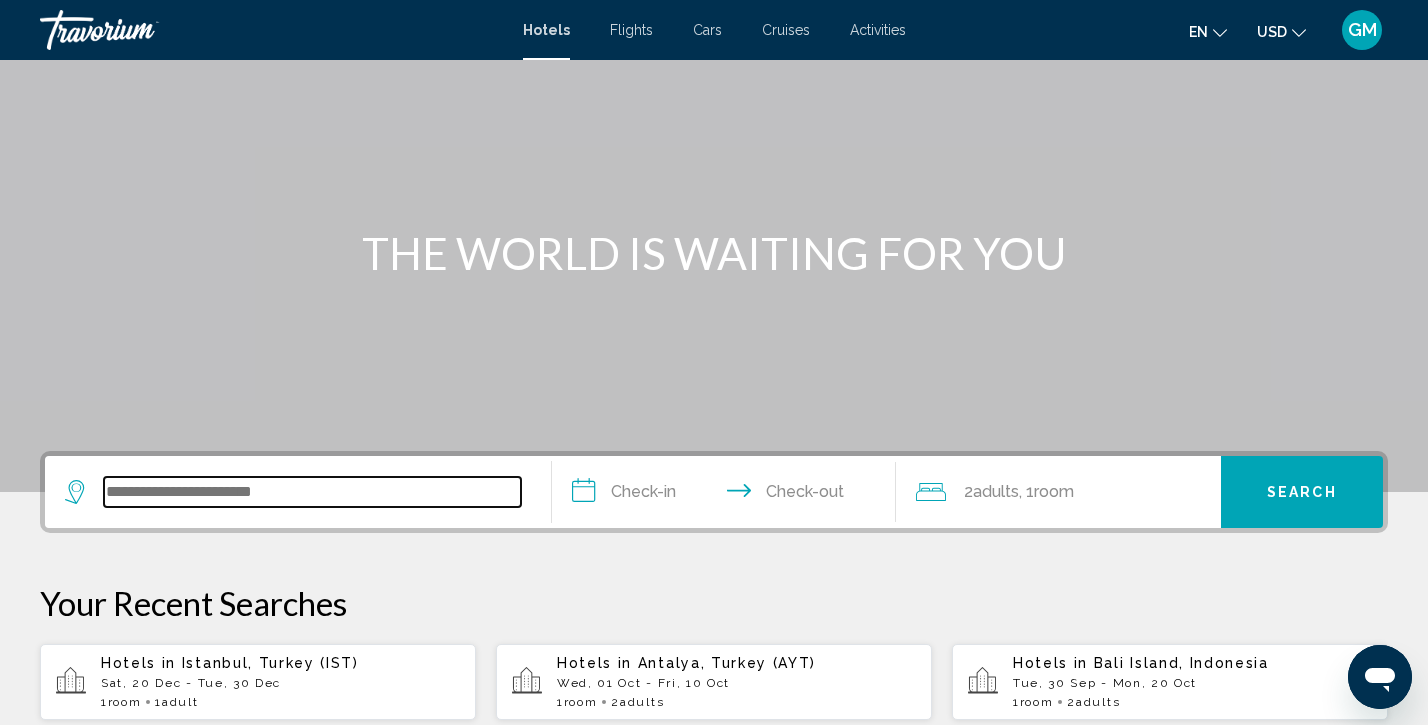 click at bounding box center [312, 492] 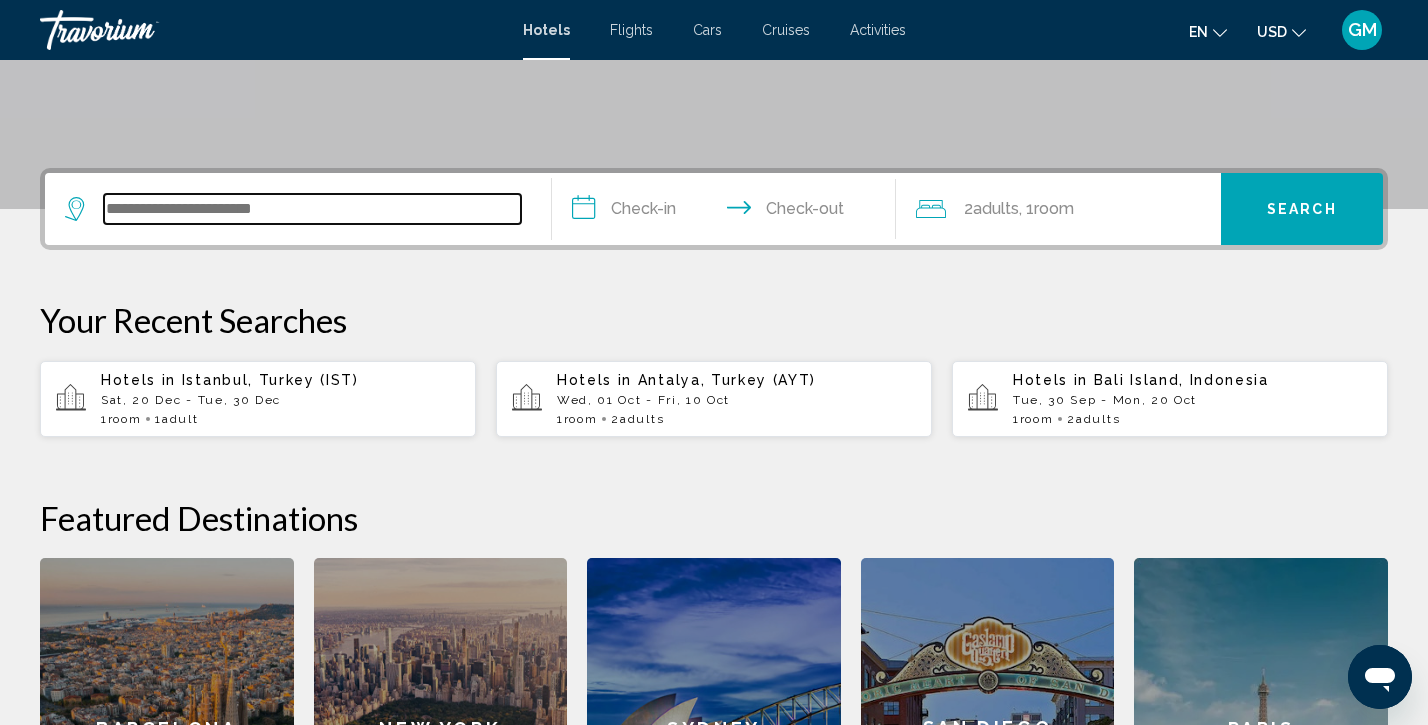 scroll, scrollTop: 494, scrollLeft: 0, axis: vertical 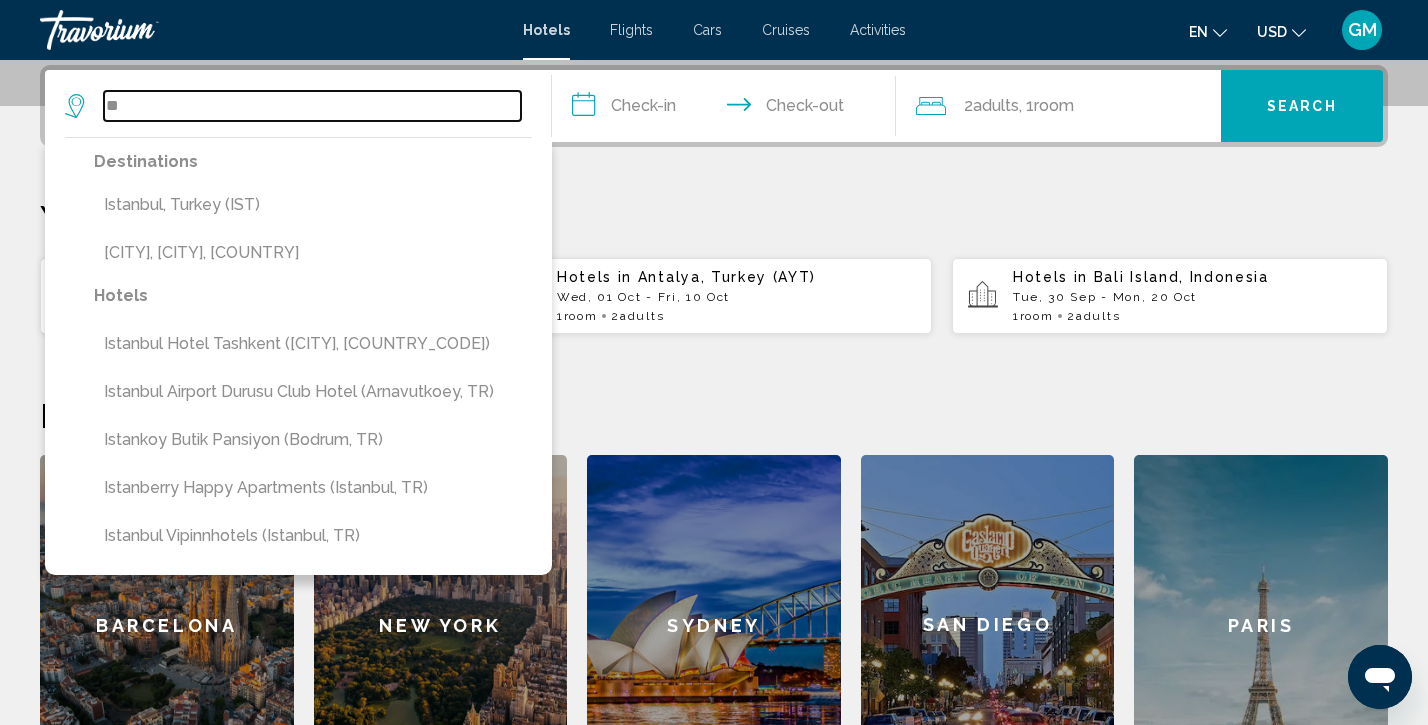 type on "*" 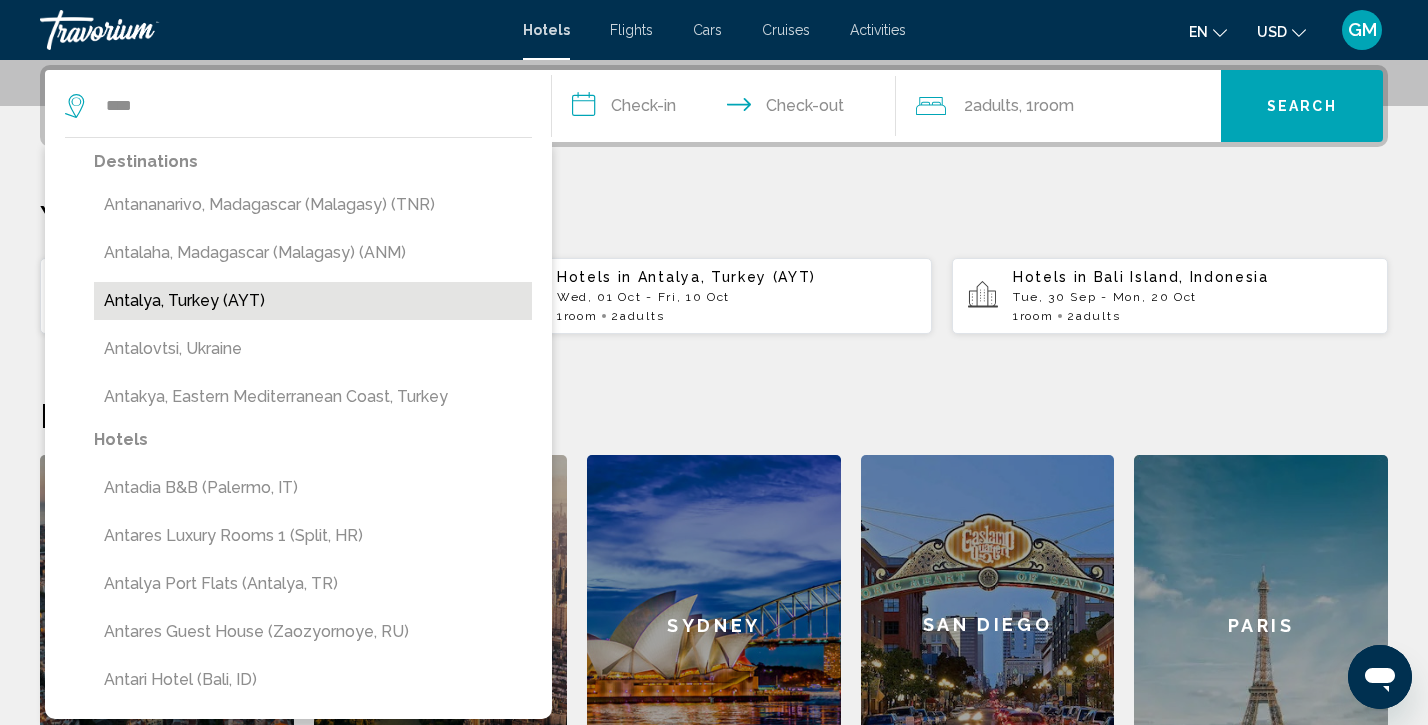 click on "Antalya, Turkey (AYT)" at bounding box center (313, 301) 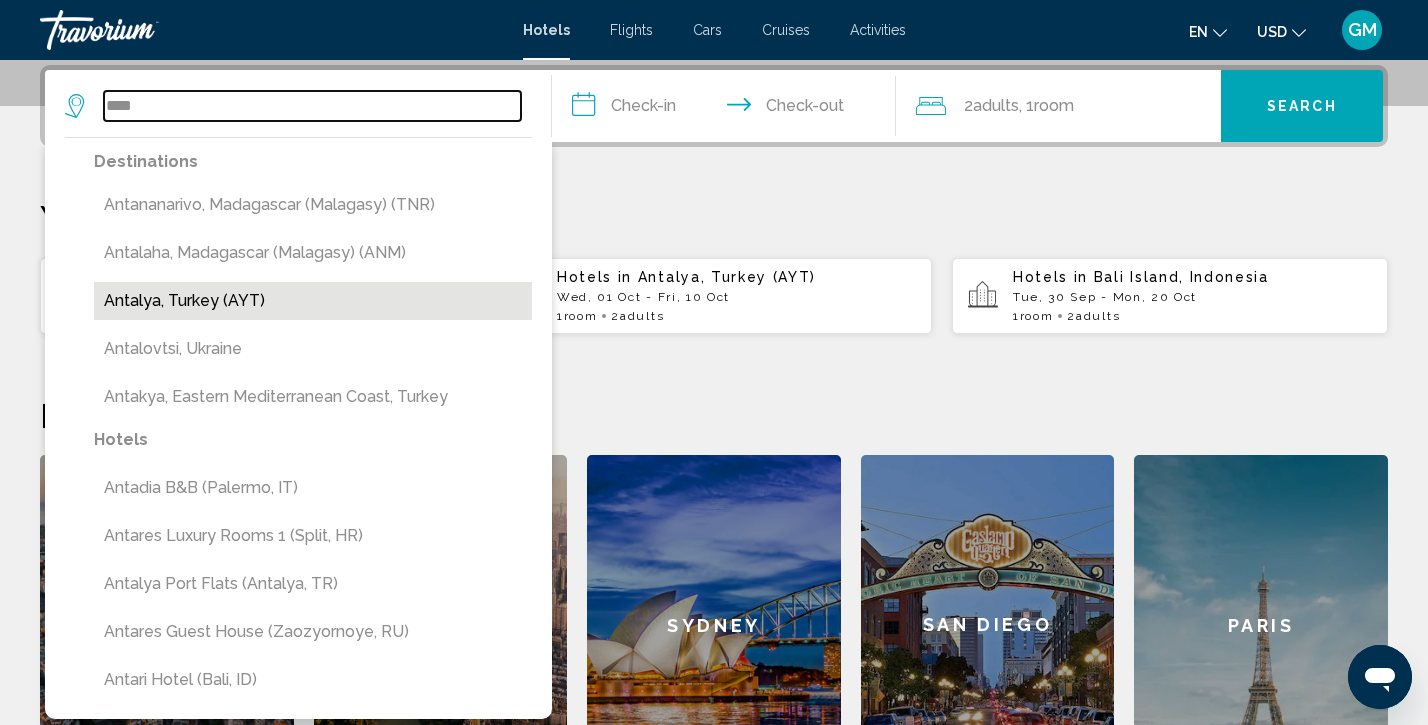 type on "**********" 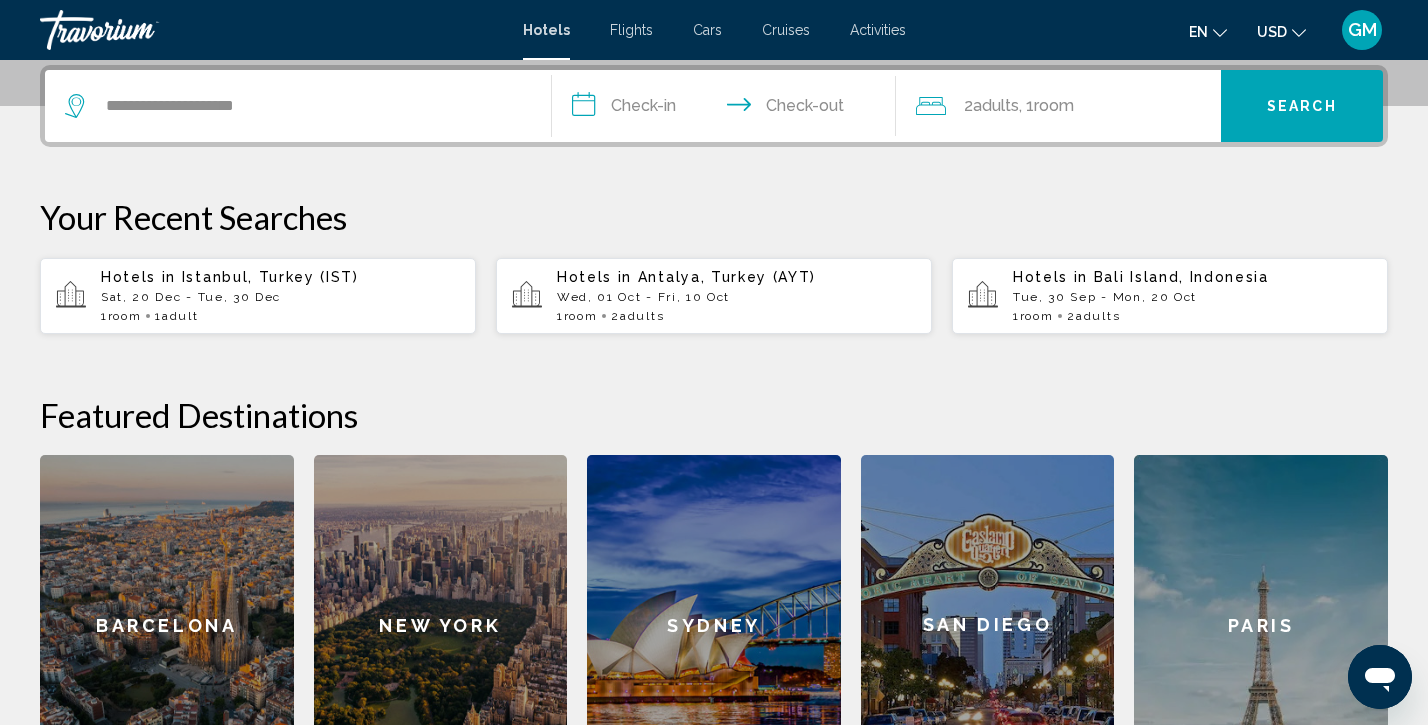 click on "**********" at bounding box center [728, 109] 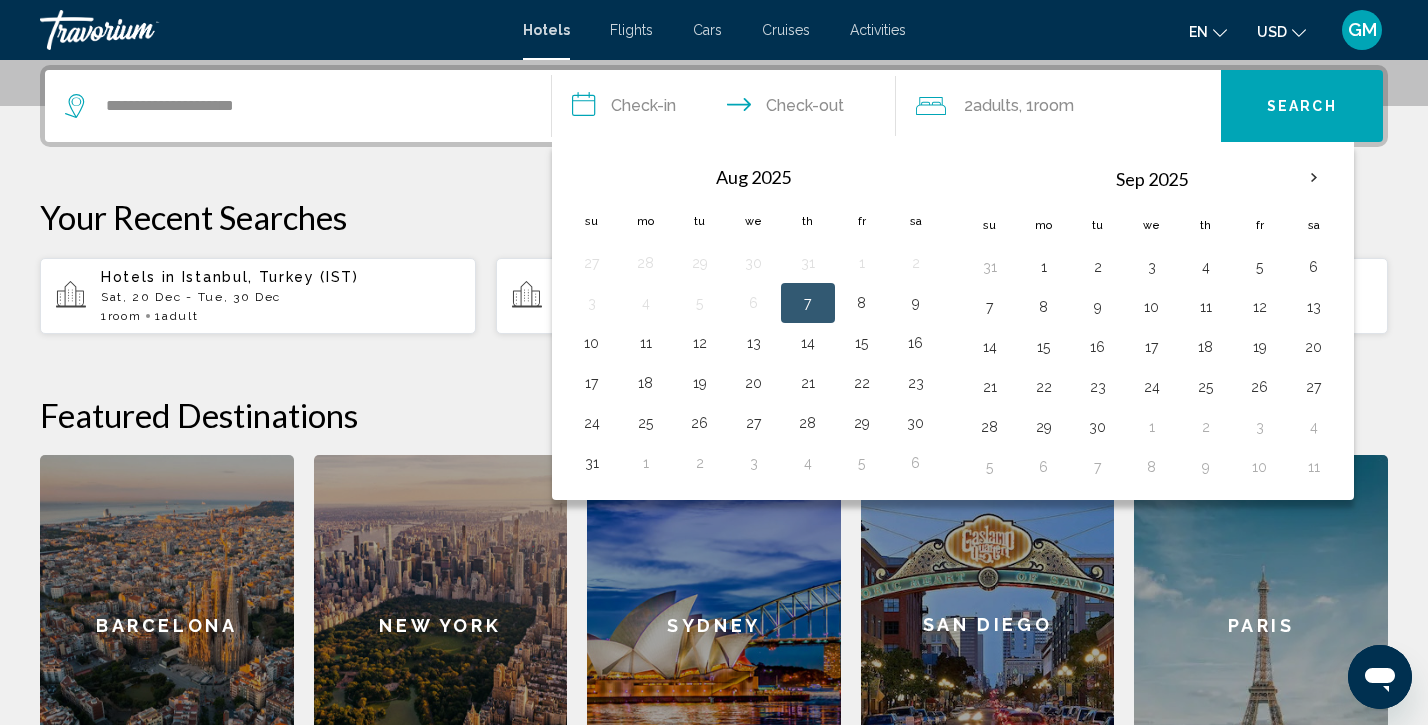 click on ", 1  Room rooms" 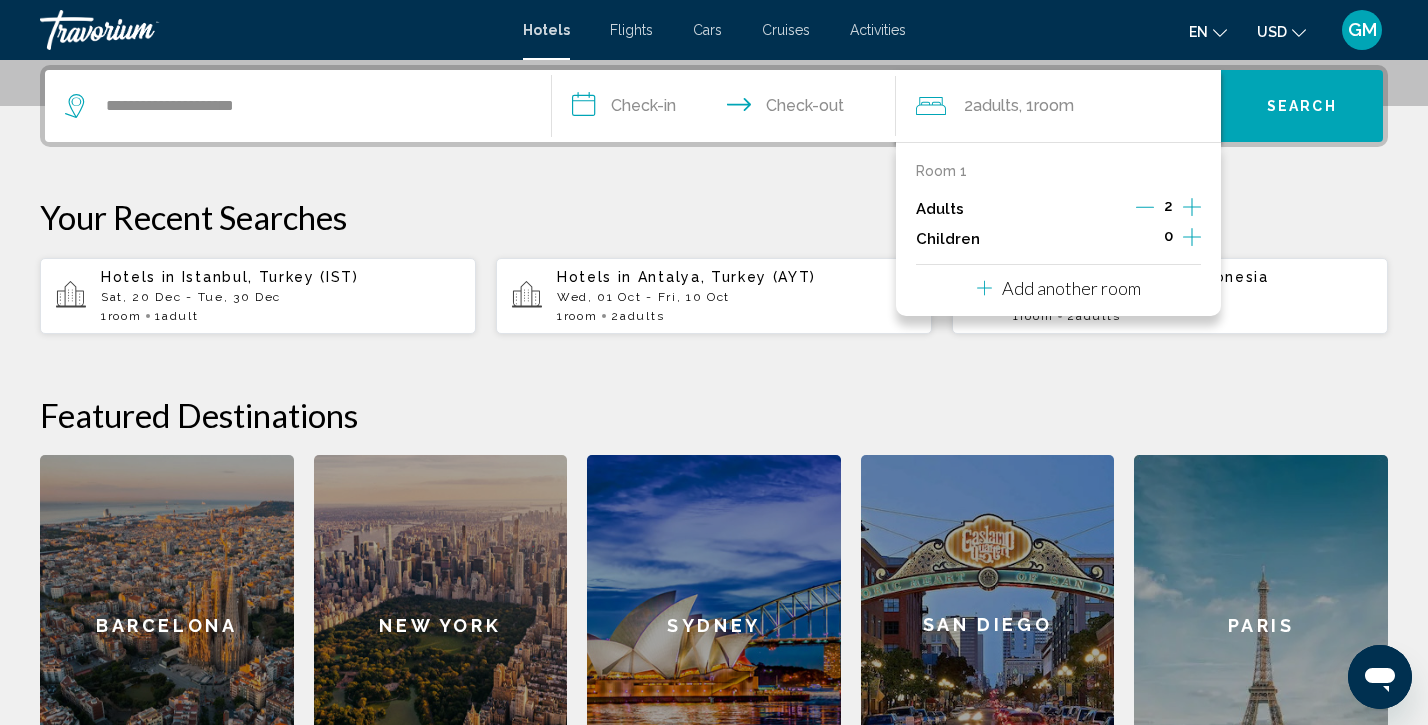 click 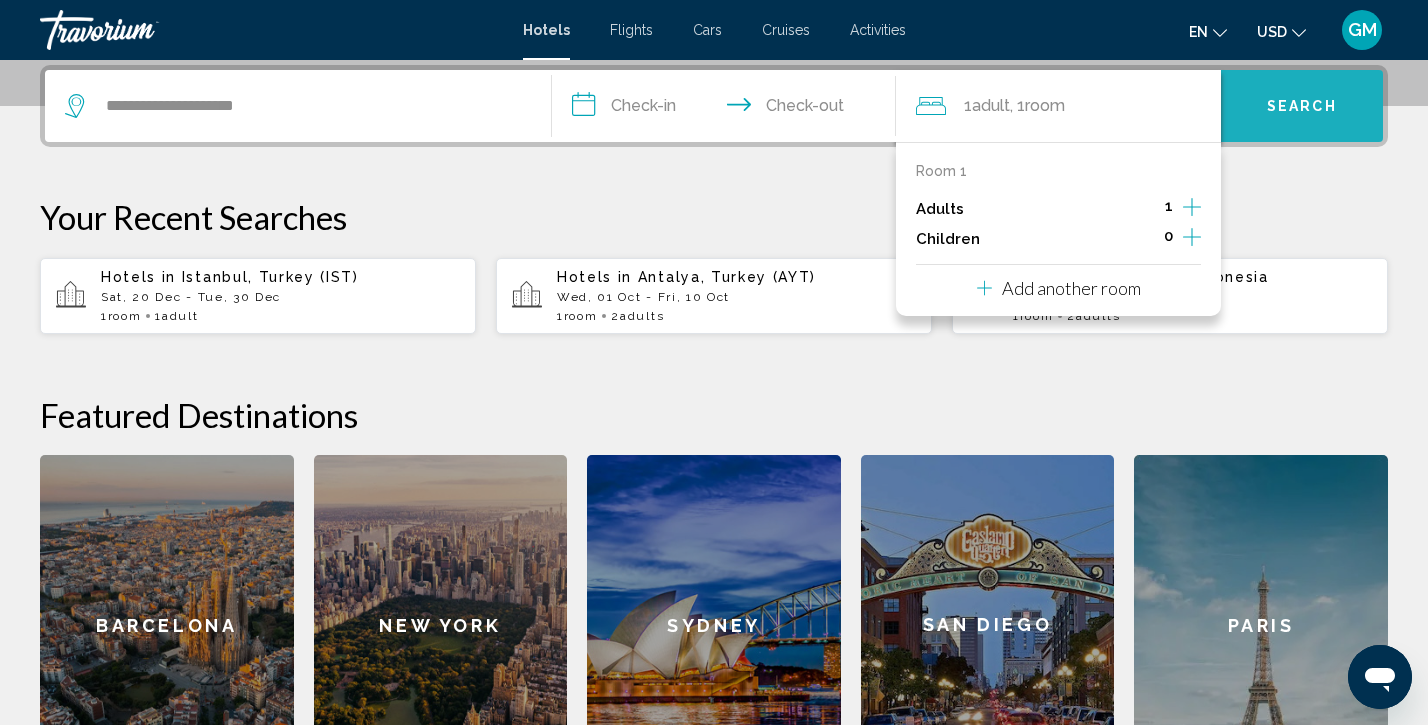 click on "Search" at bounding box center (1302, 107) 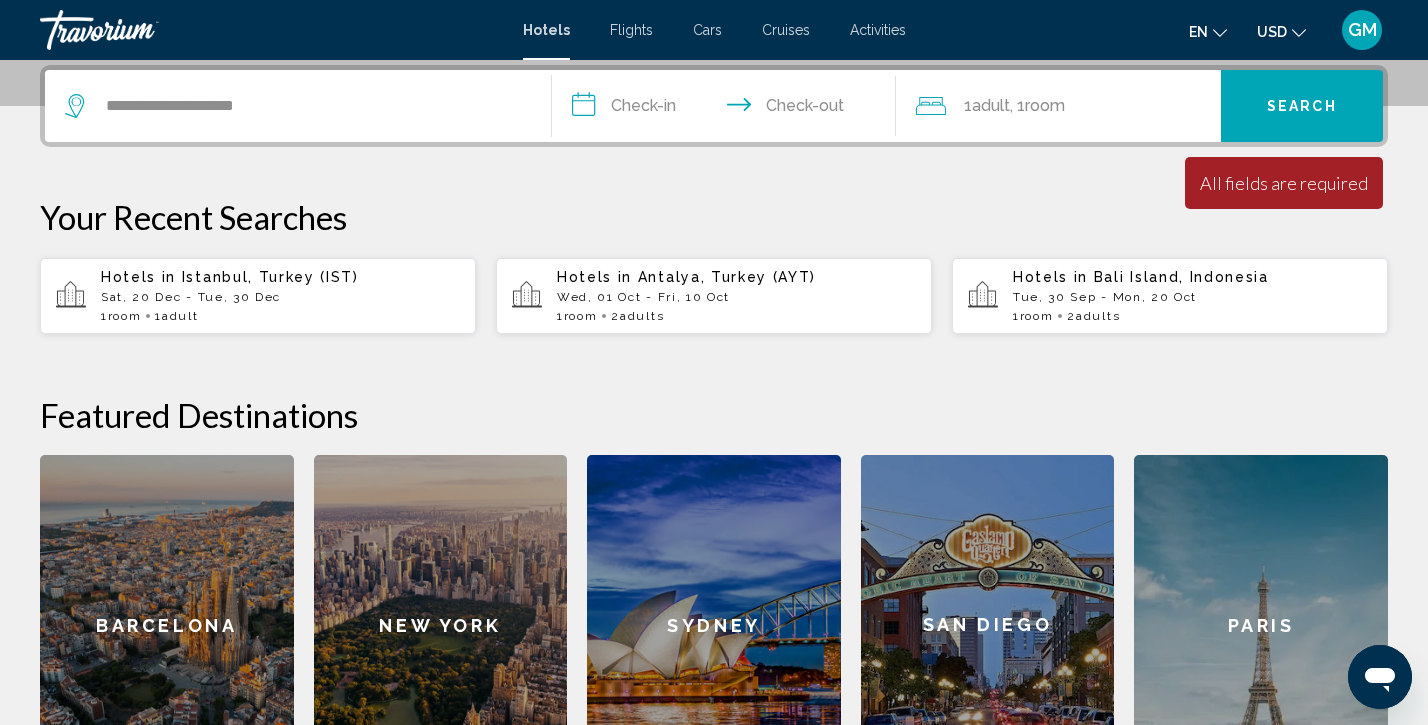 click on "**********" at bounding box center [728, 109] 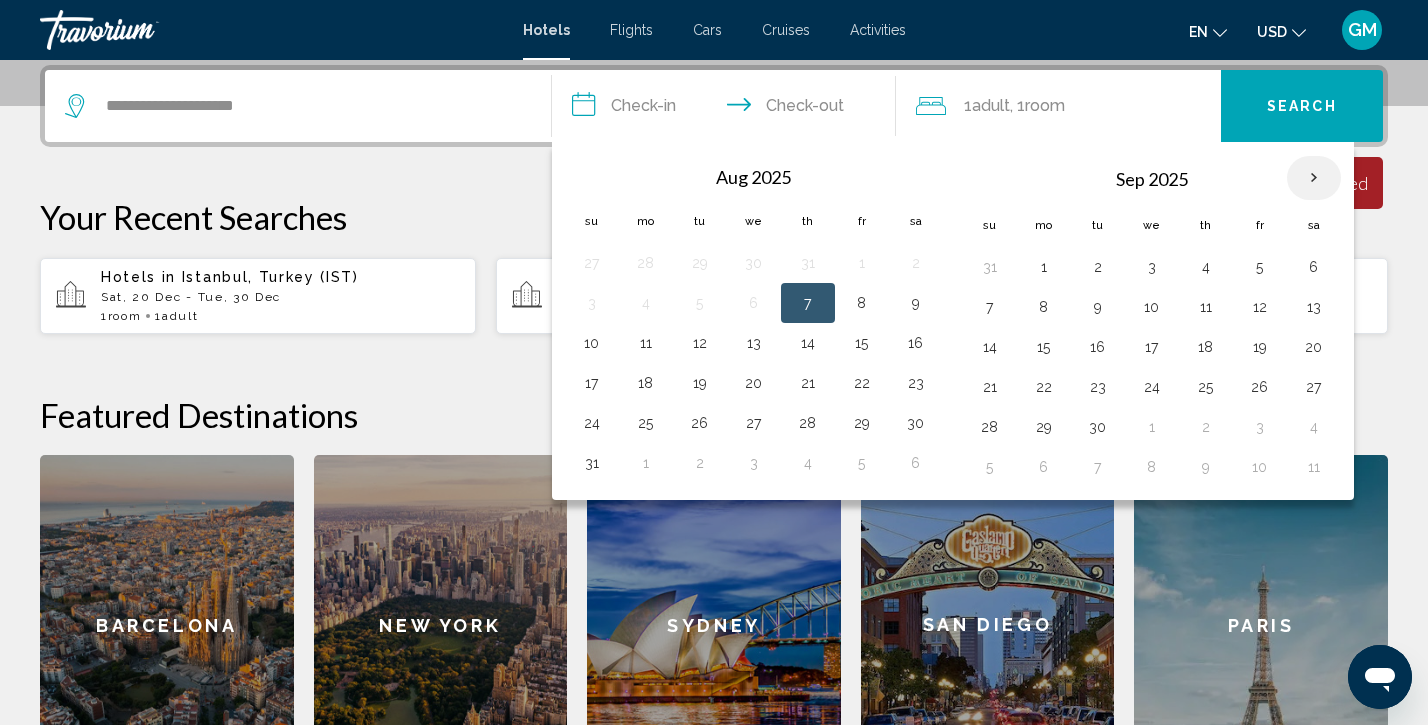 click at bounding box center [1314, 178] 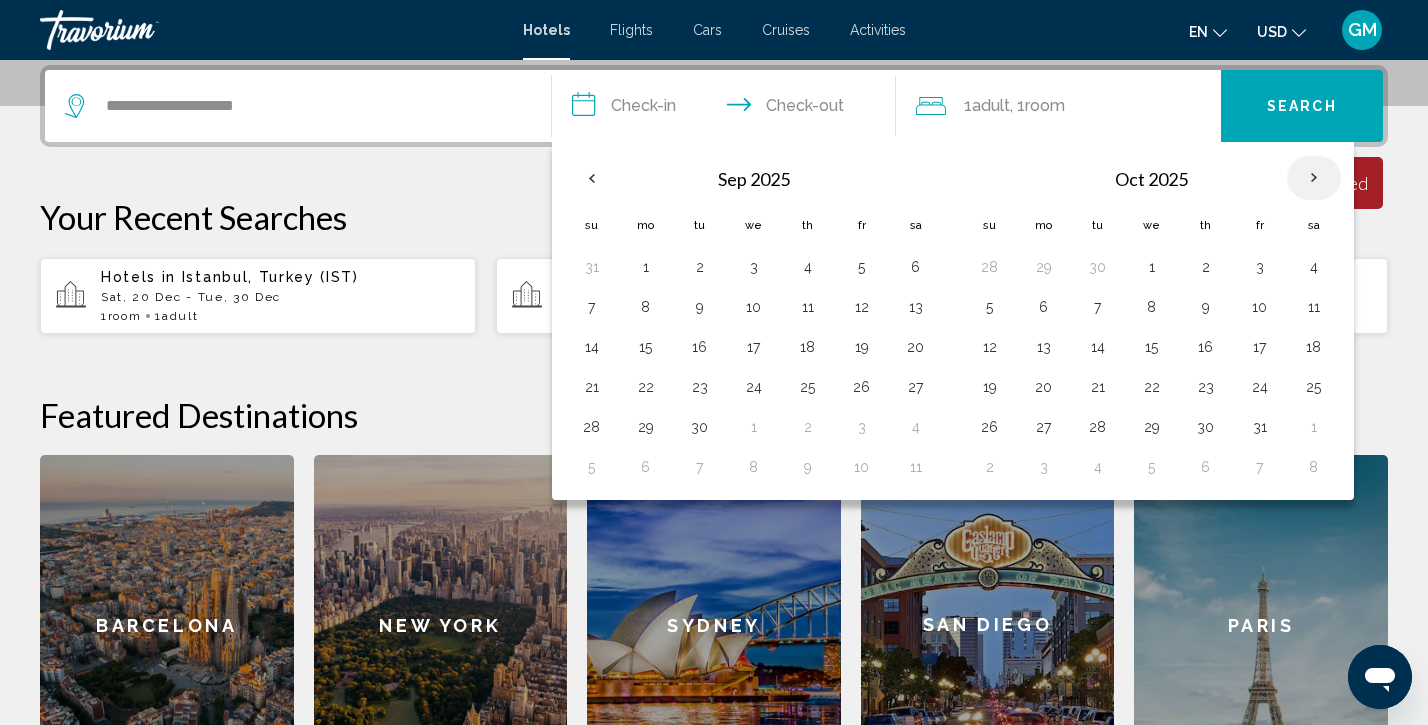 click at bounding box center [1314, 178] 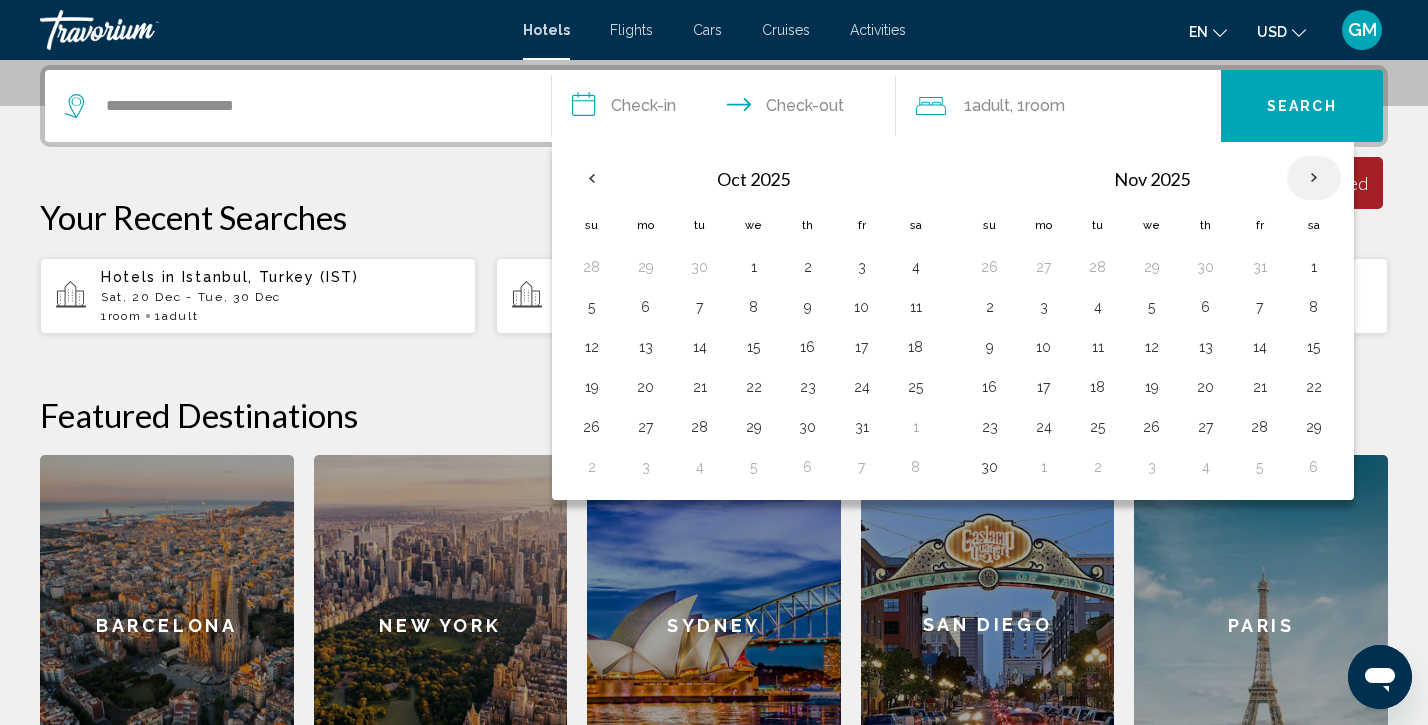 click at bounding box center [1314, 178] 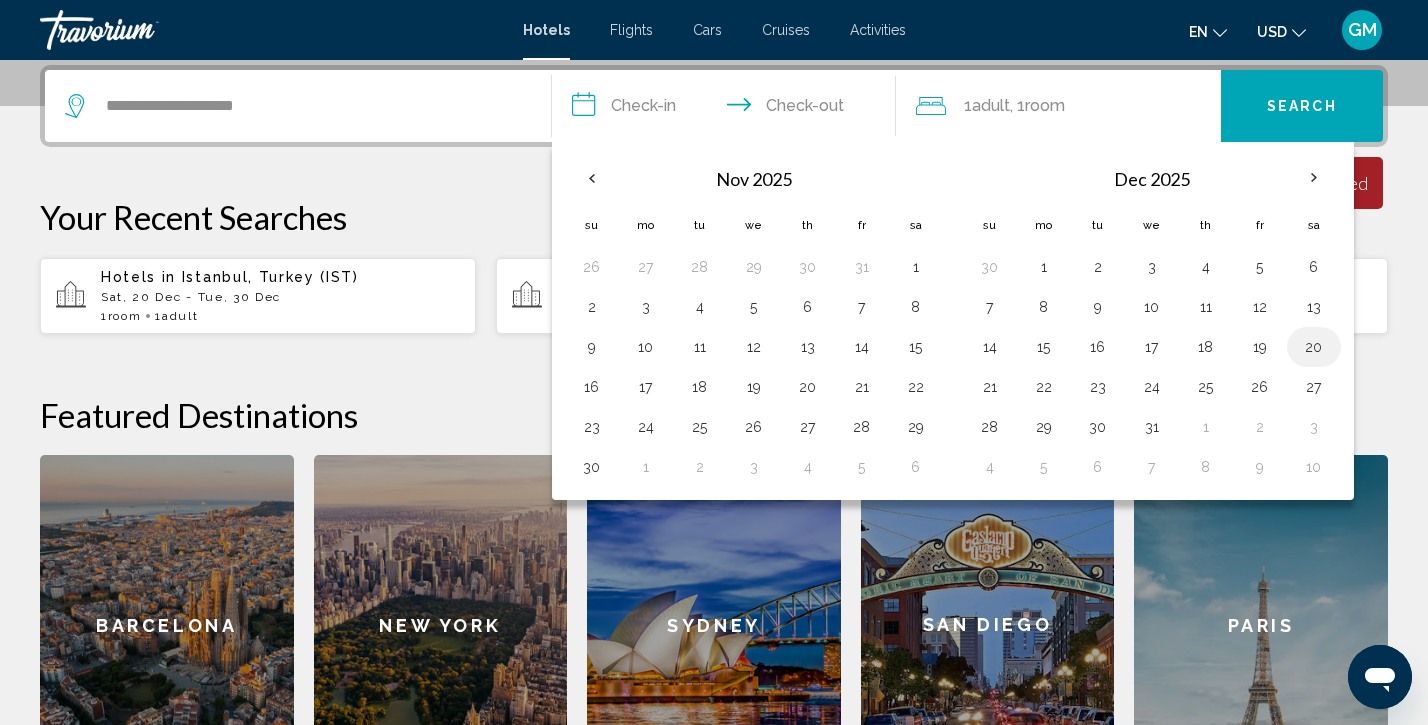 click on "20" at bounding box center [1314, 347] 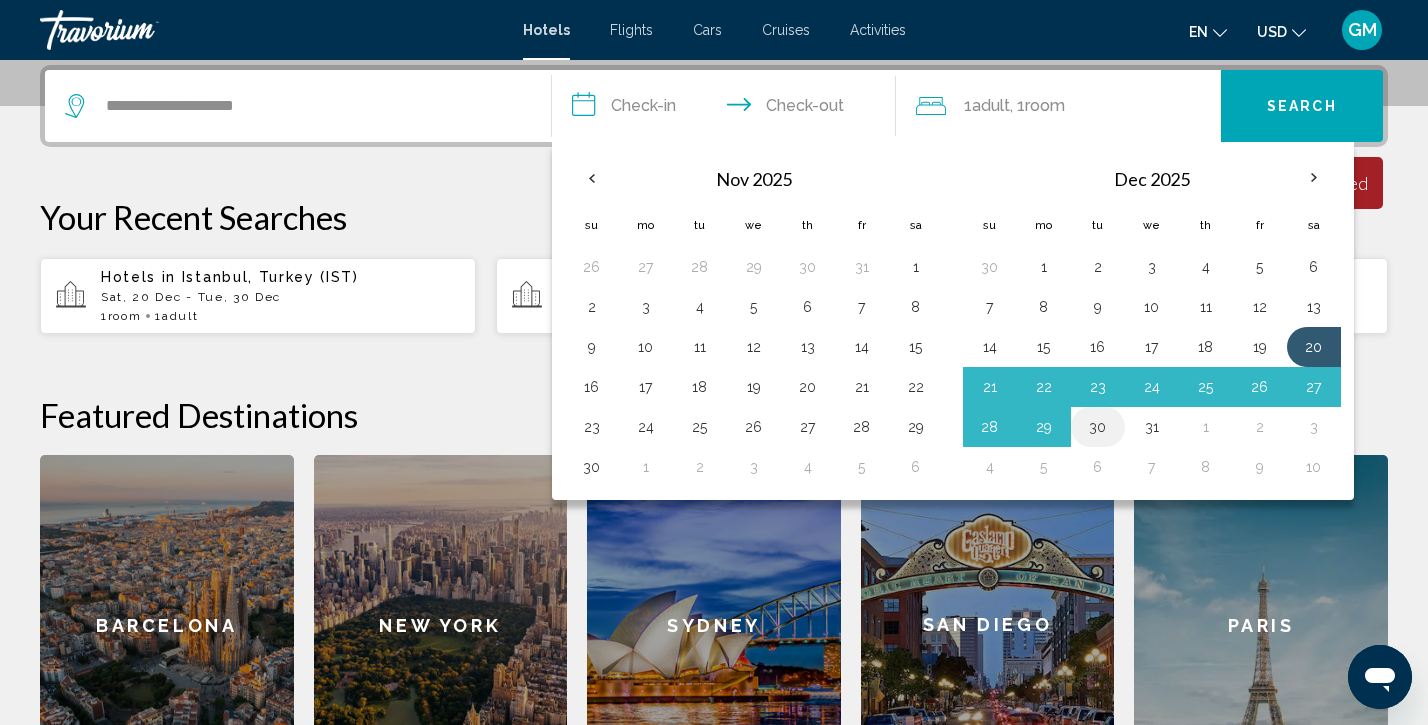 click on "30" at bounding box center [1098, 427] 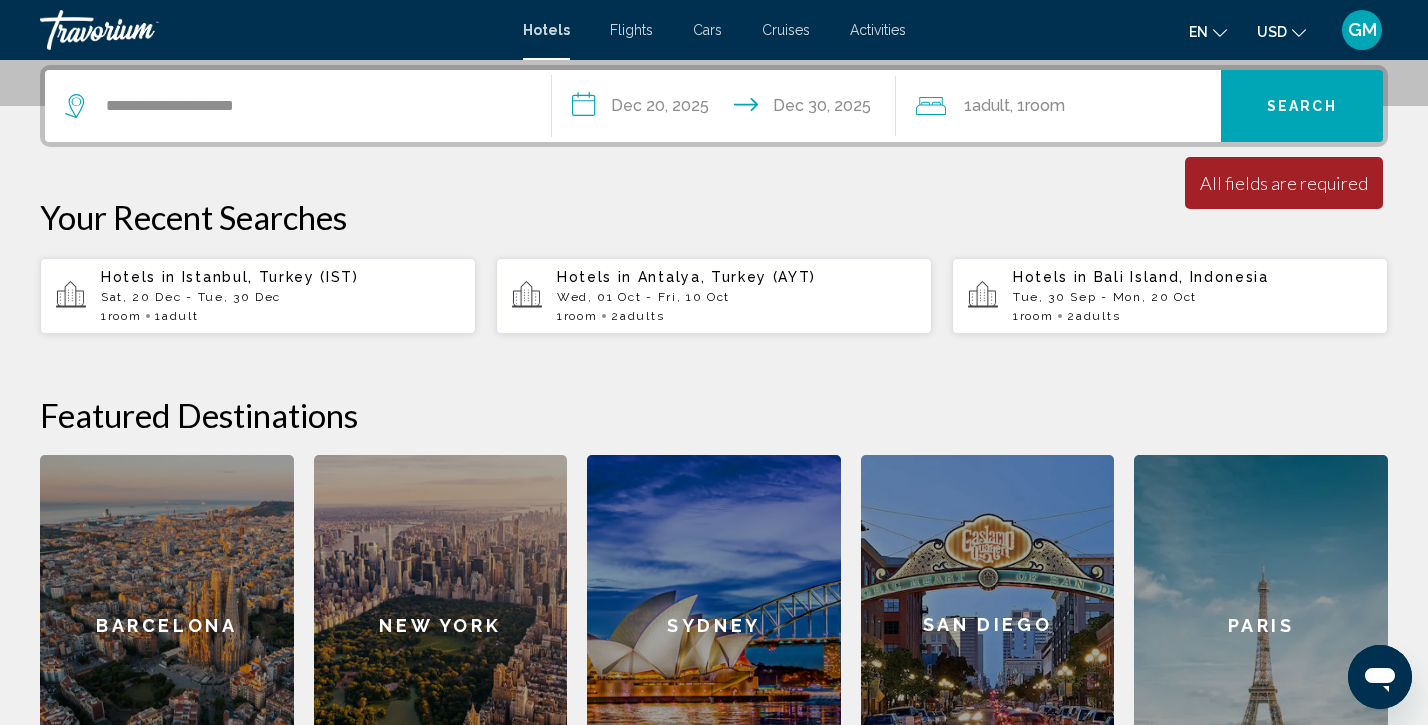 click on "Search" at bounding box center [1302, 106] 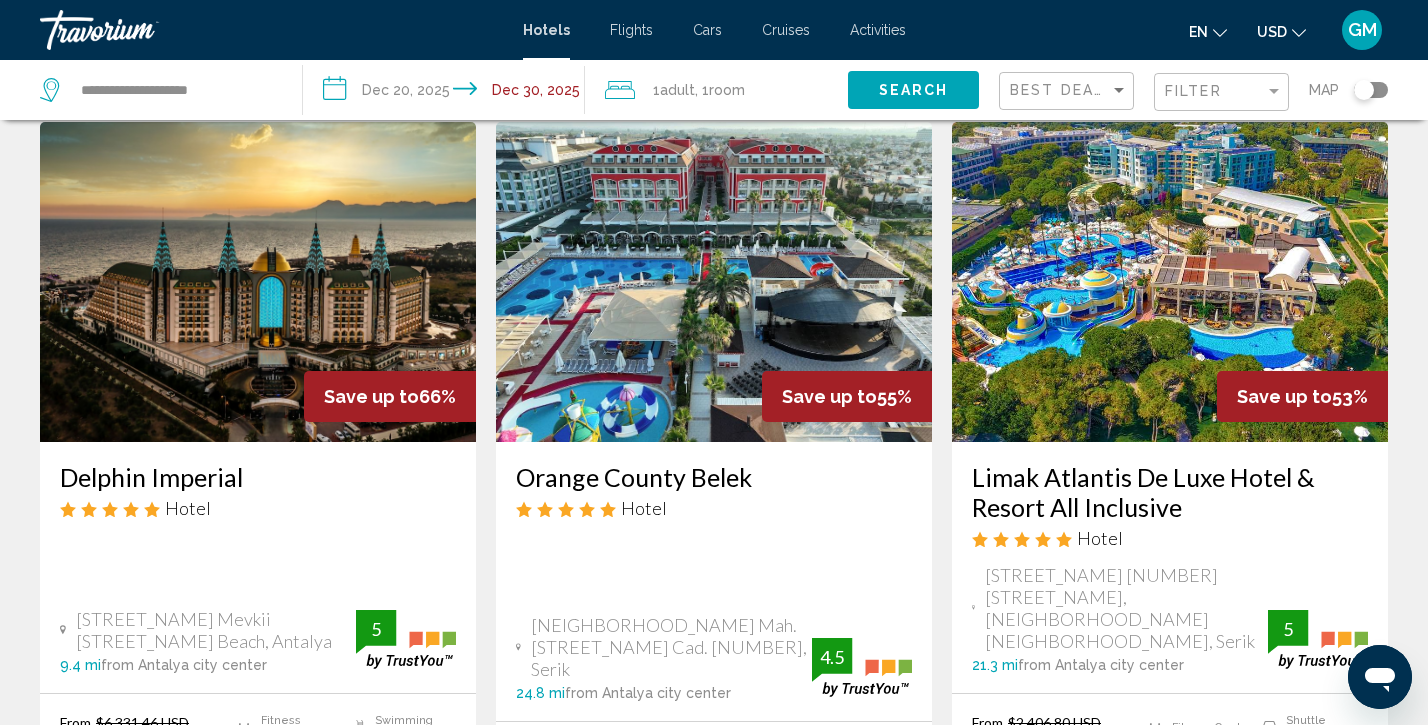 scroll, scrollTop: 73, scrollLeft: 0, axis: vertical 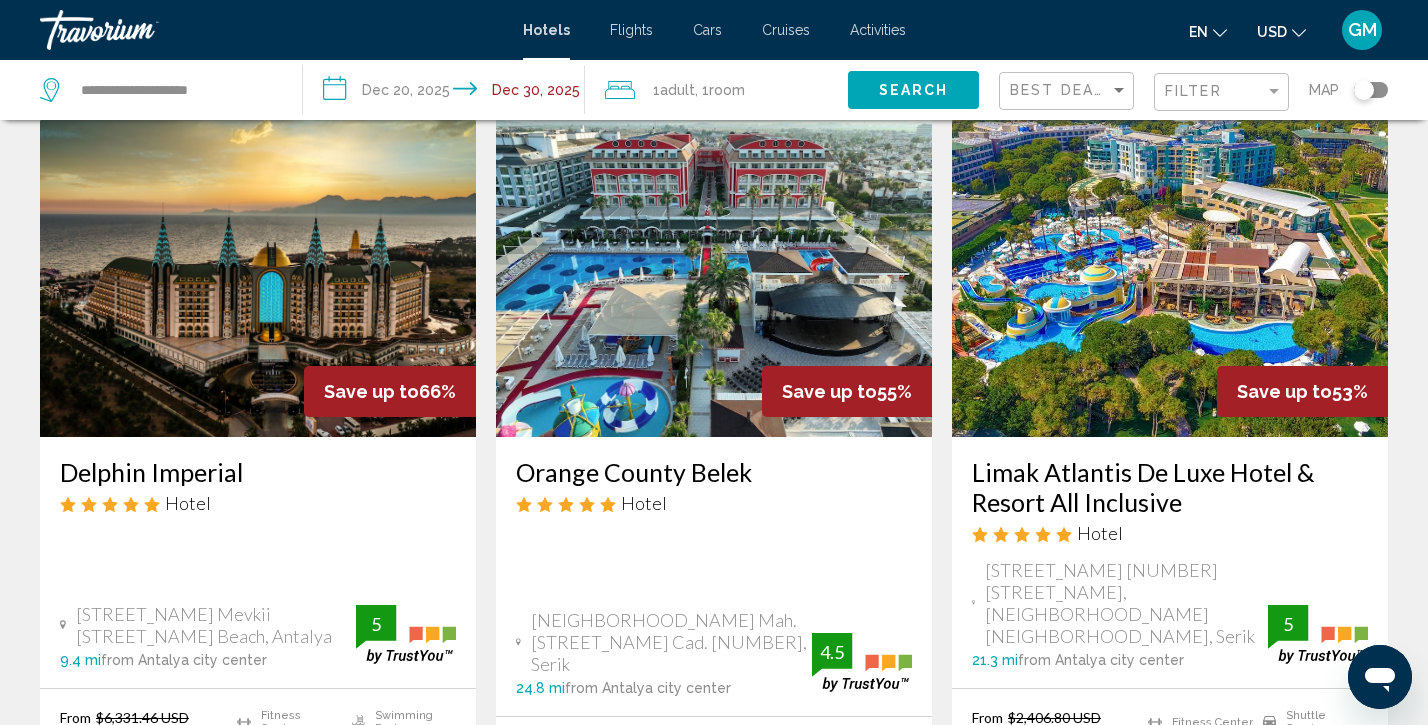 click at bounding box center (1170, 277) 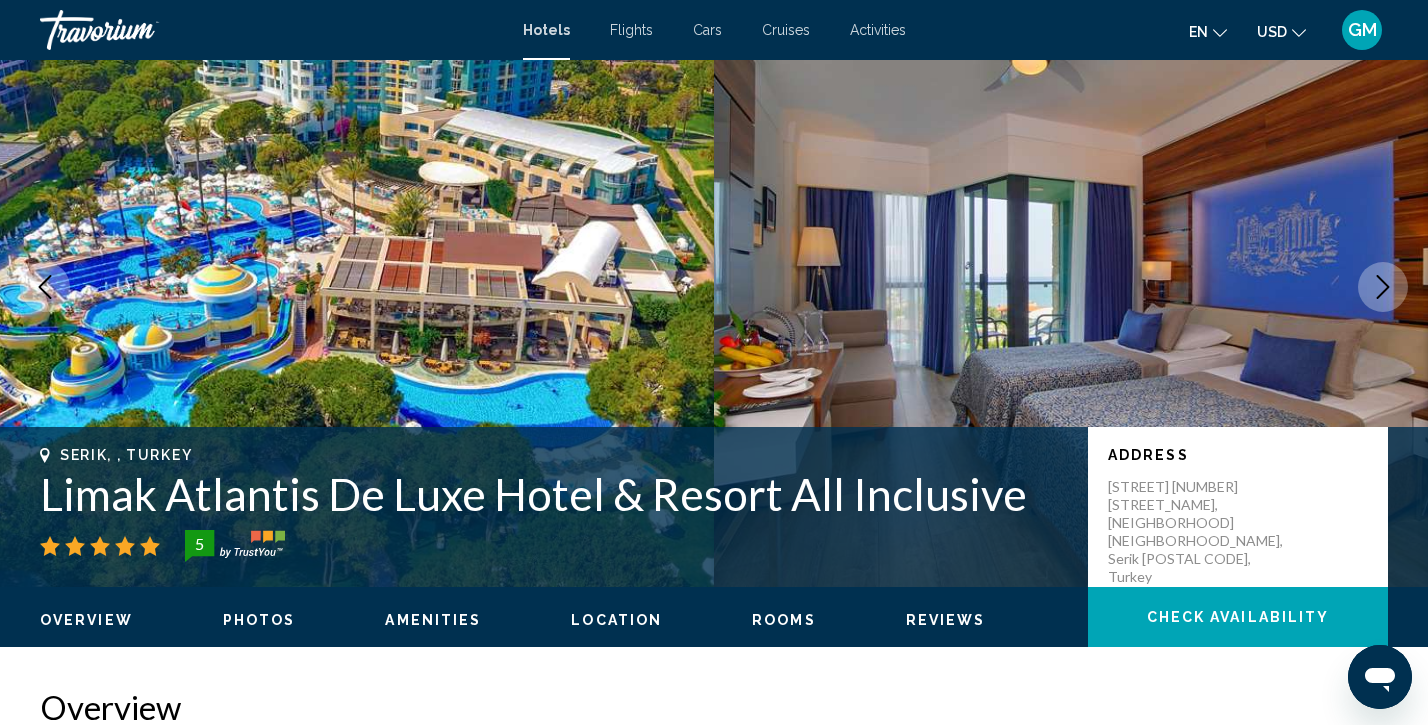 scroll, scrollTop: 0, scrollLeft: 0, axis: both 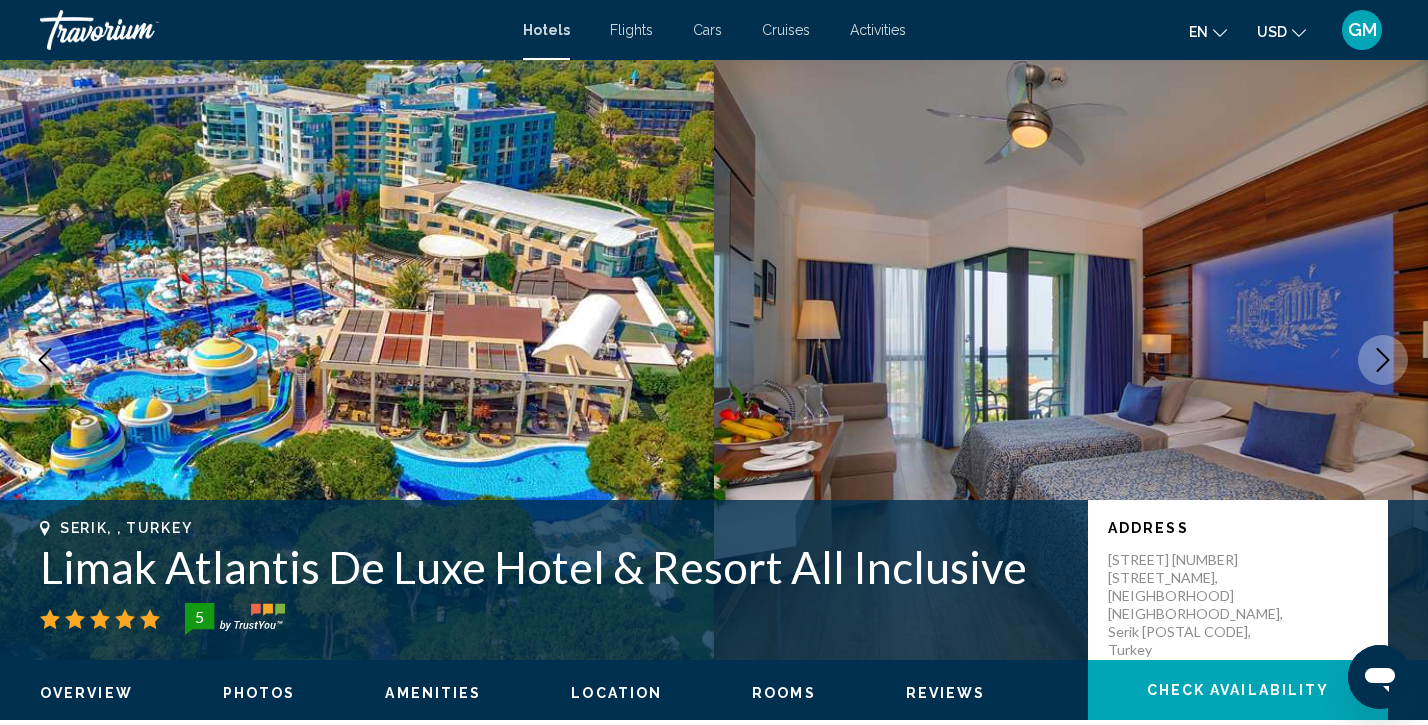 click 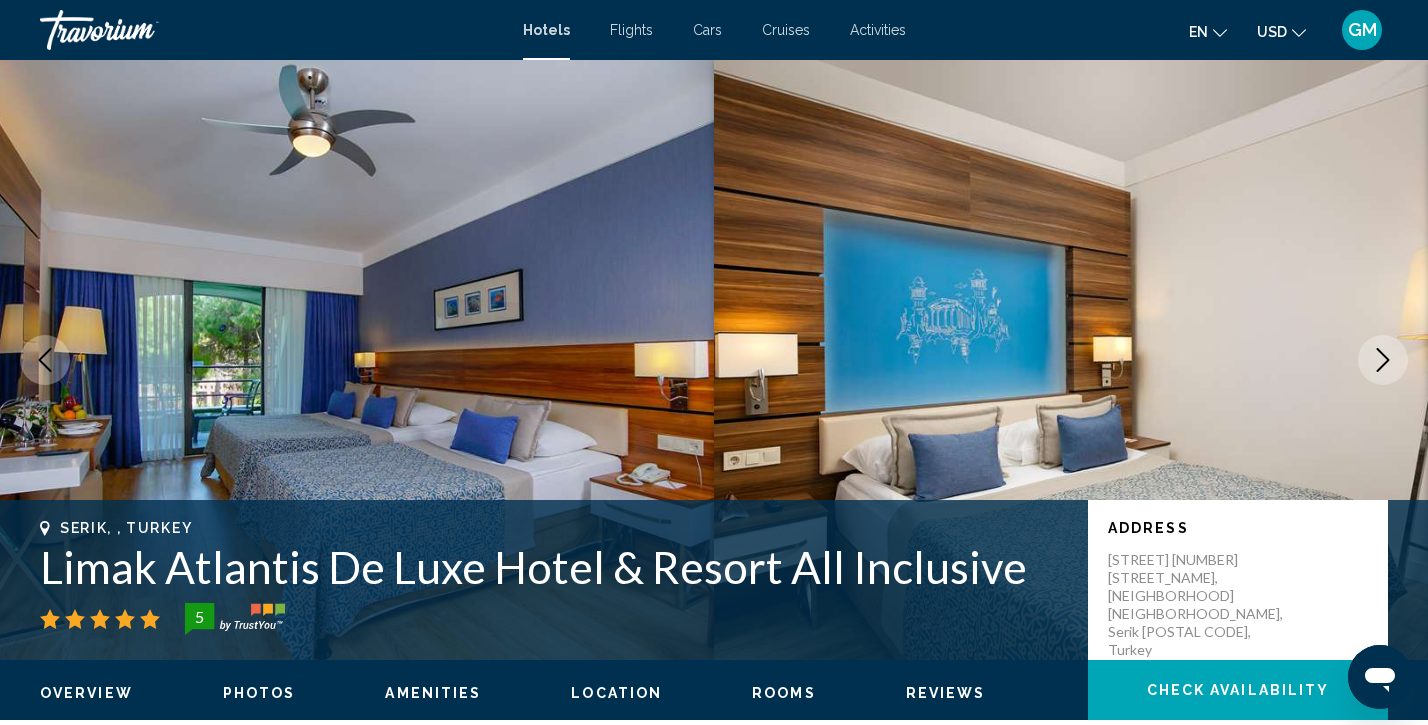 click 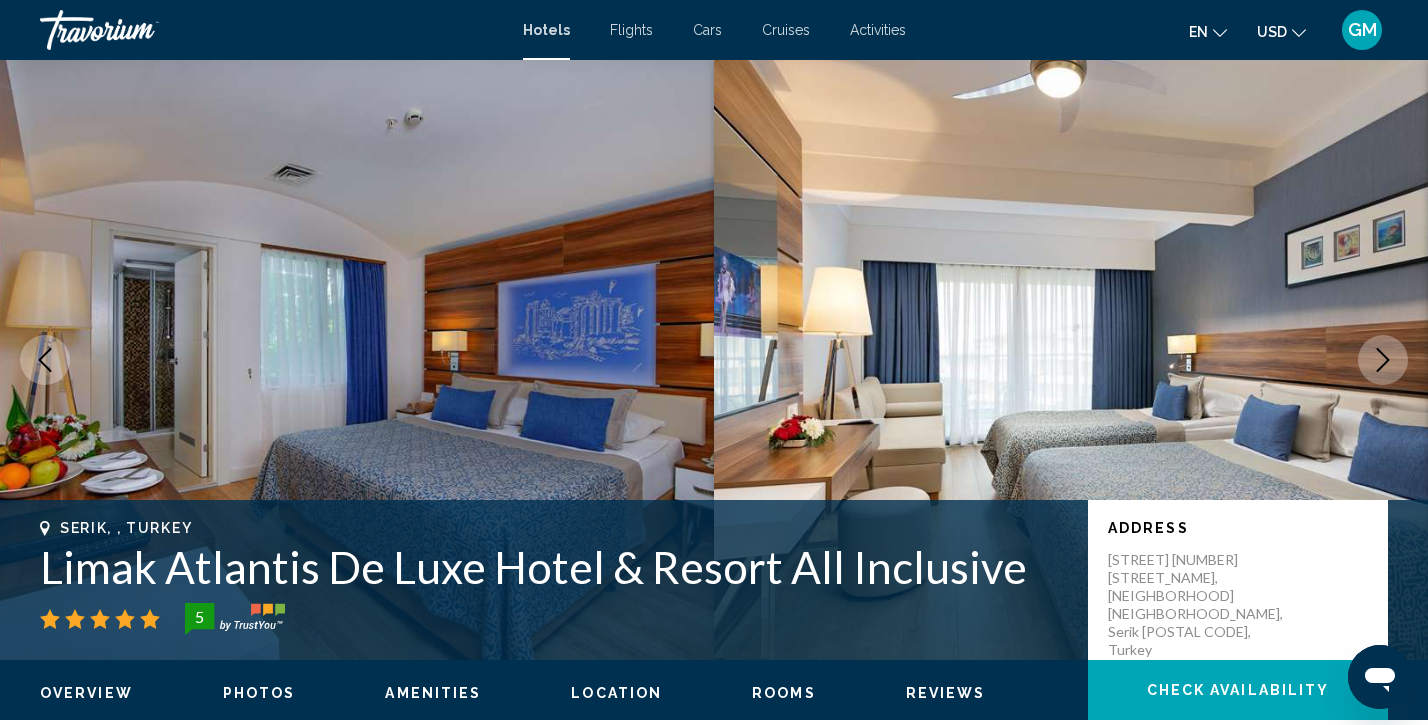 click 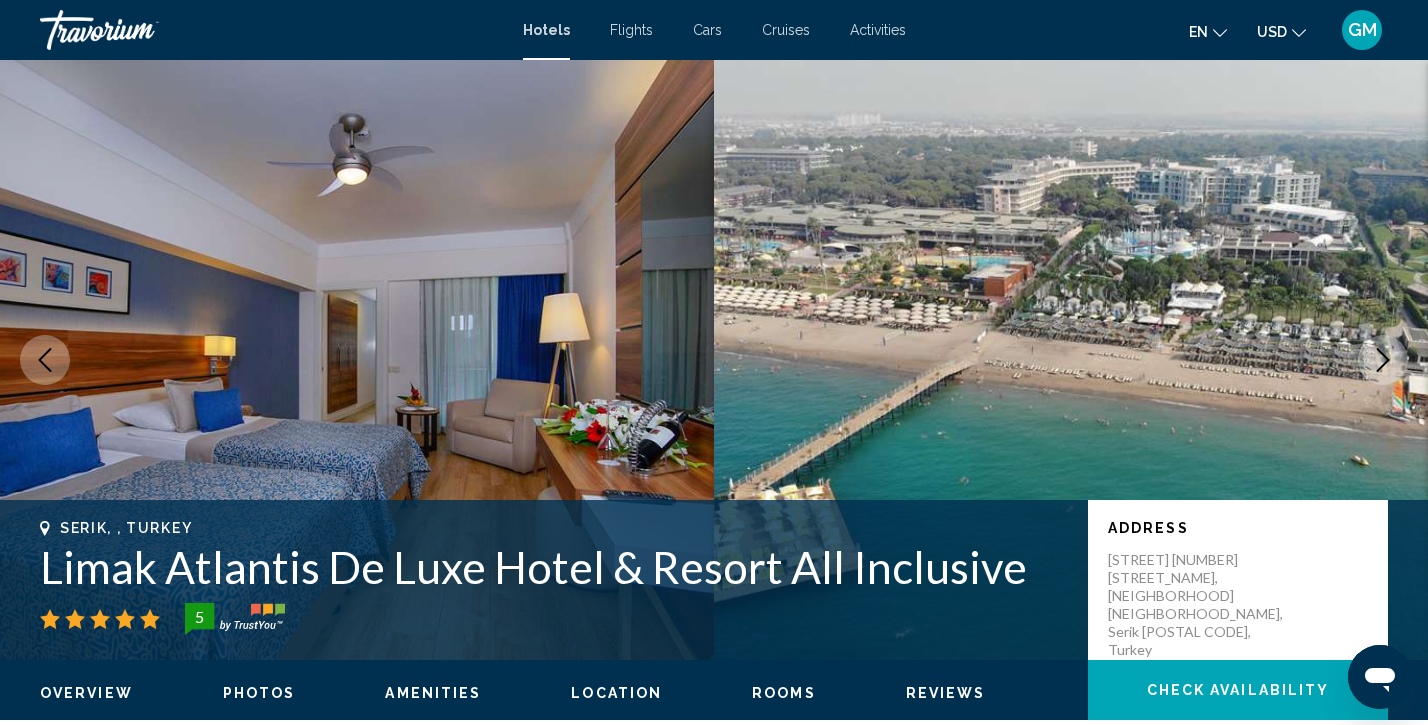 click 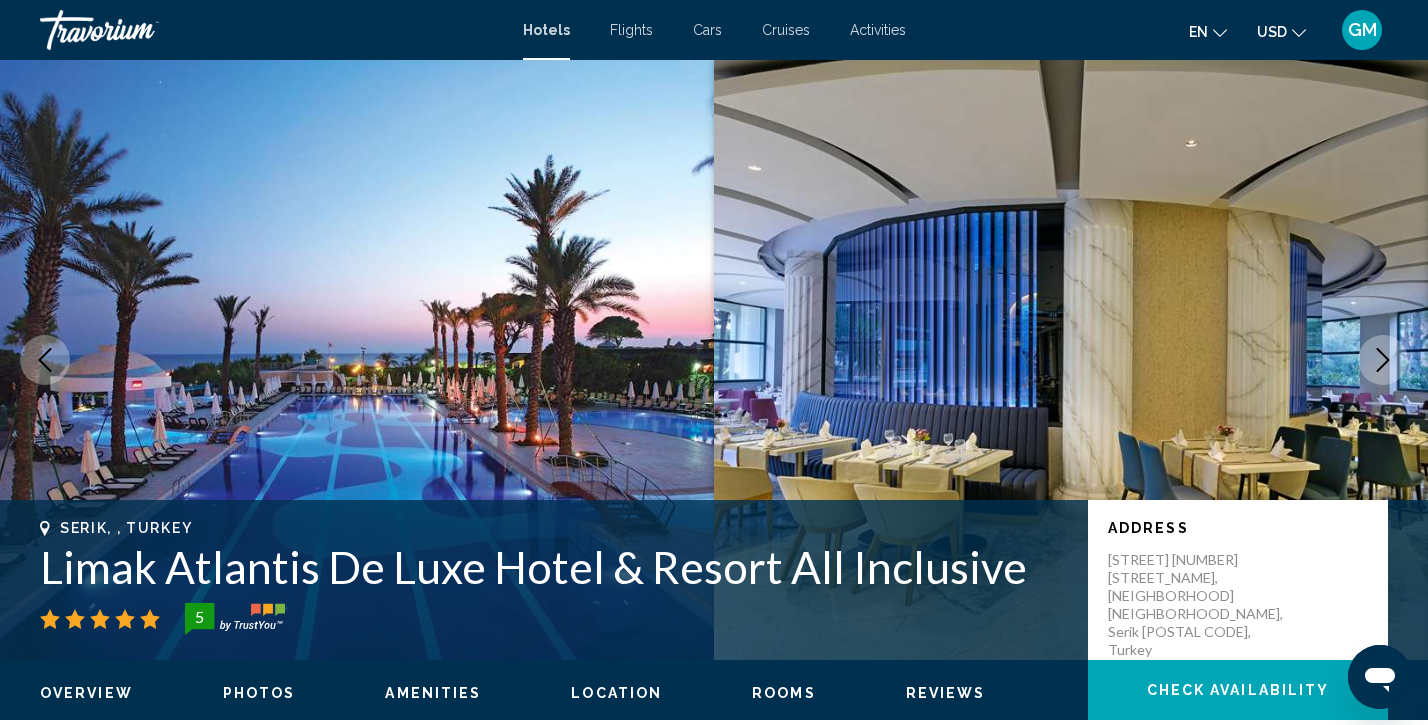 click 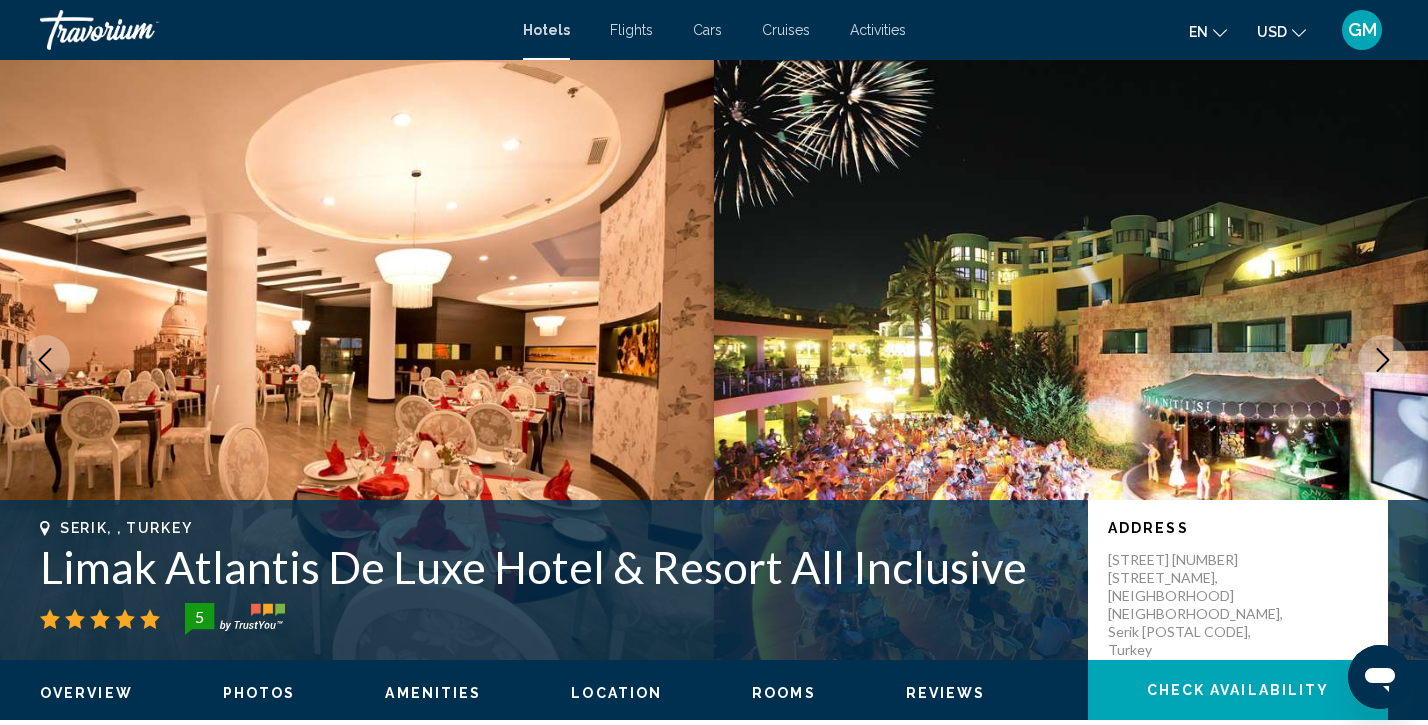 click 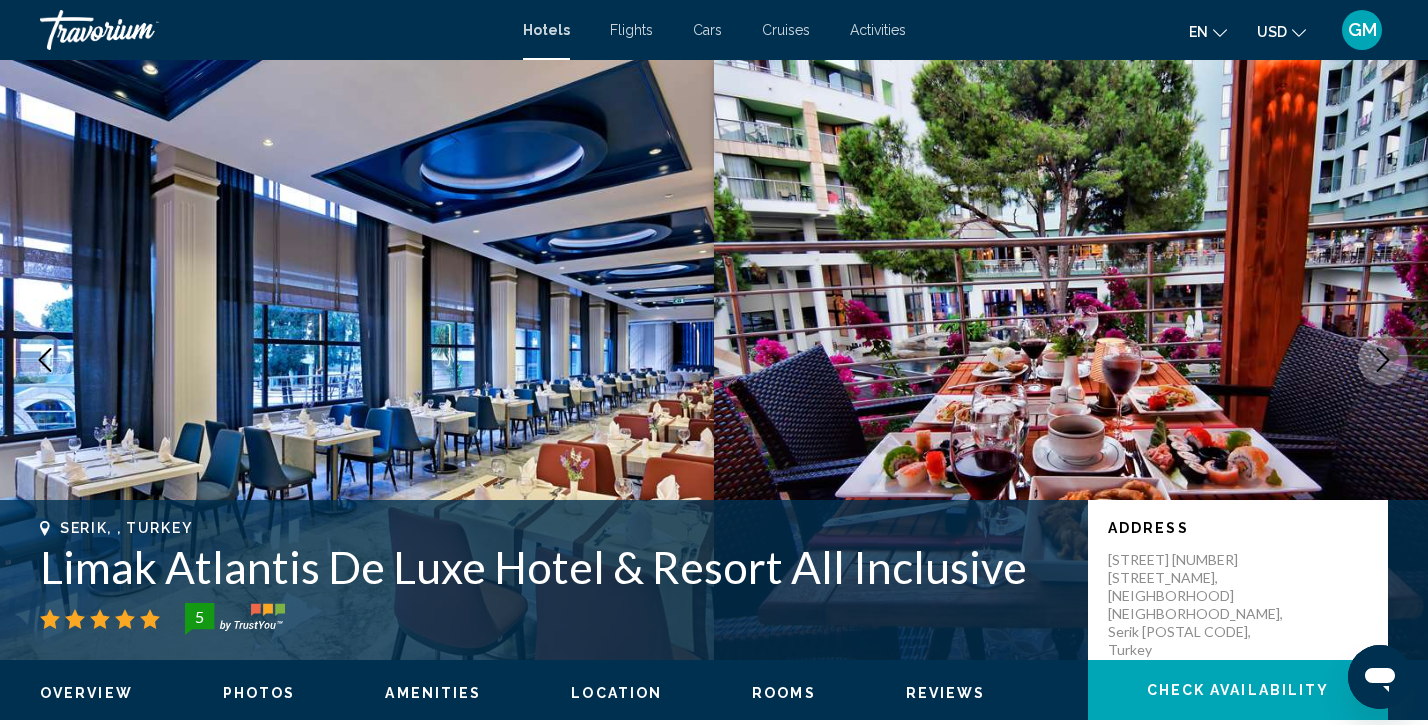 click 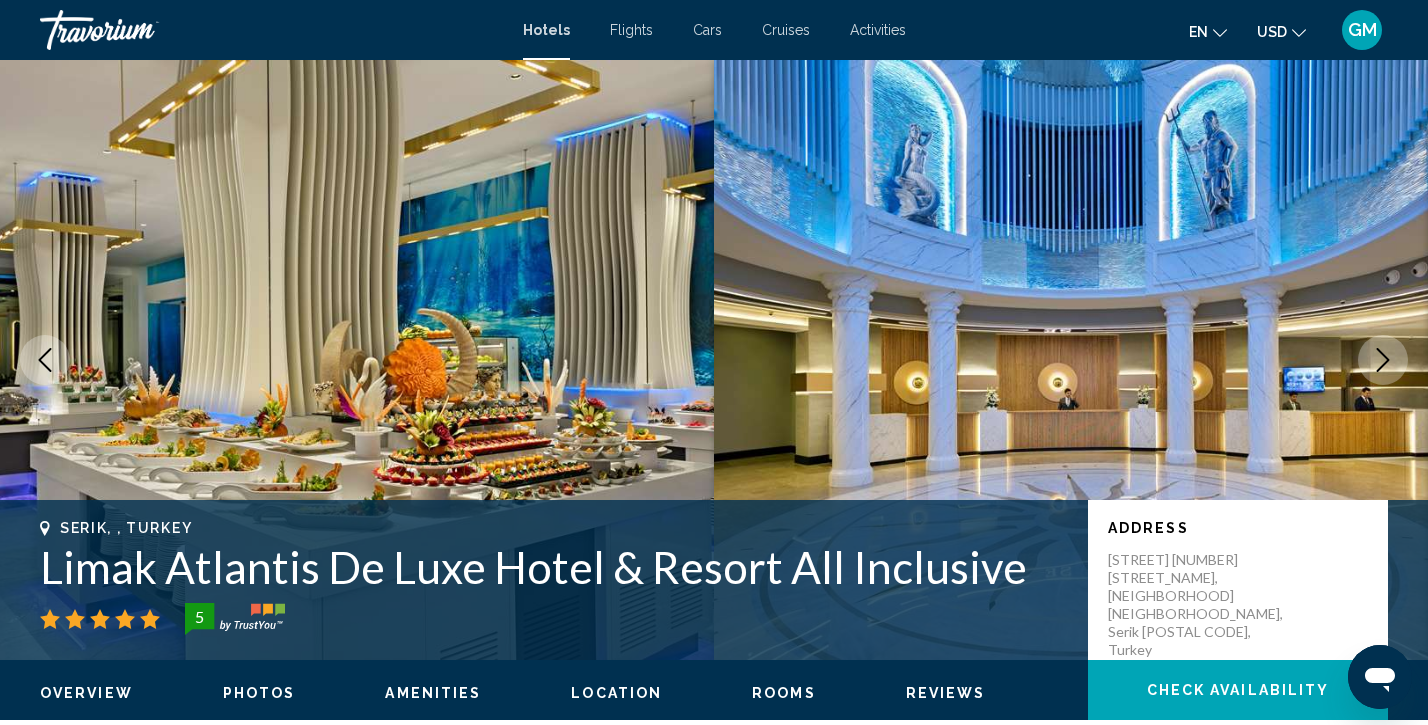 click 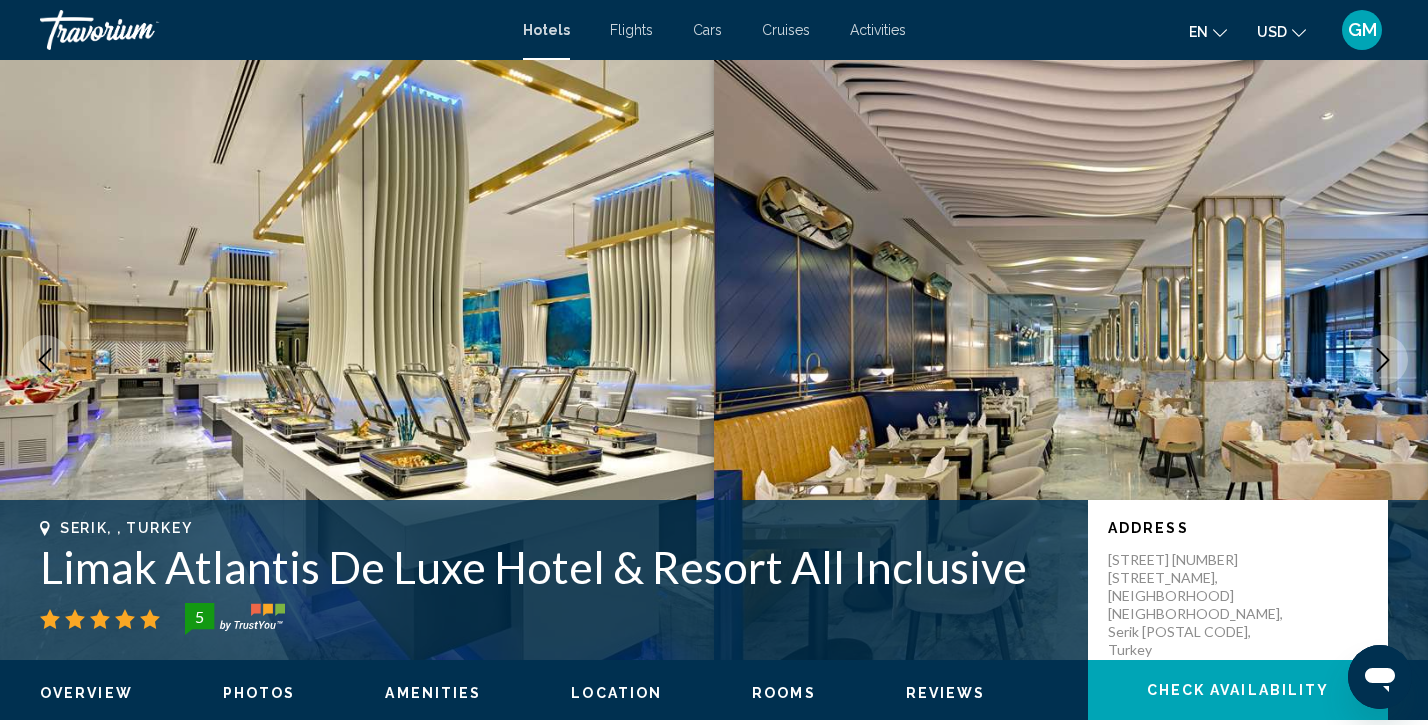 click 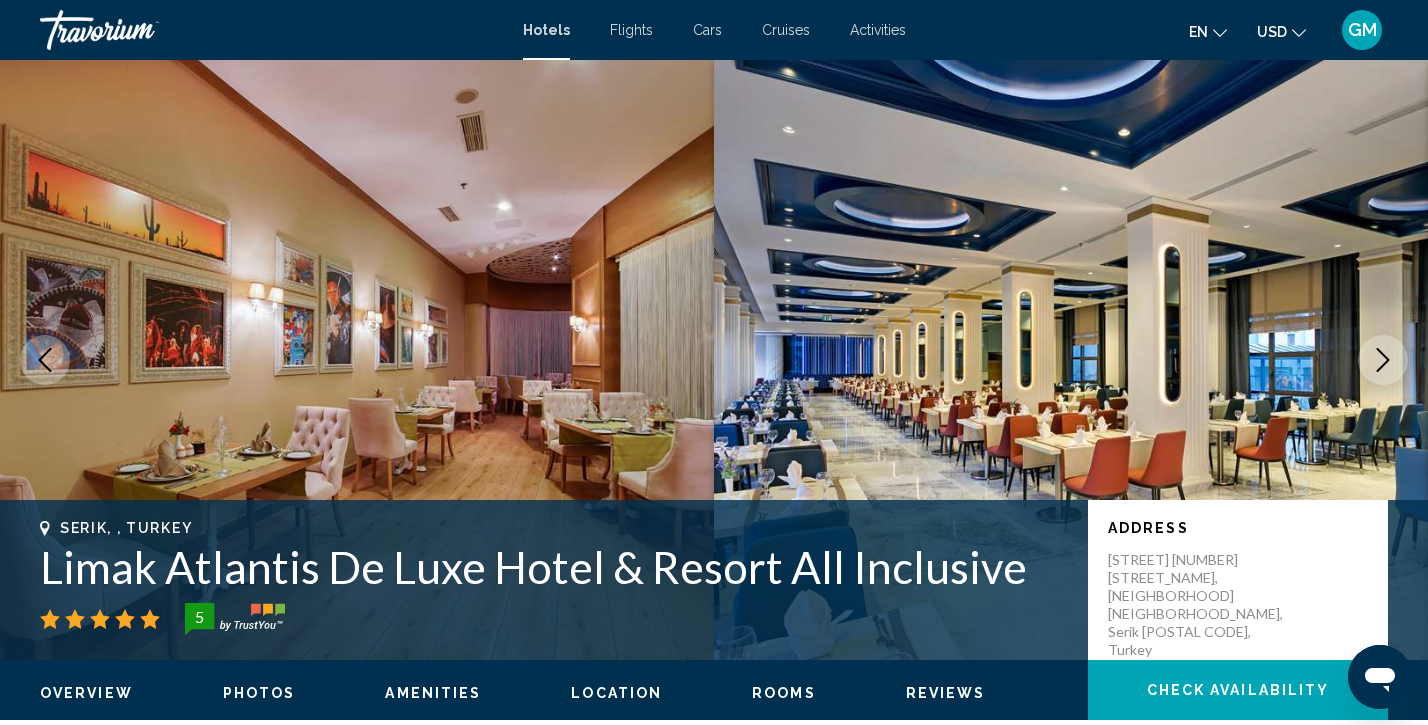 click 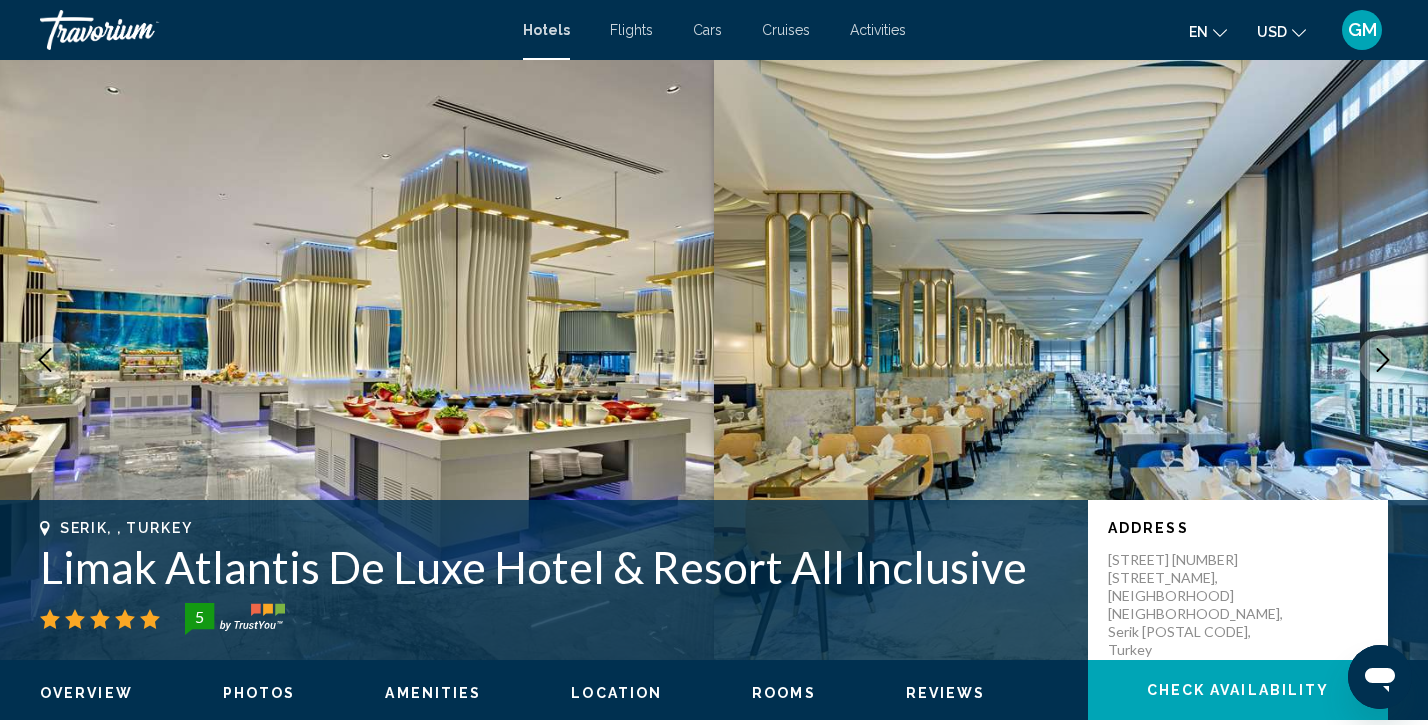 click 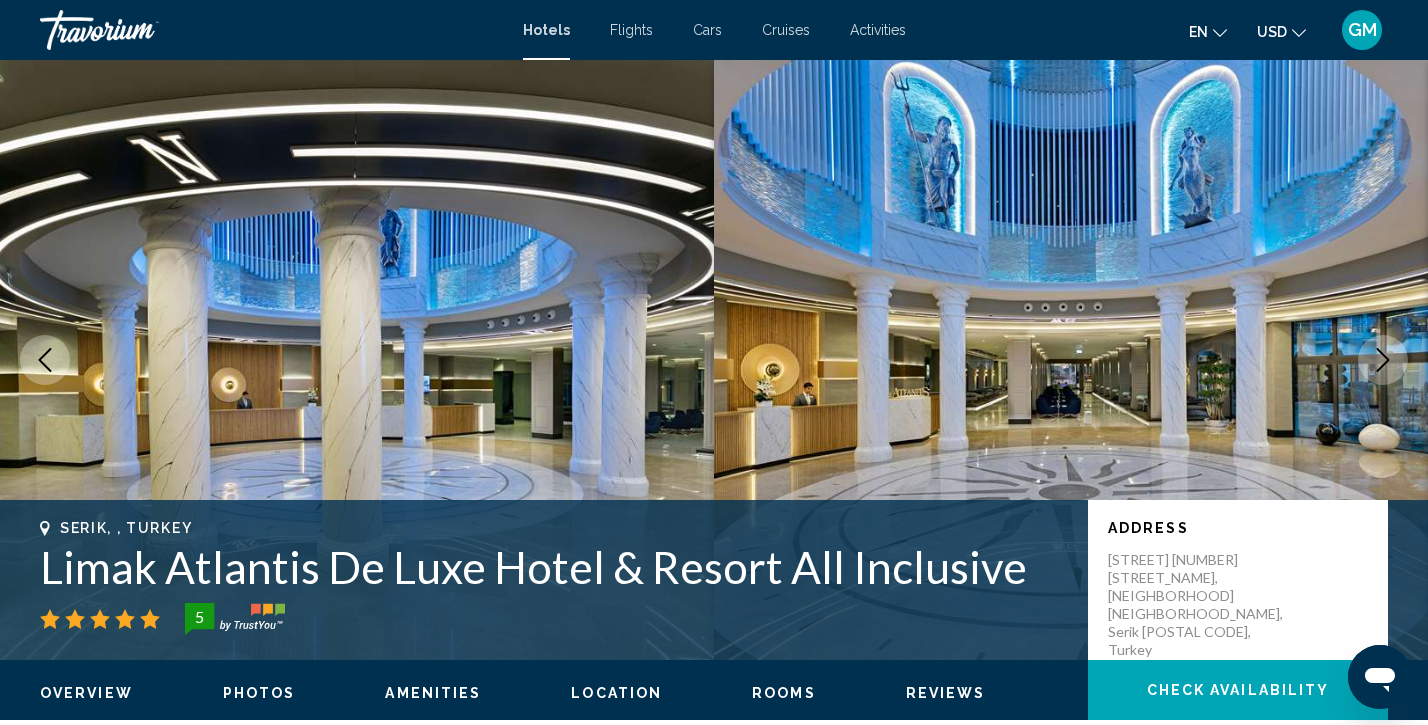 click 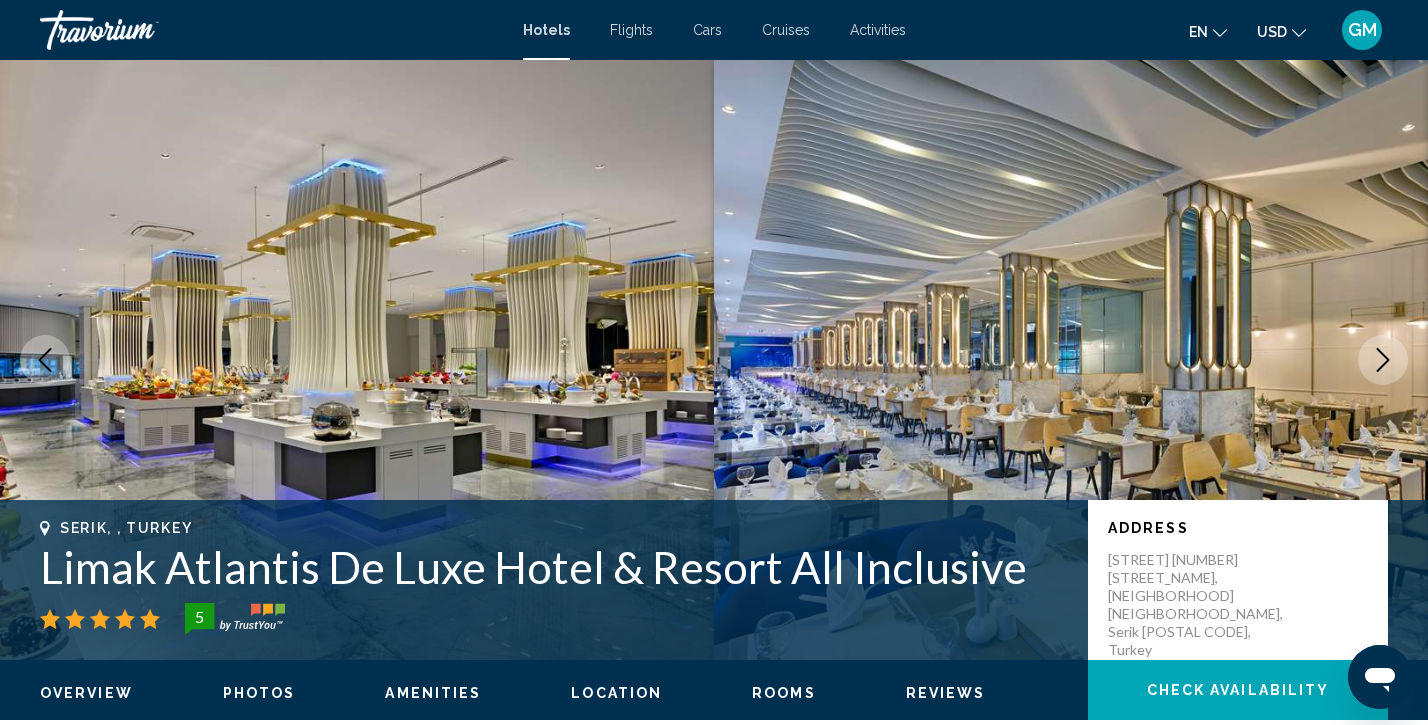 click 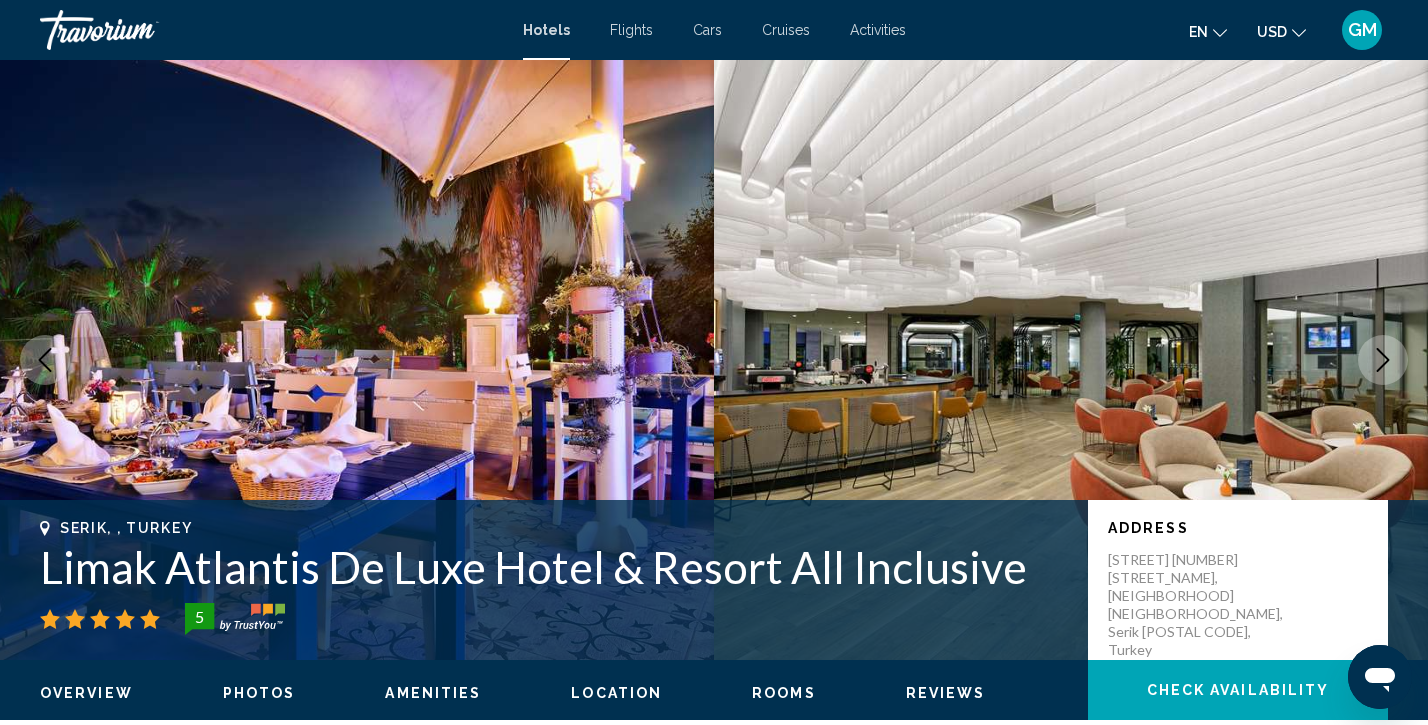 click 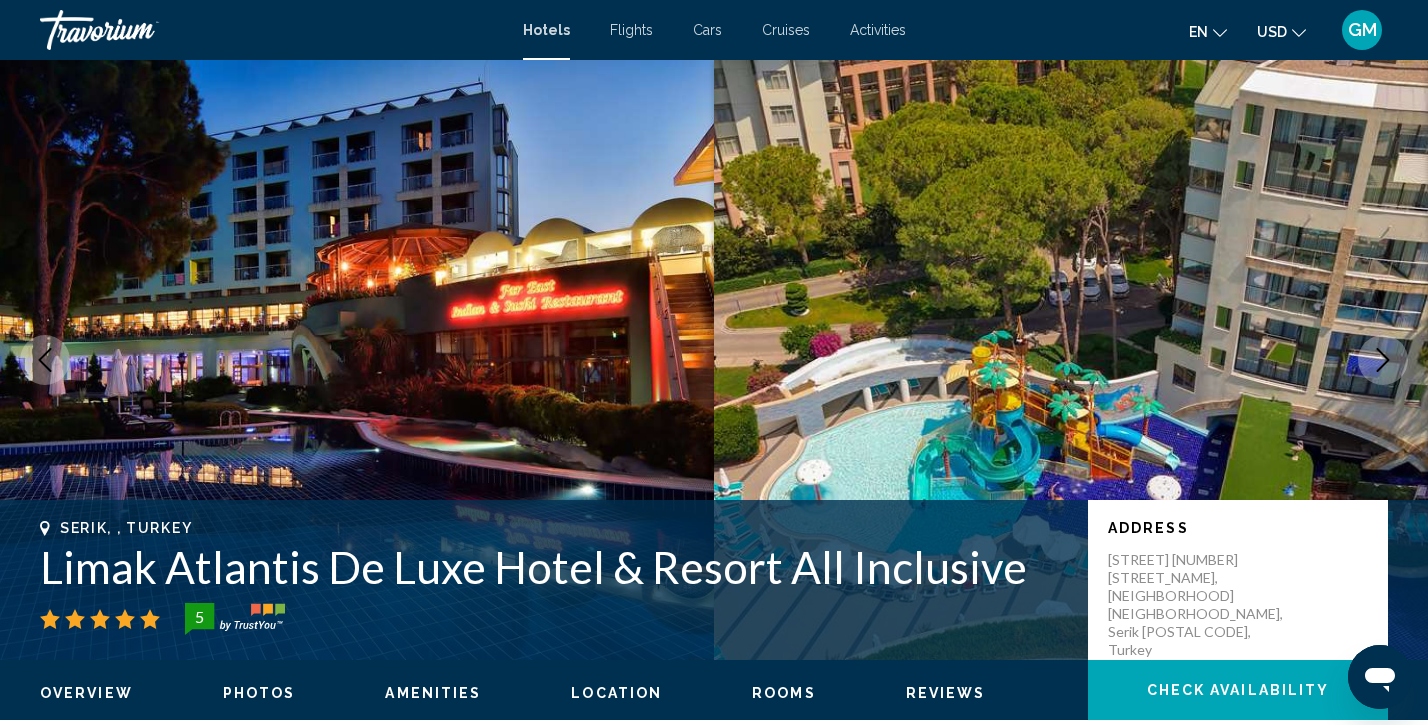click 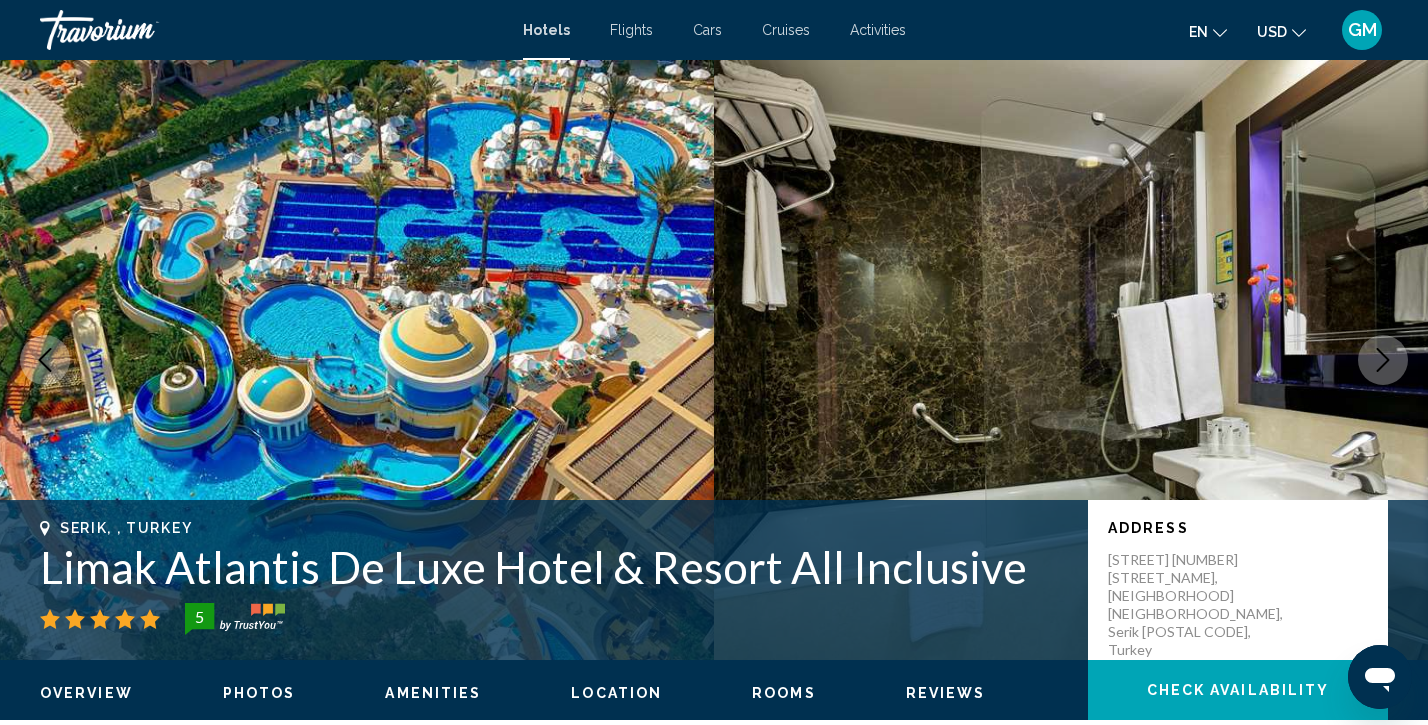click 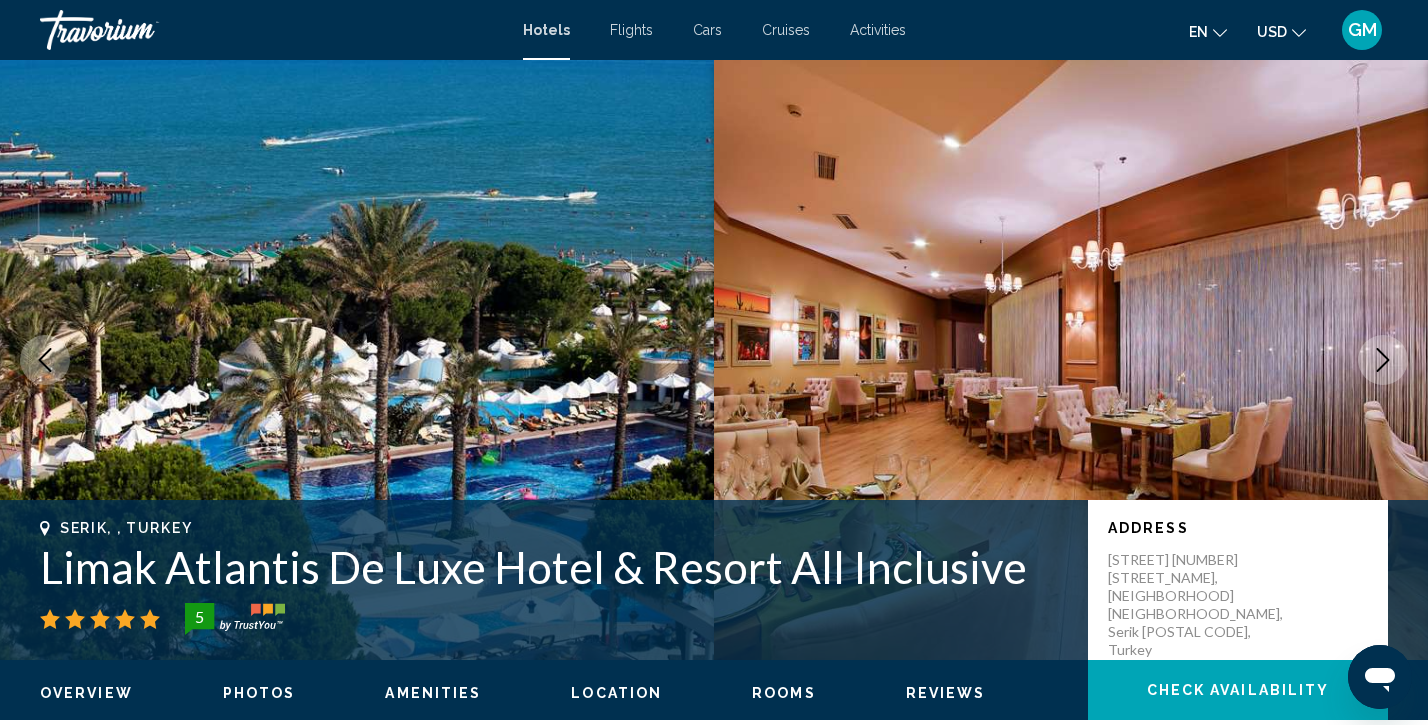 click at bounding box center (357, 360) 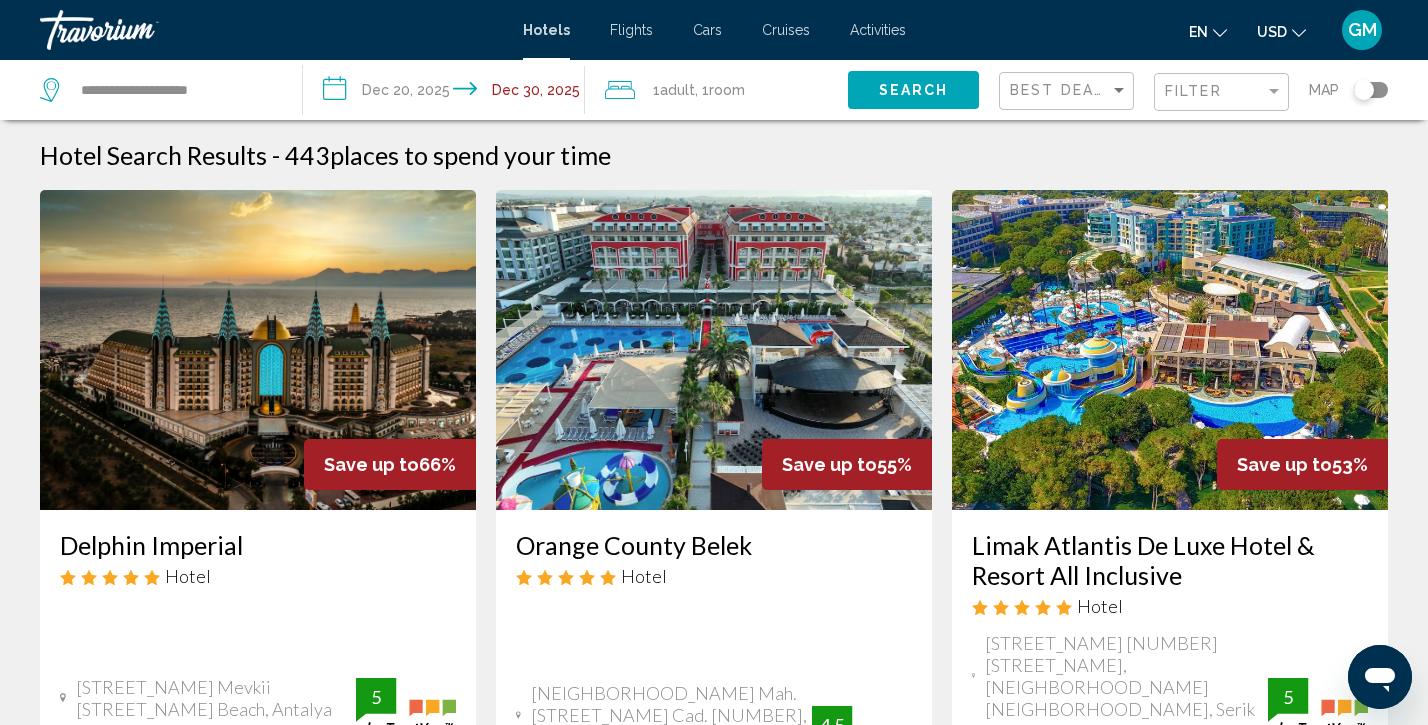 click at bounding box center [258, 350] 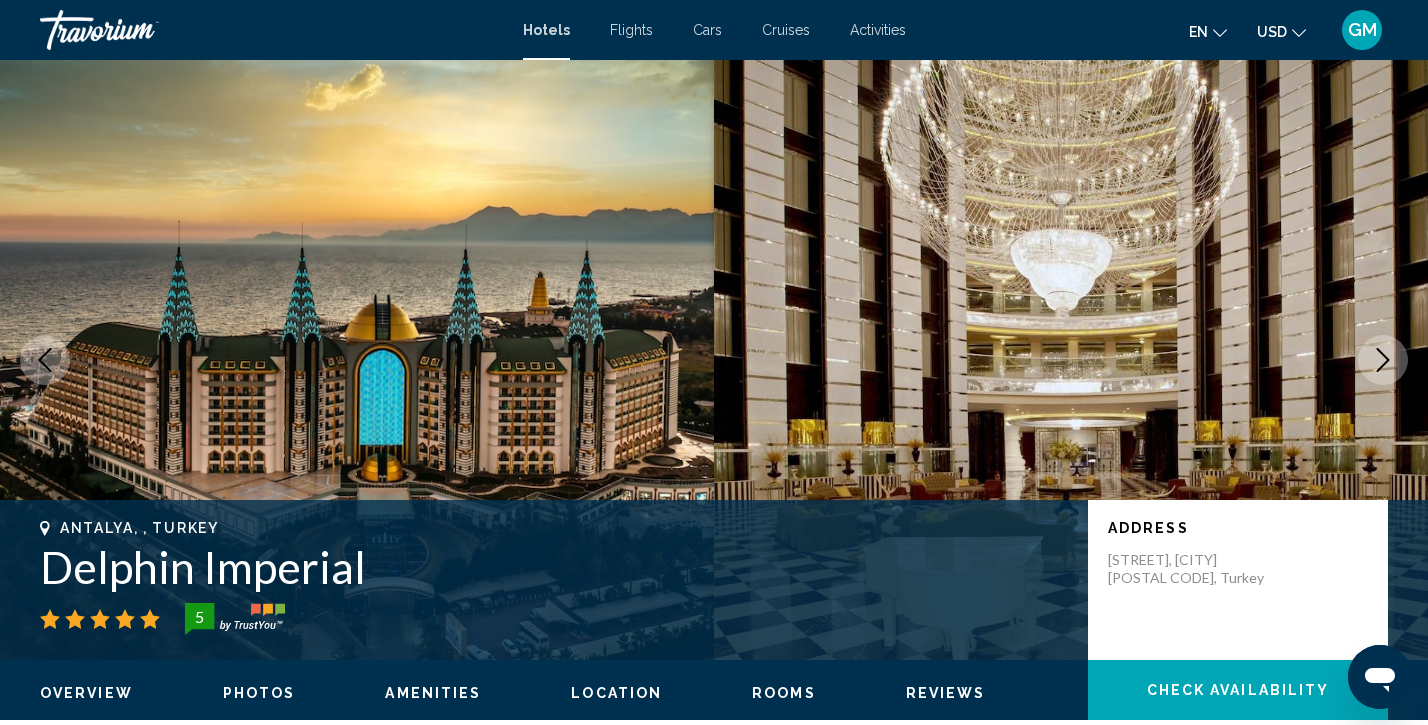 click 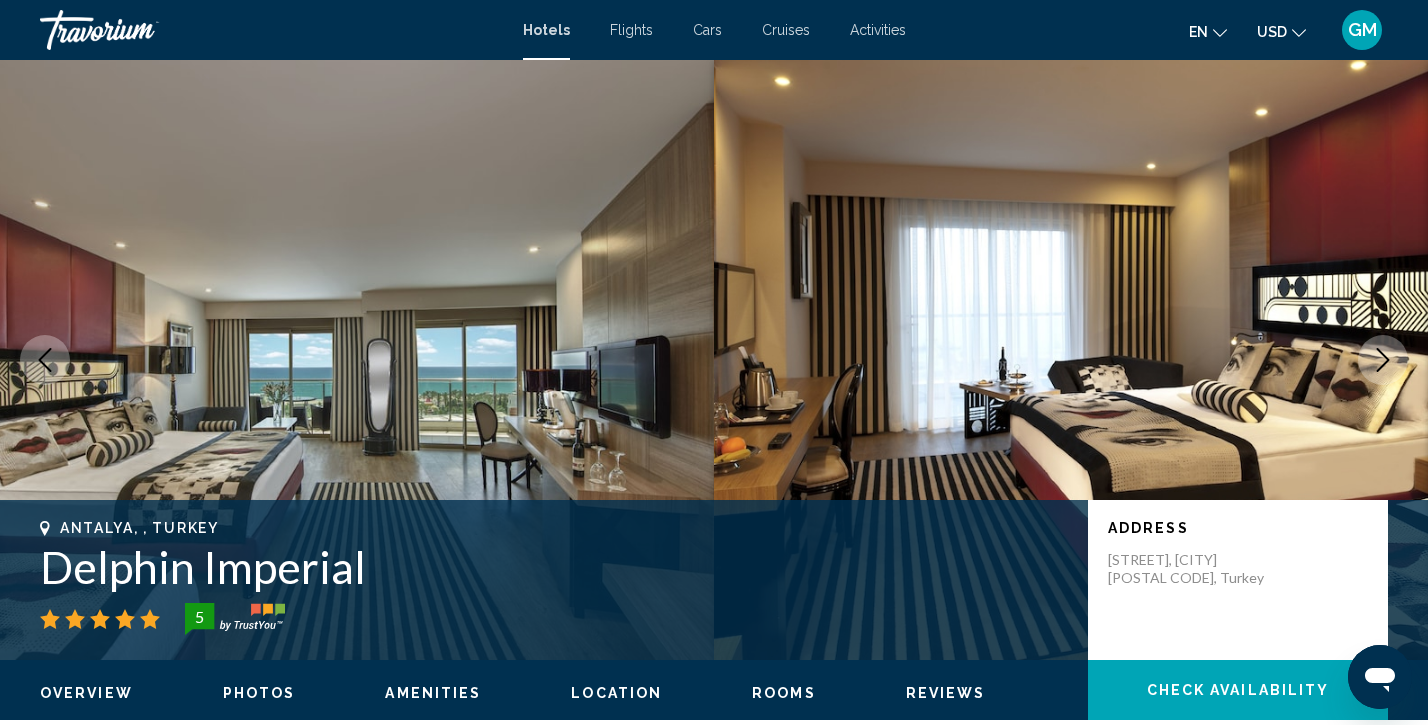 click 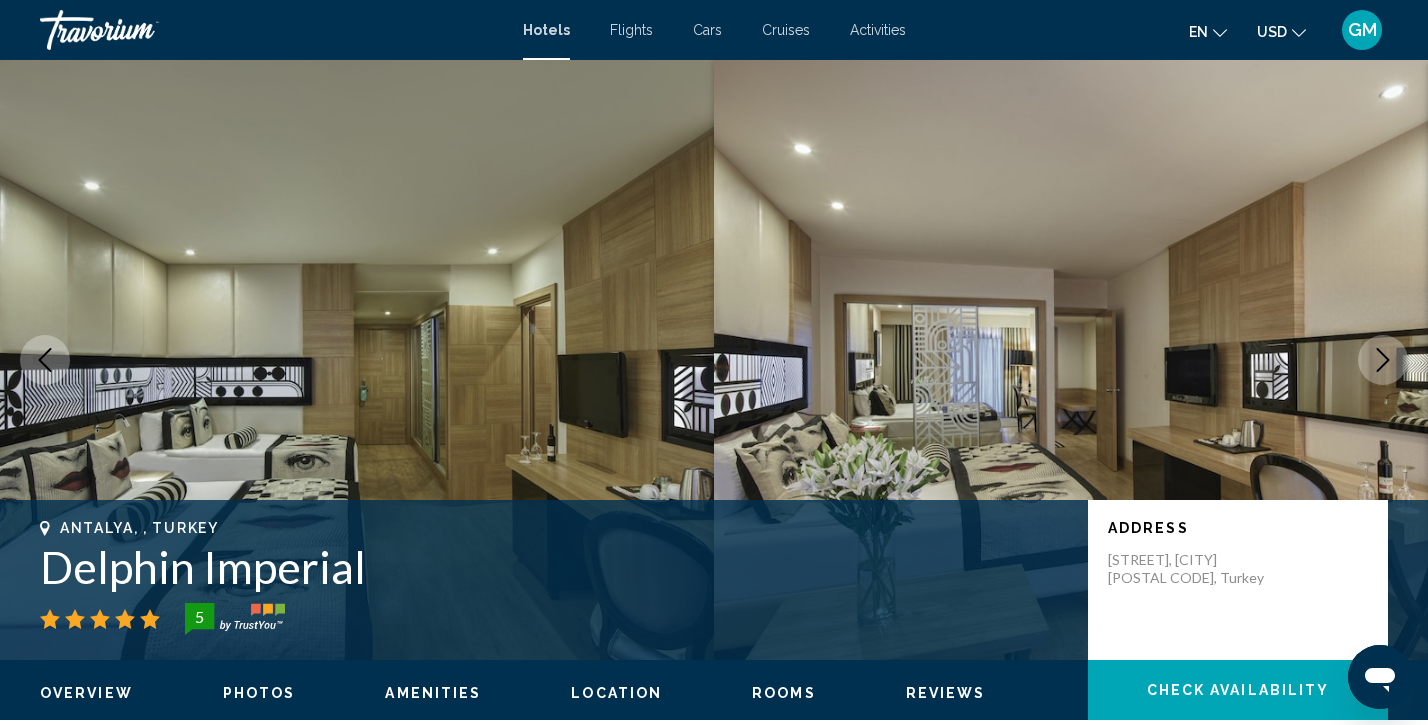 click 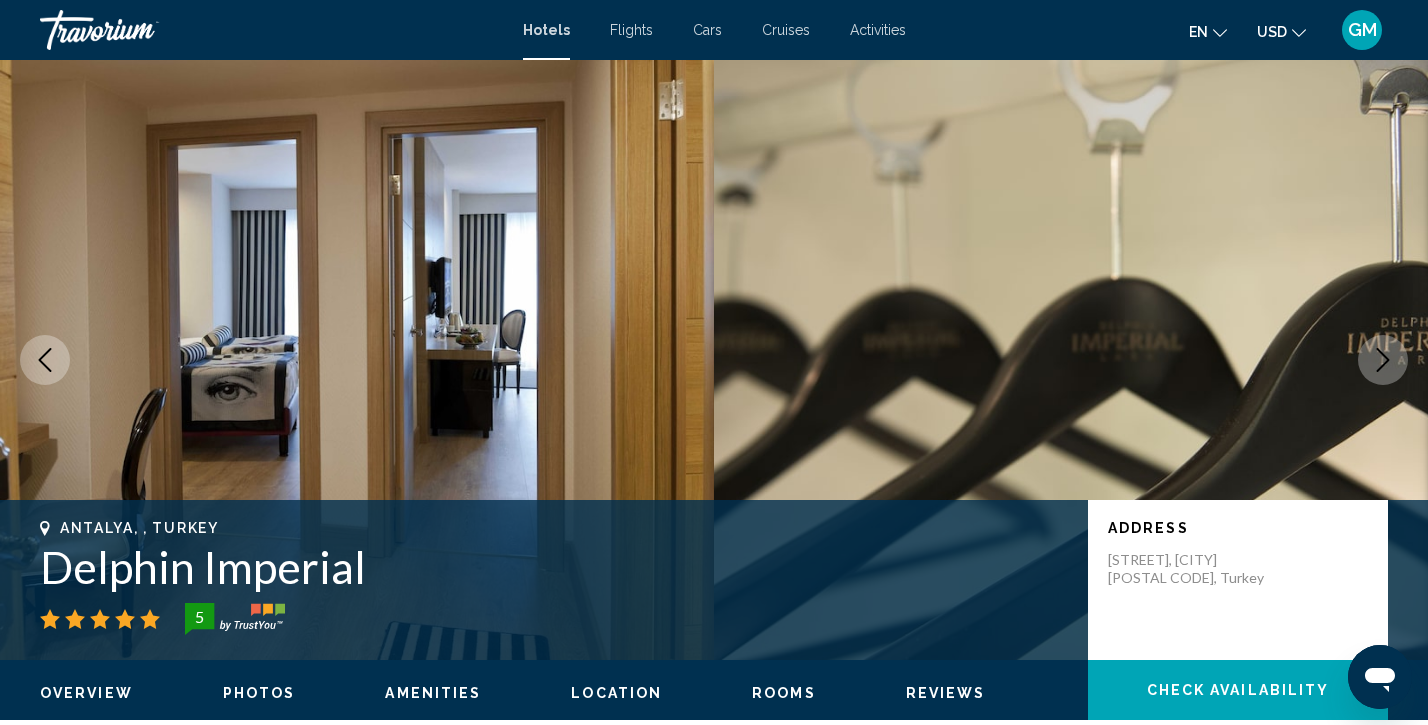 click 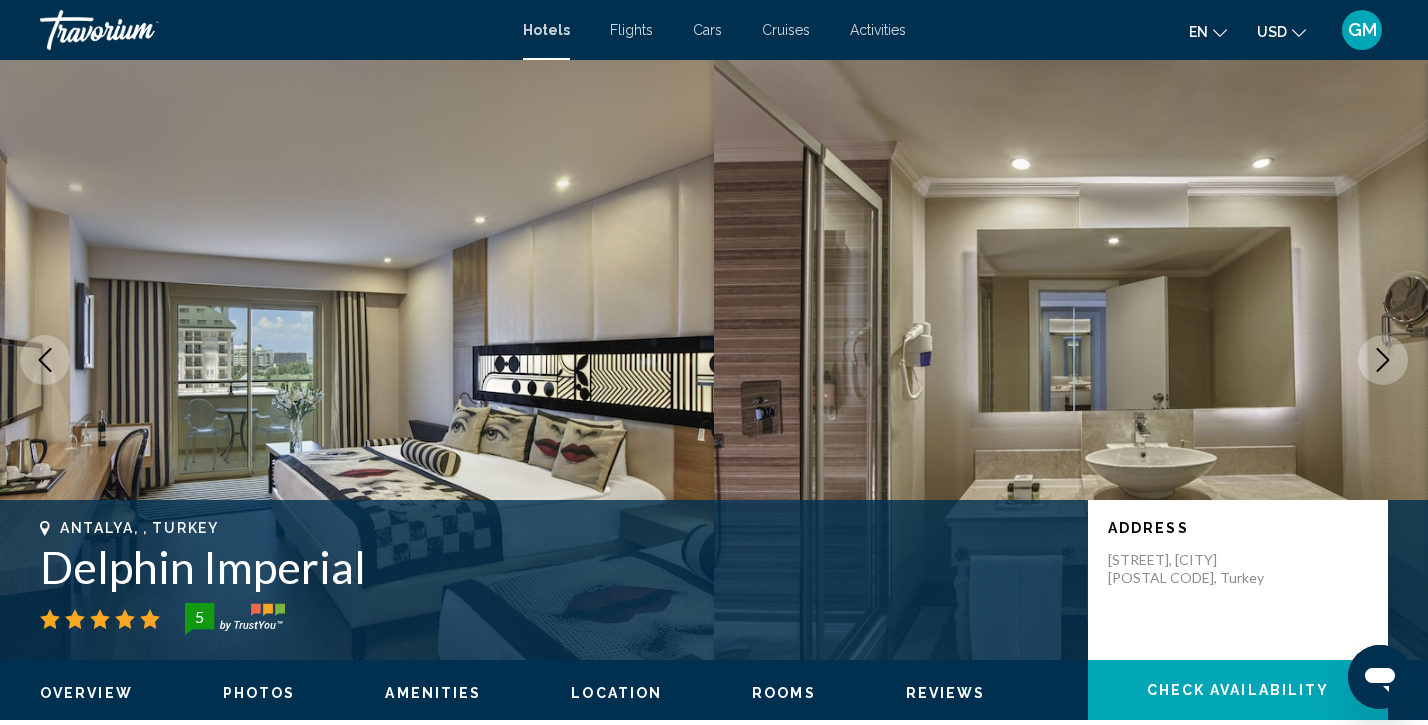 click 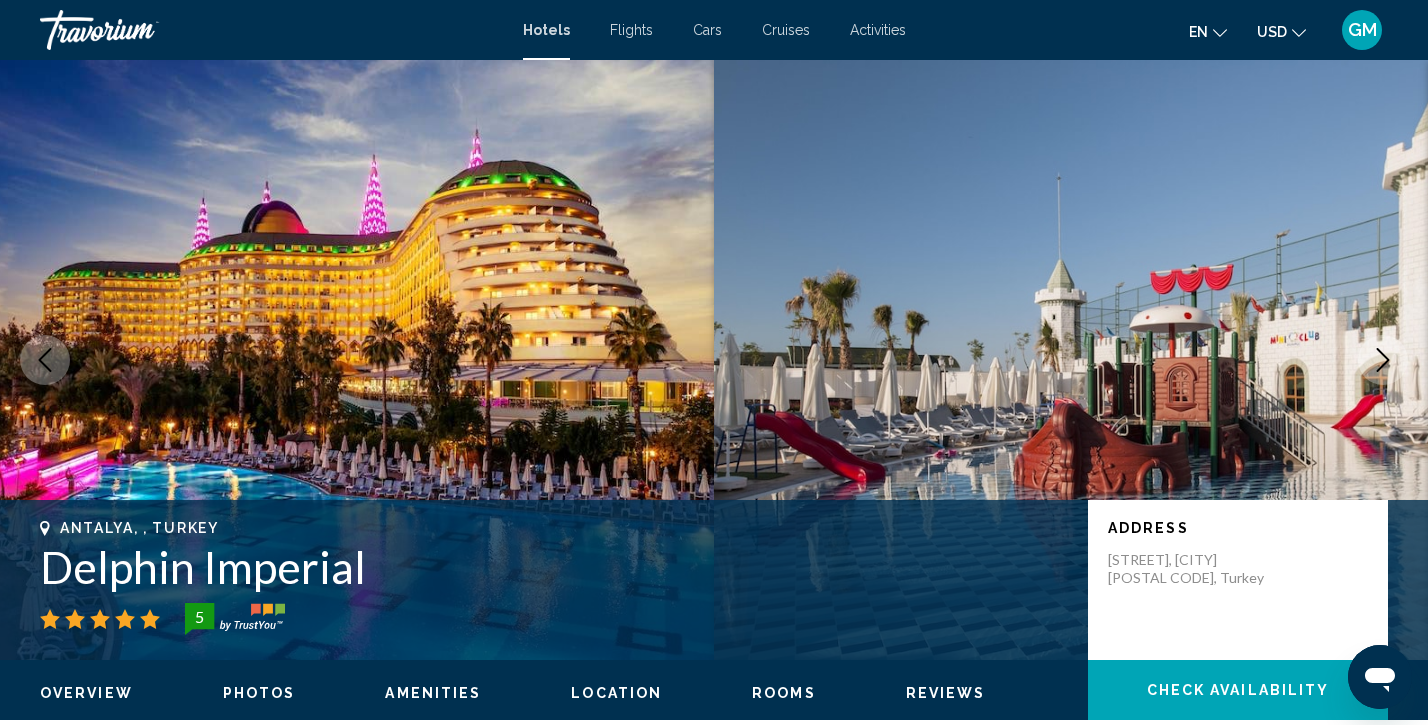 click 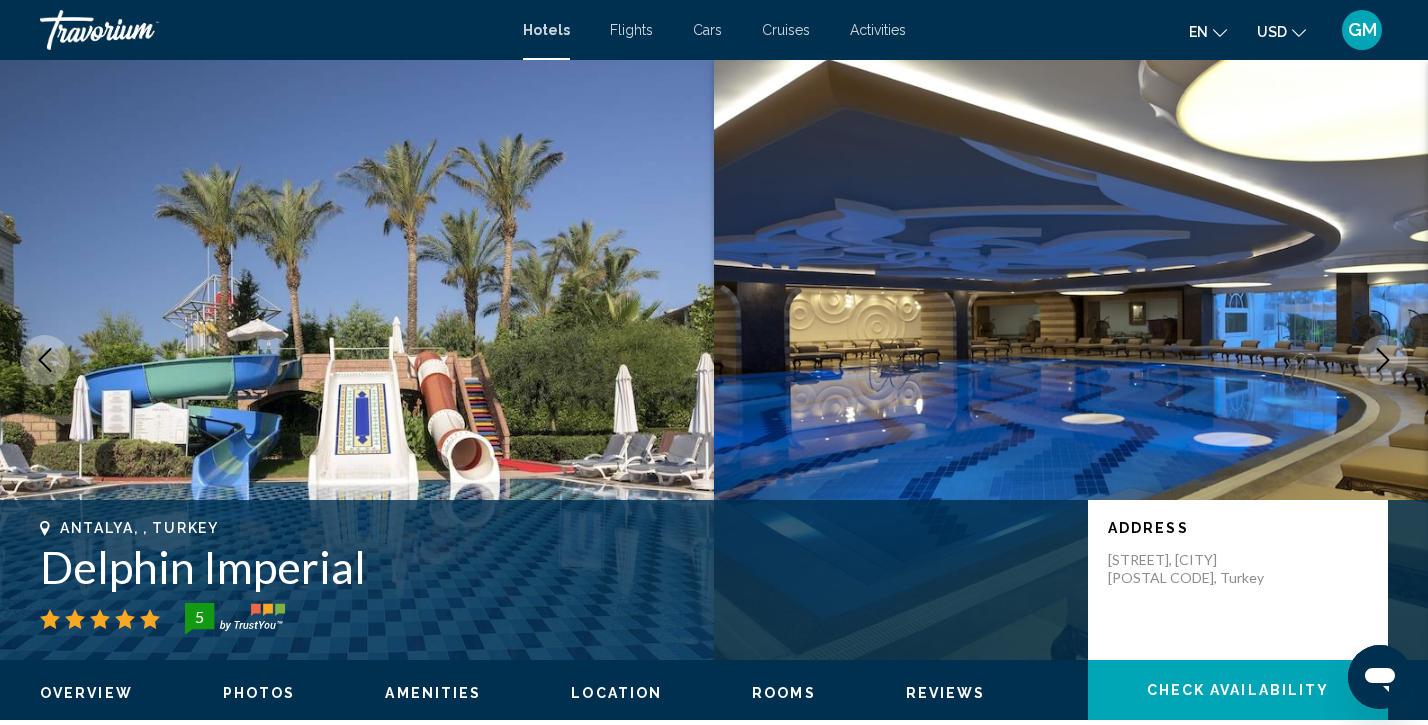 click 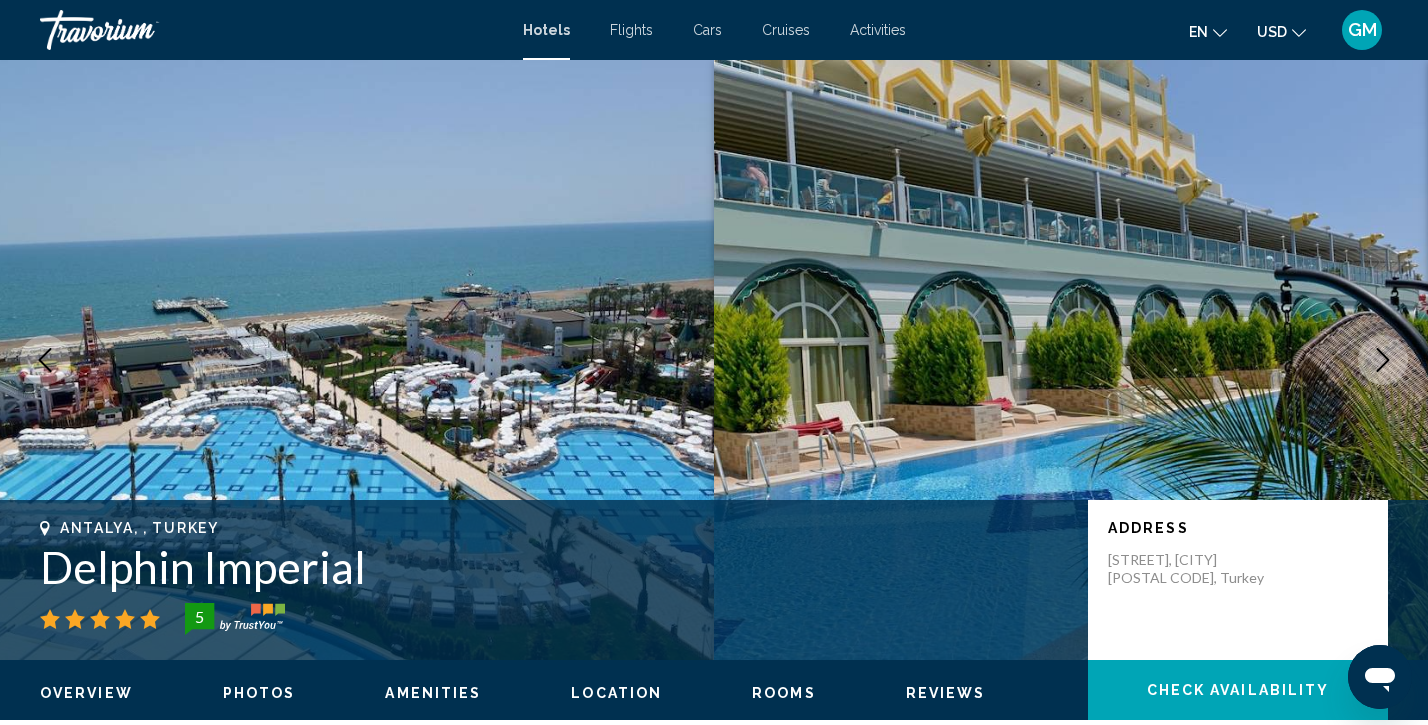 click 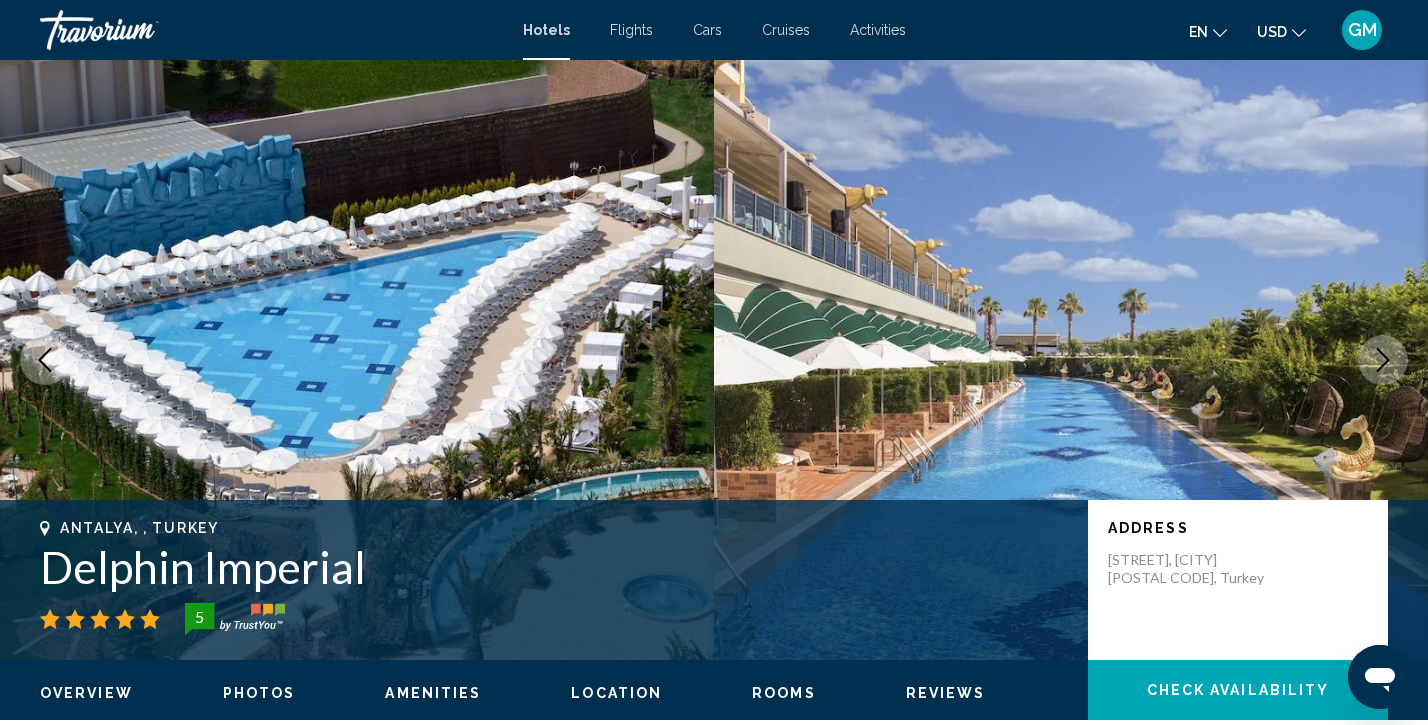 click 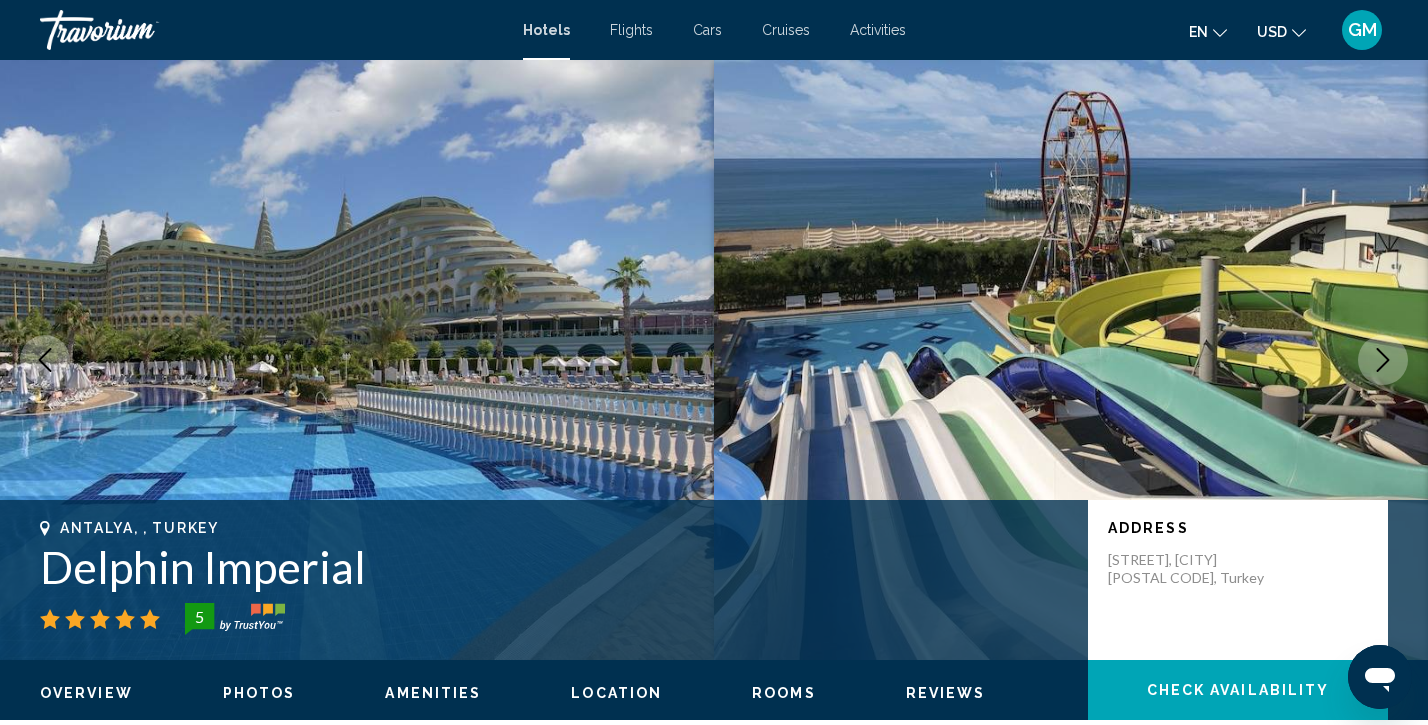 click 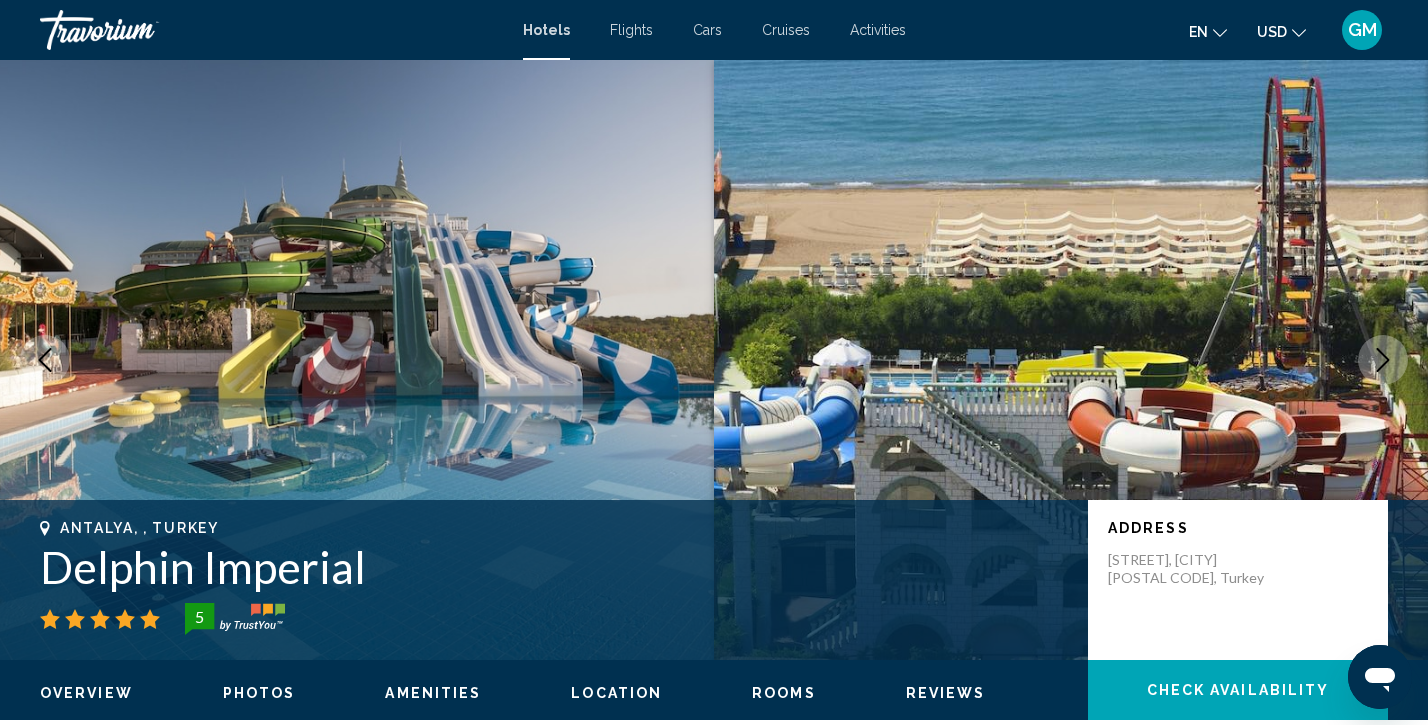click 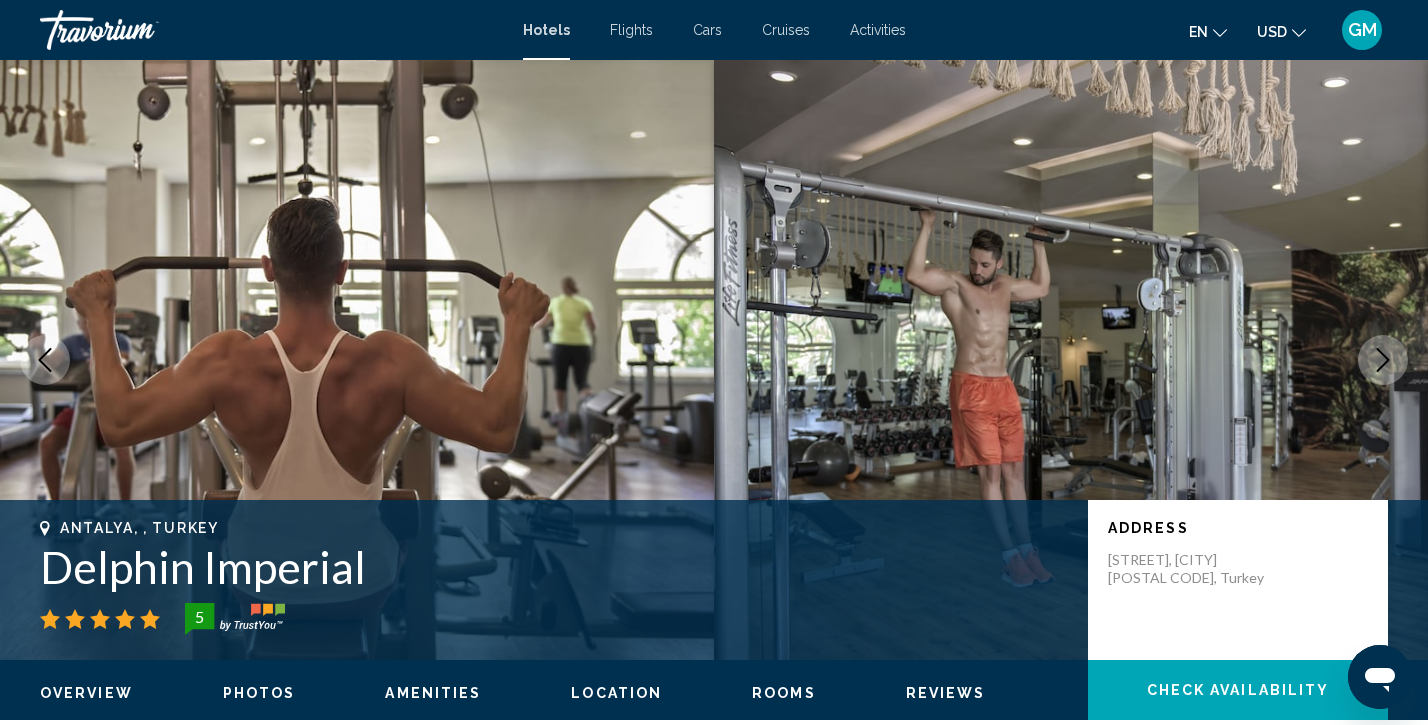 click 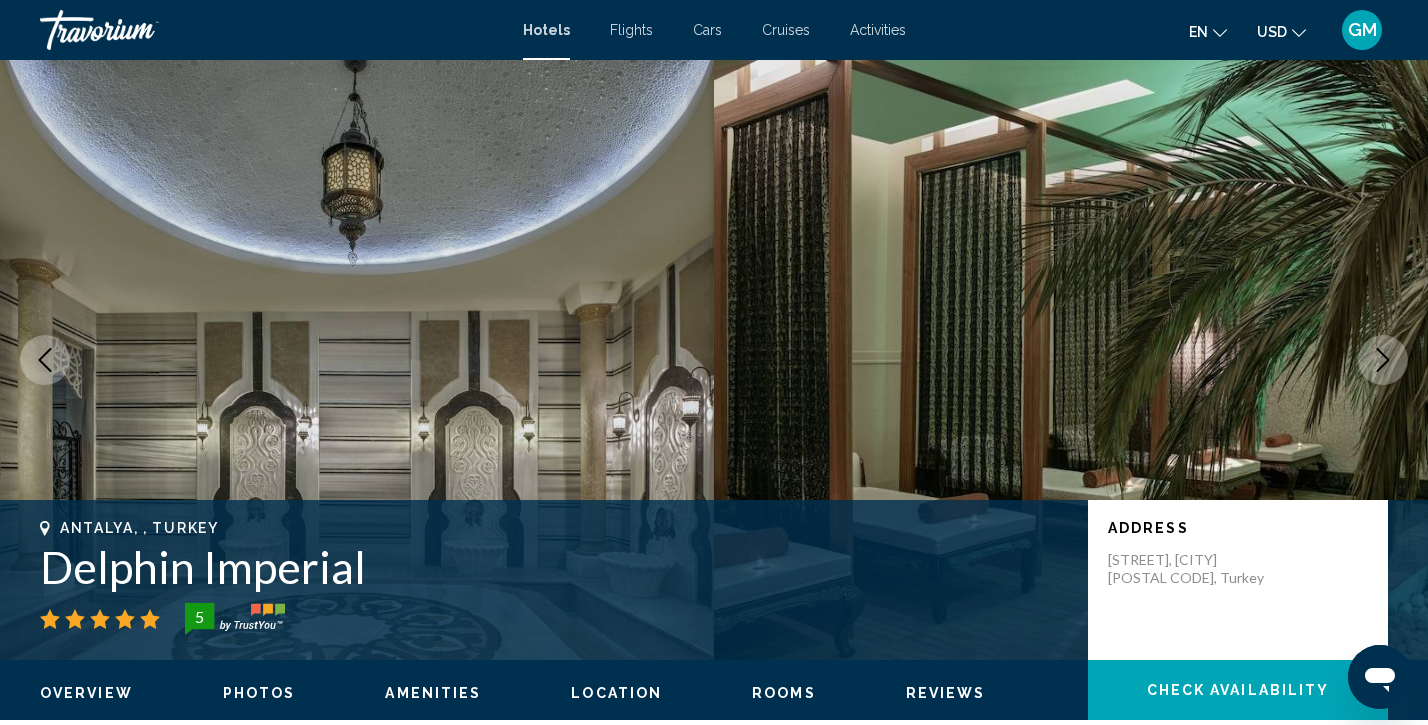 click 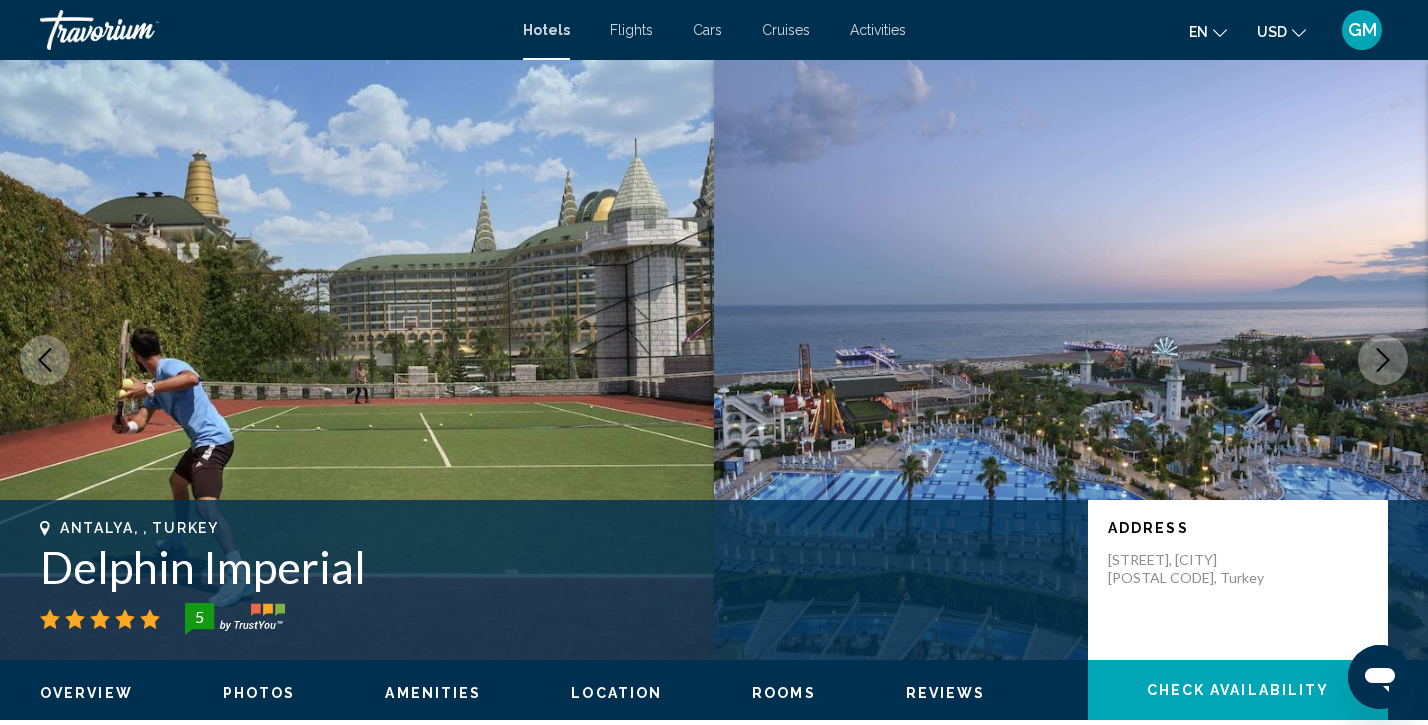click 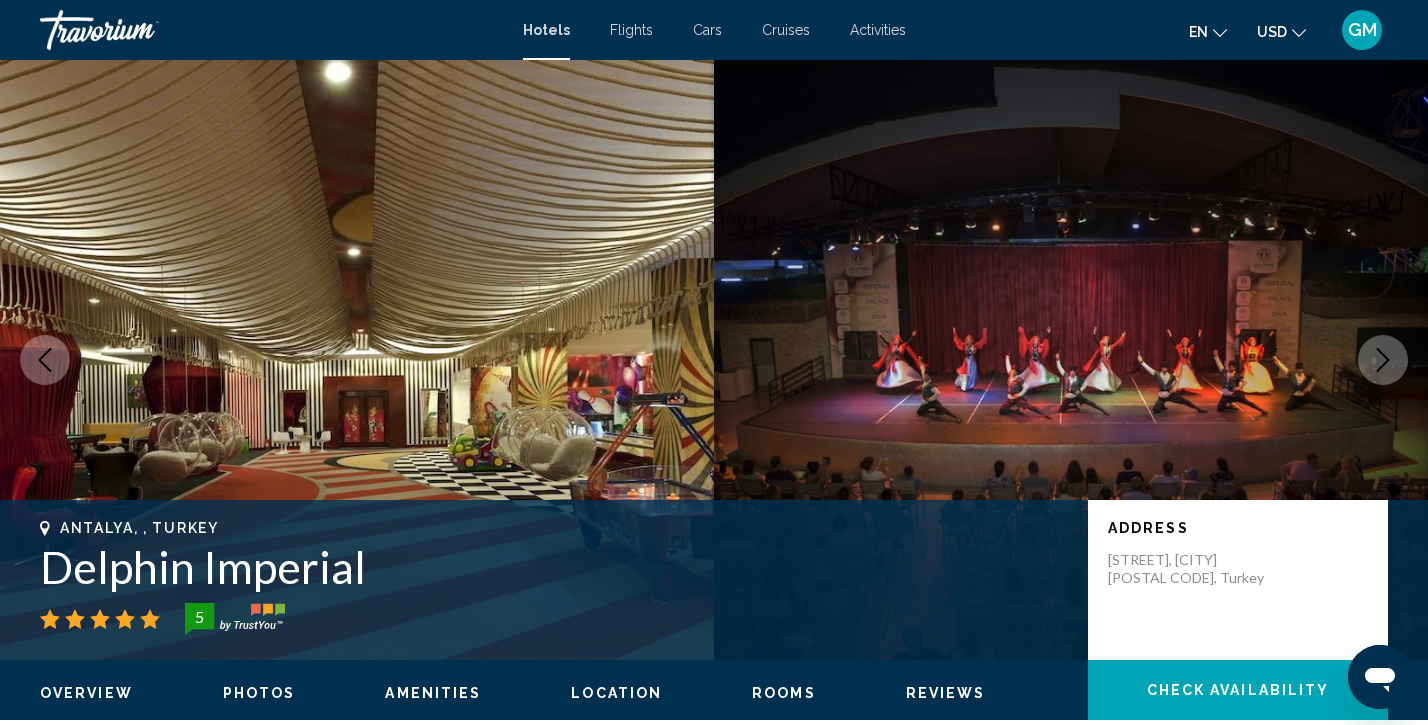click 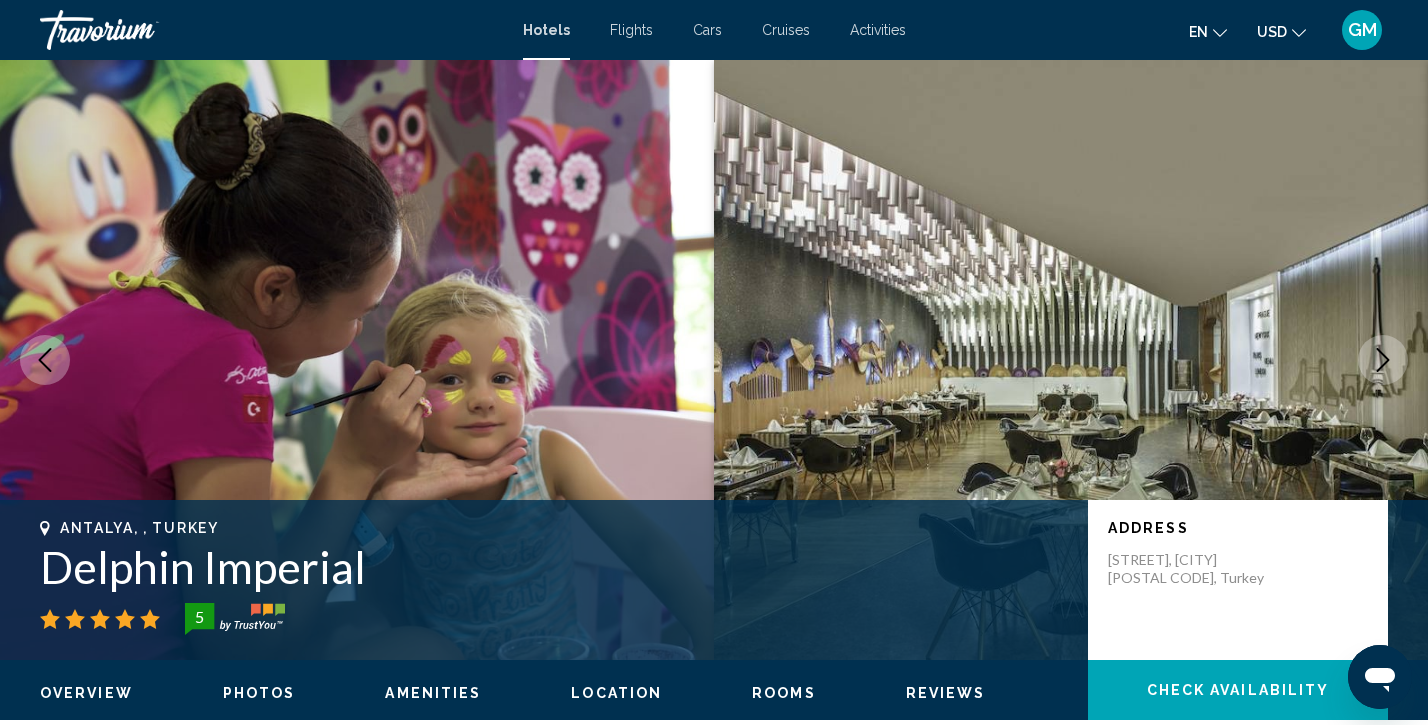 click 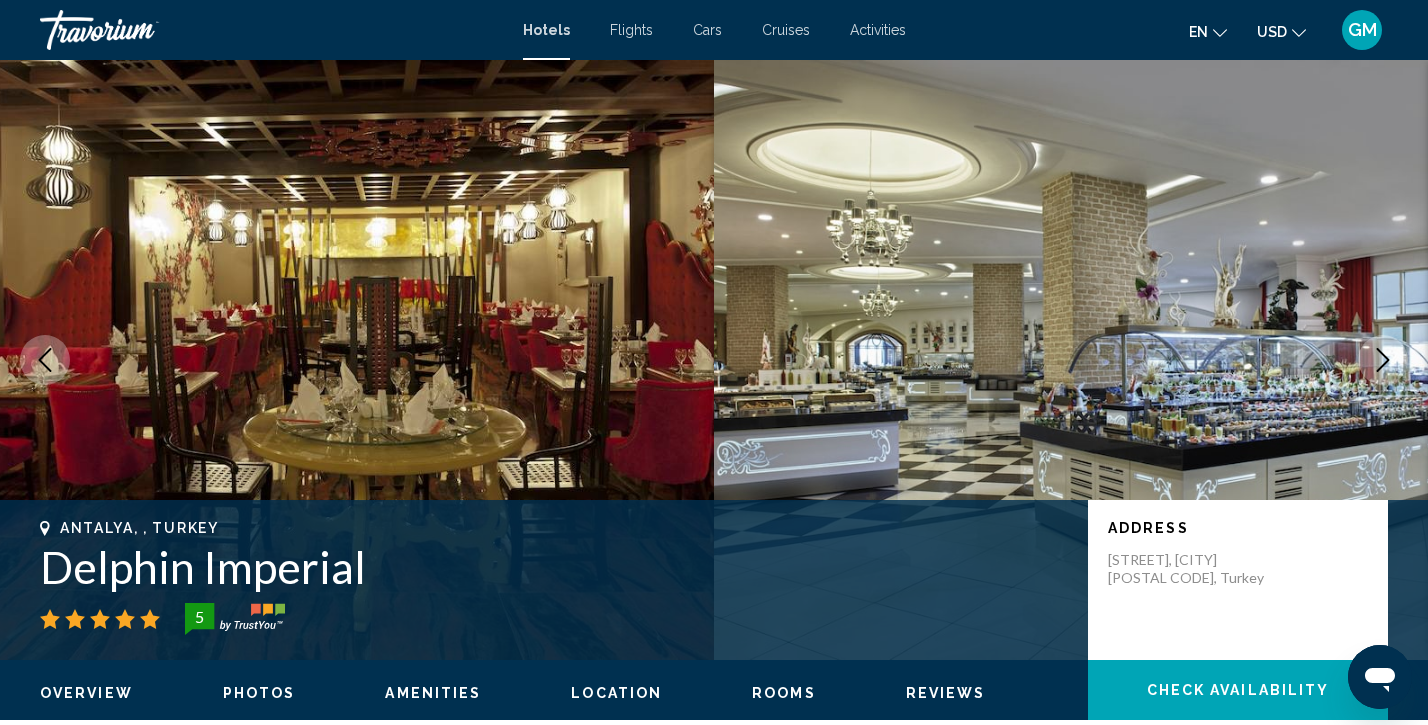 click 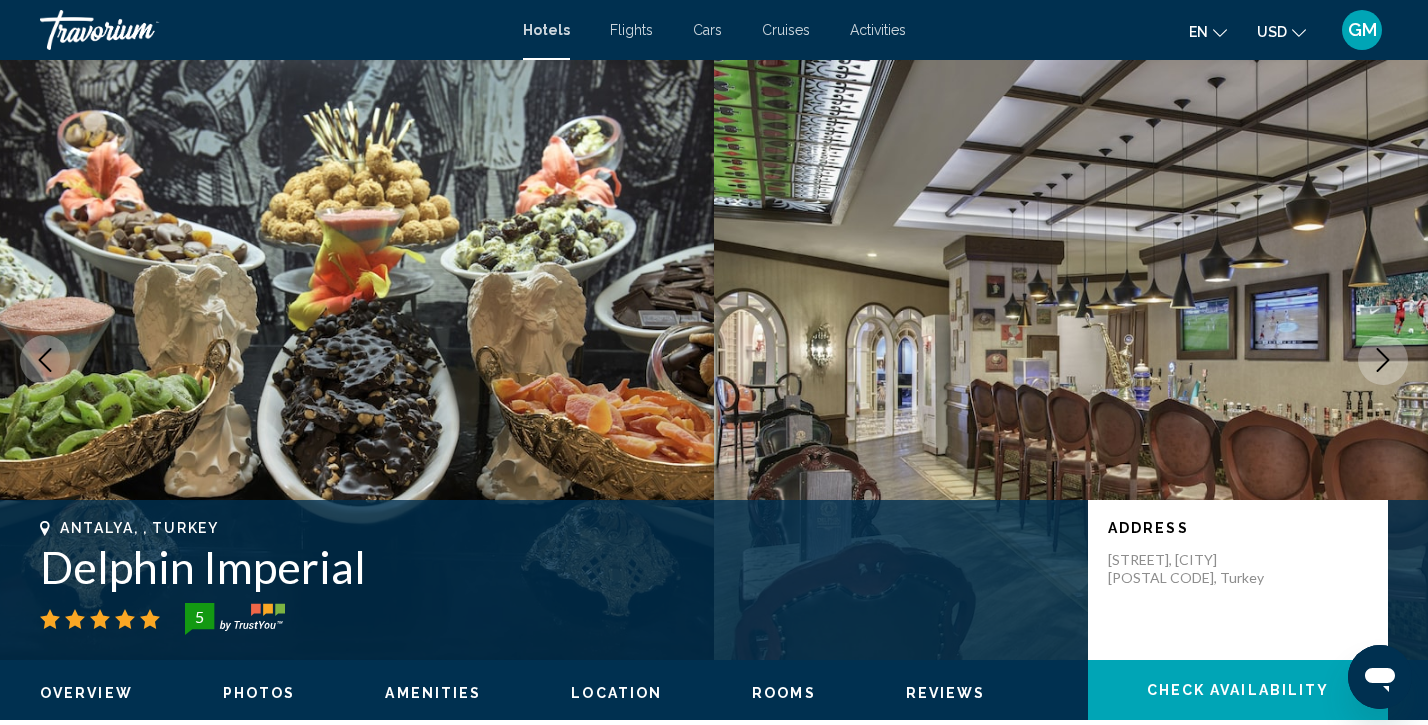 click 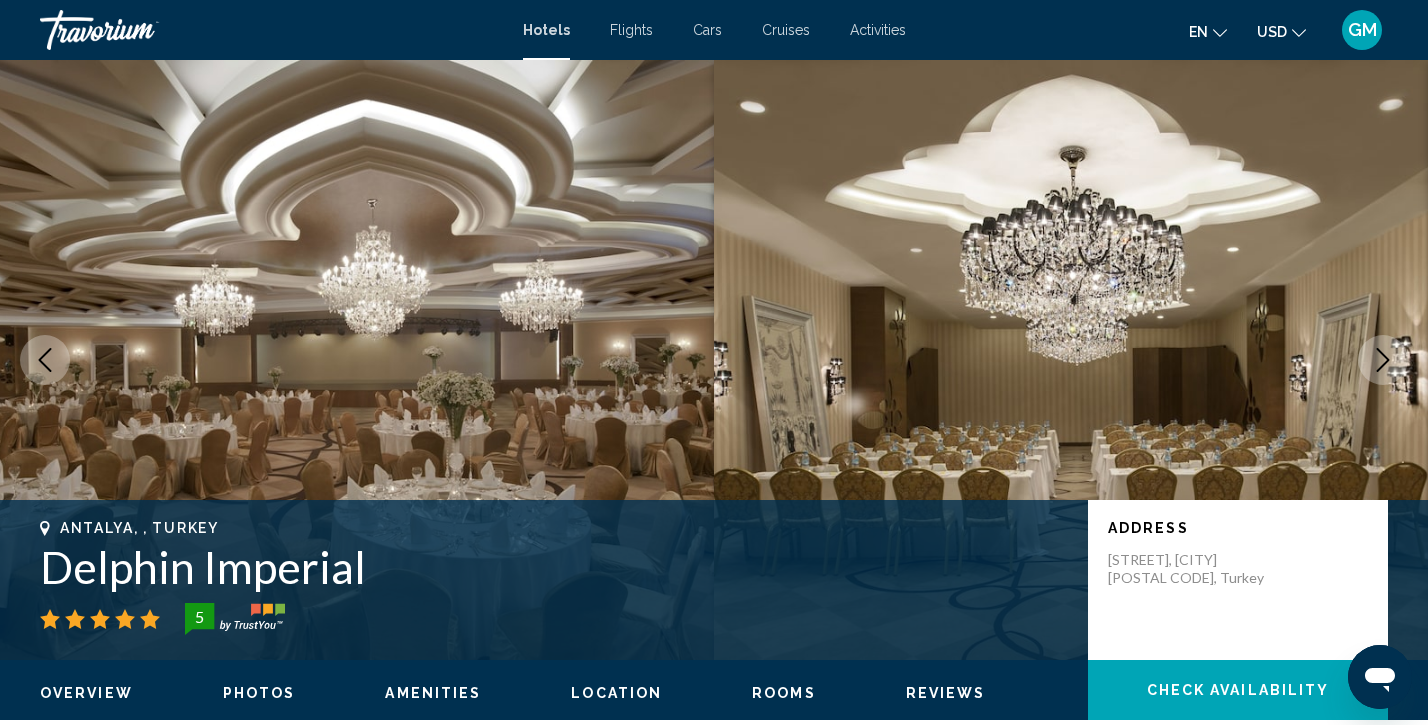 click 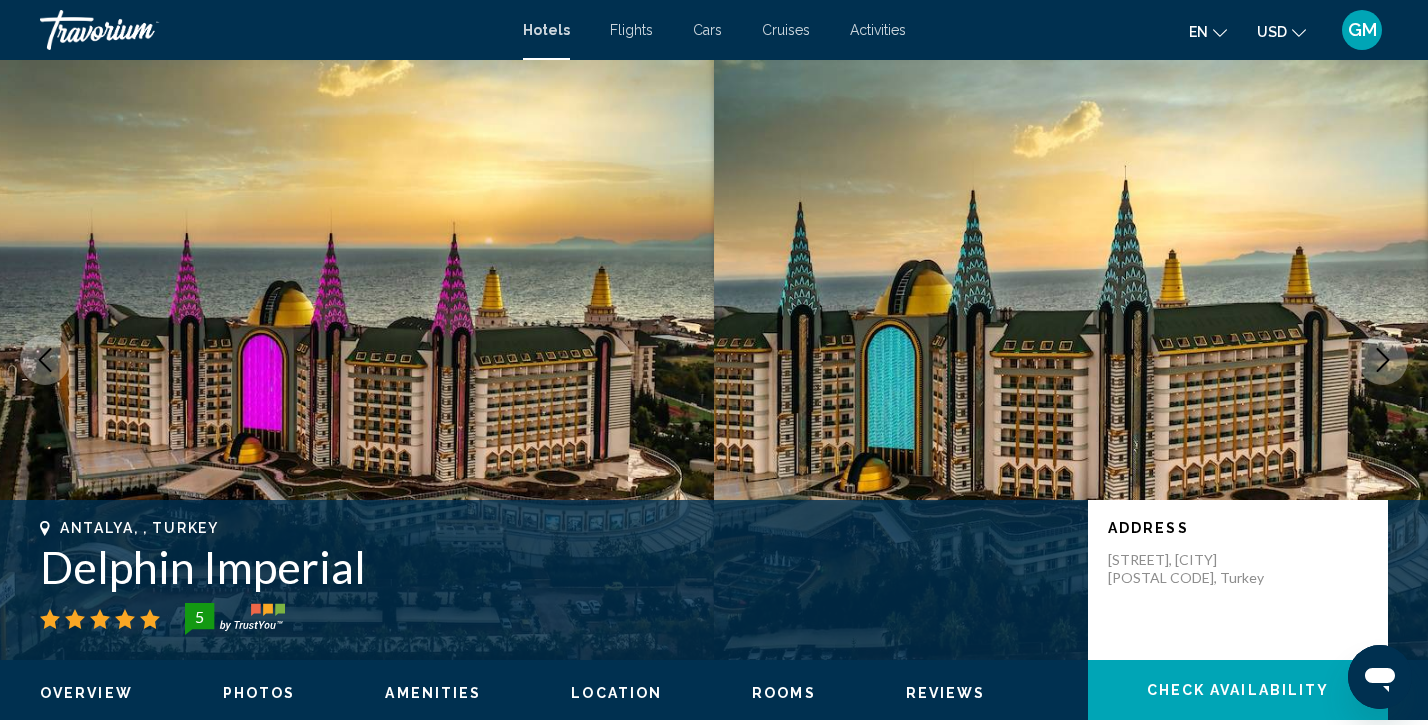 click 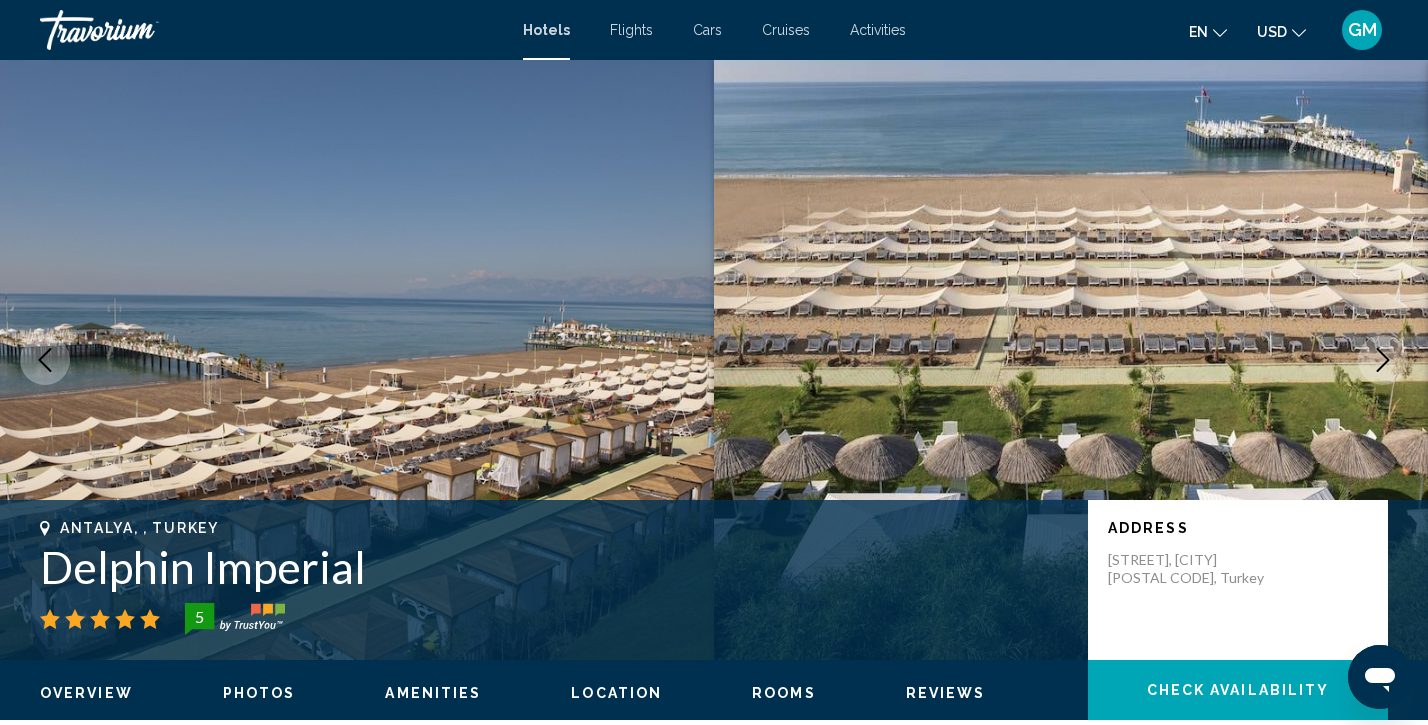 click 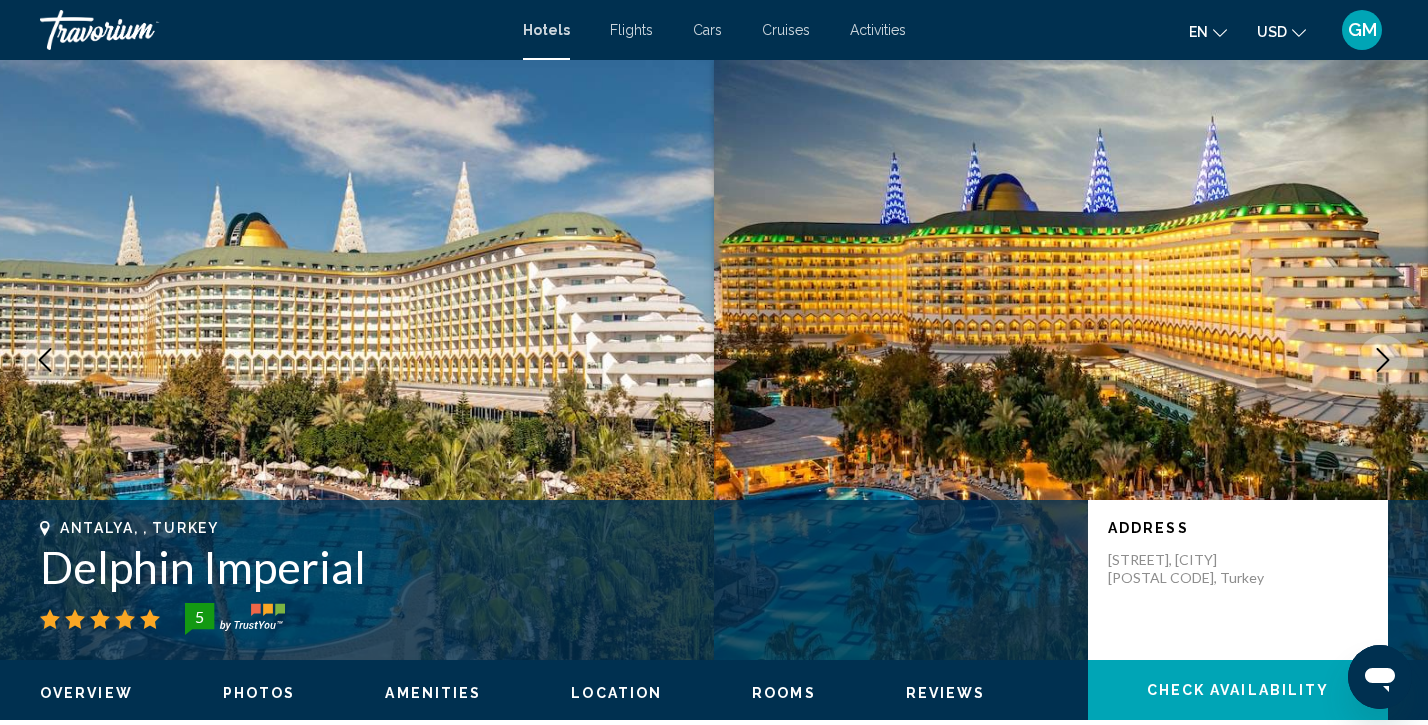 click 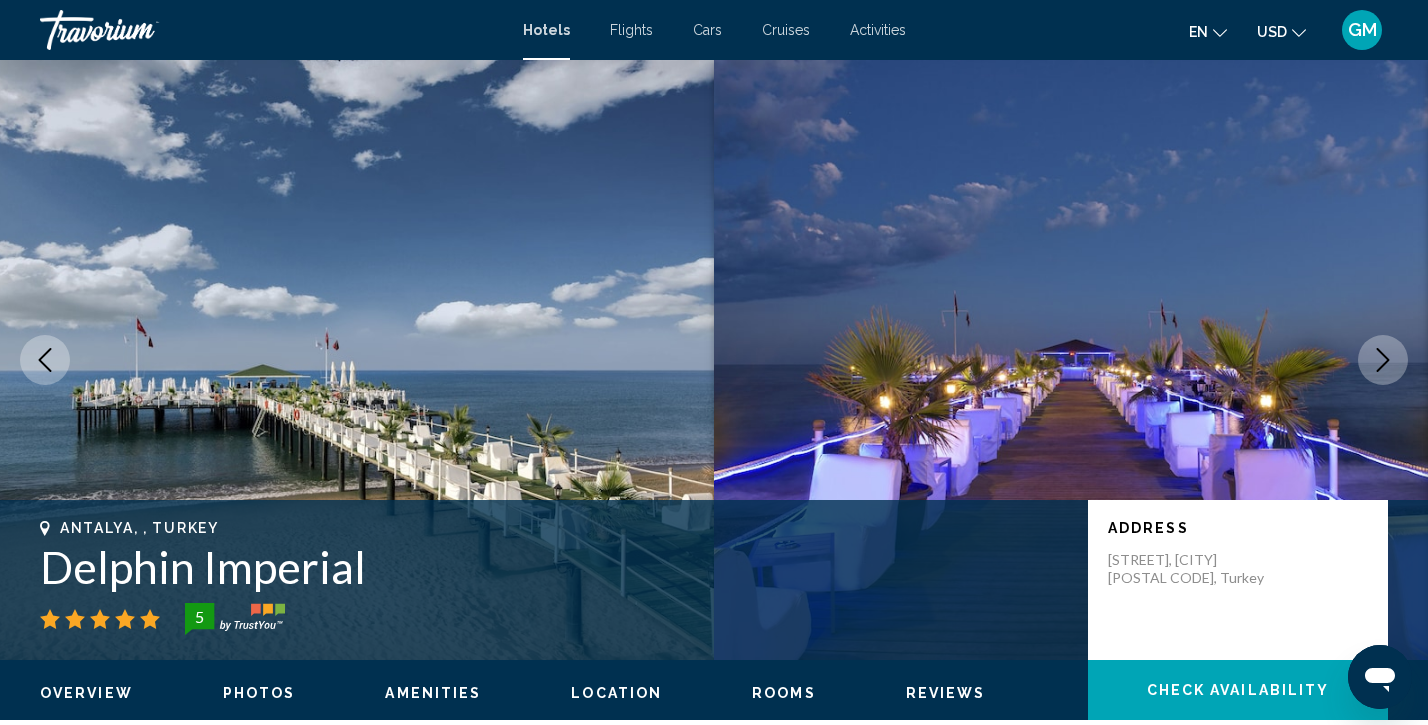 click 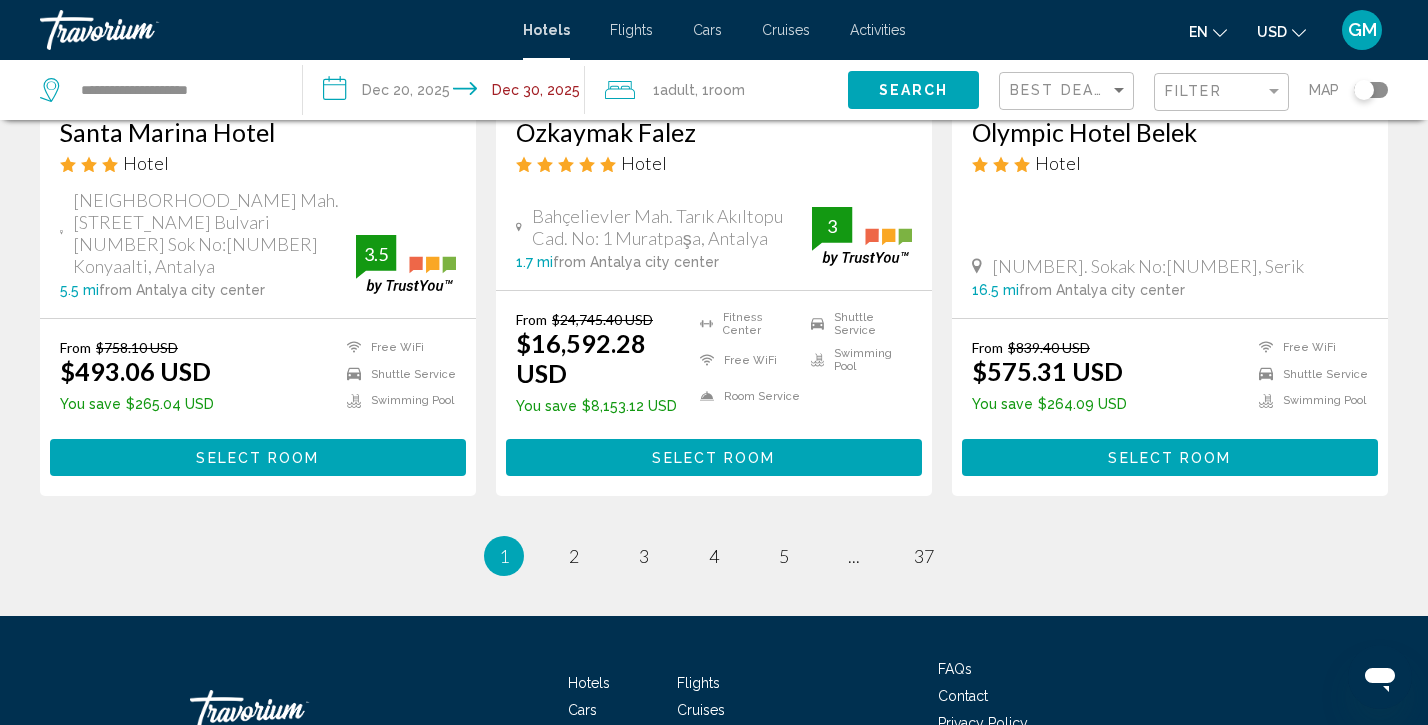 scroll, scrollTop: 2768, scrollLeft: 0, axis: vertical 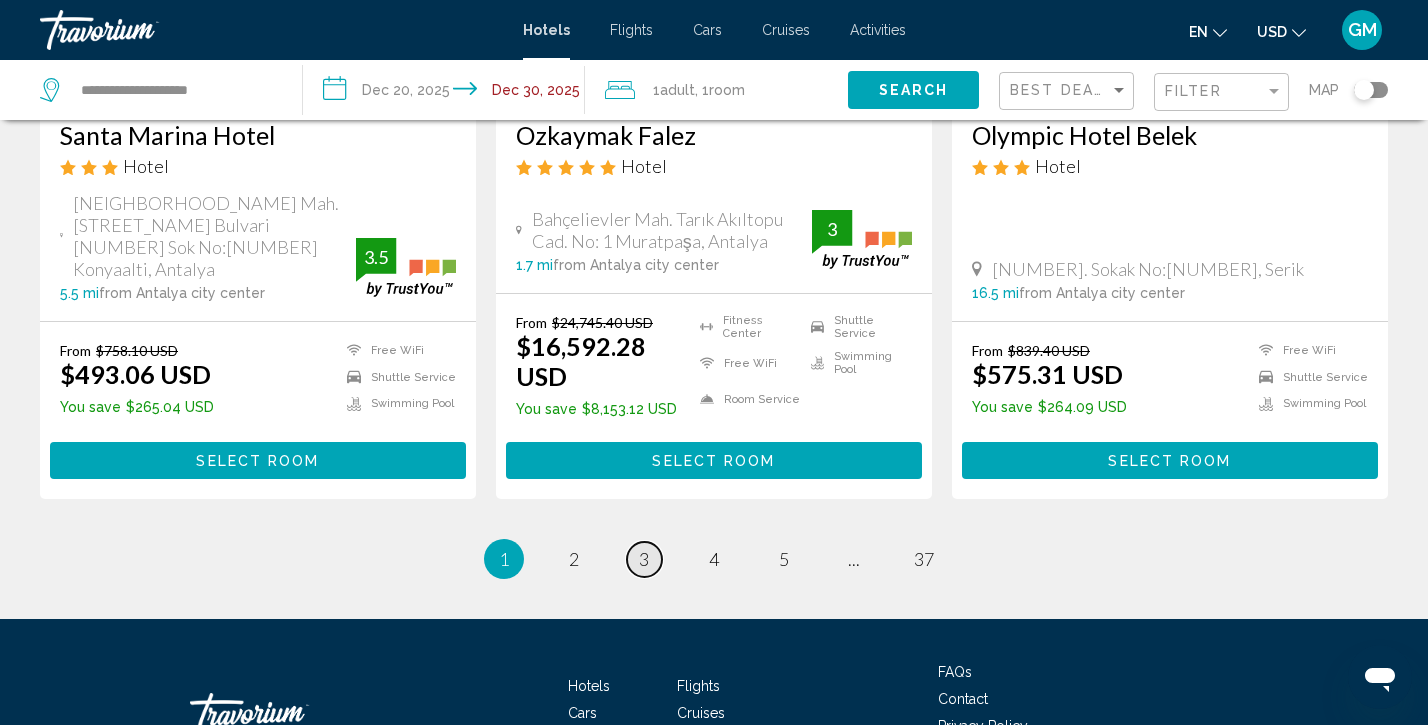 click on "3" at bounding box center [644, 559] 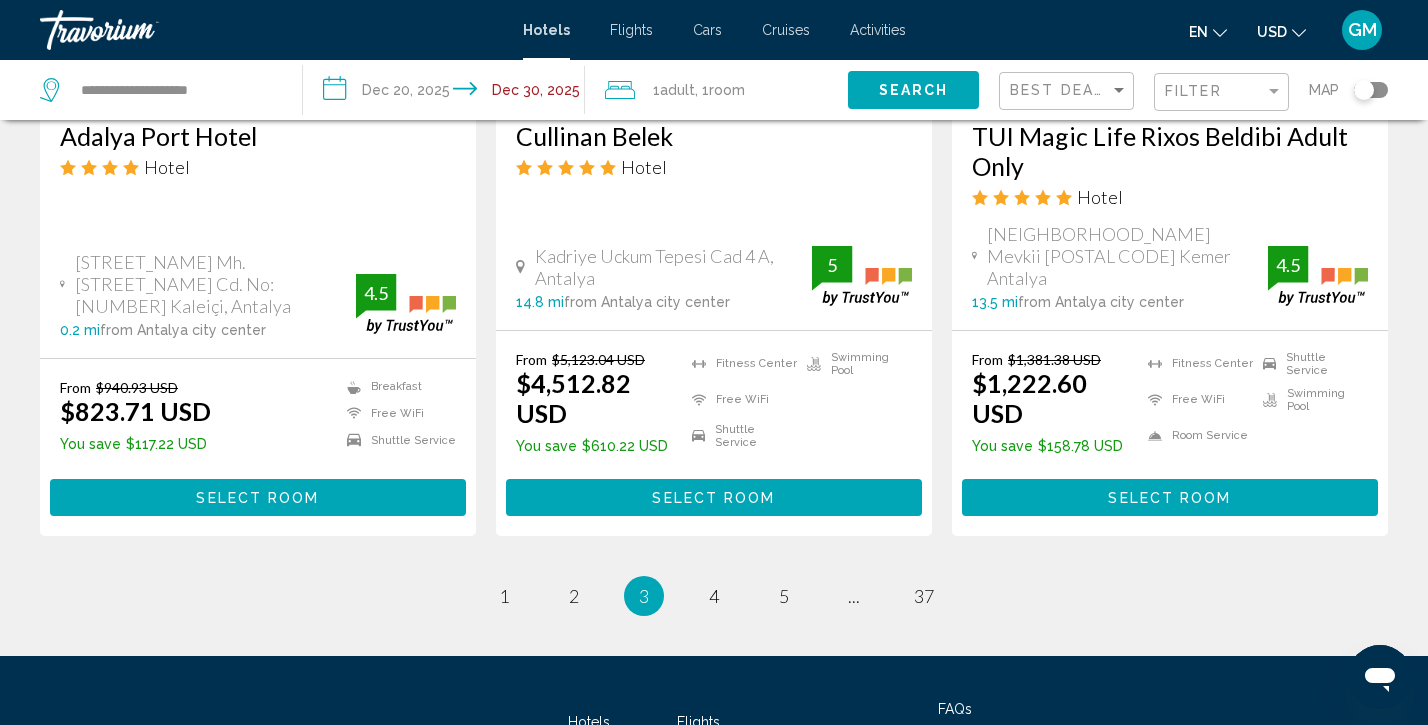 click on "3" at bounding box center (644, 596) 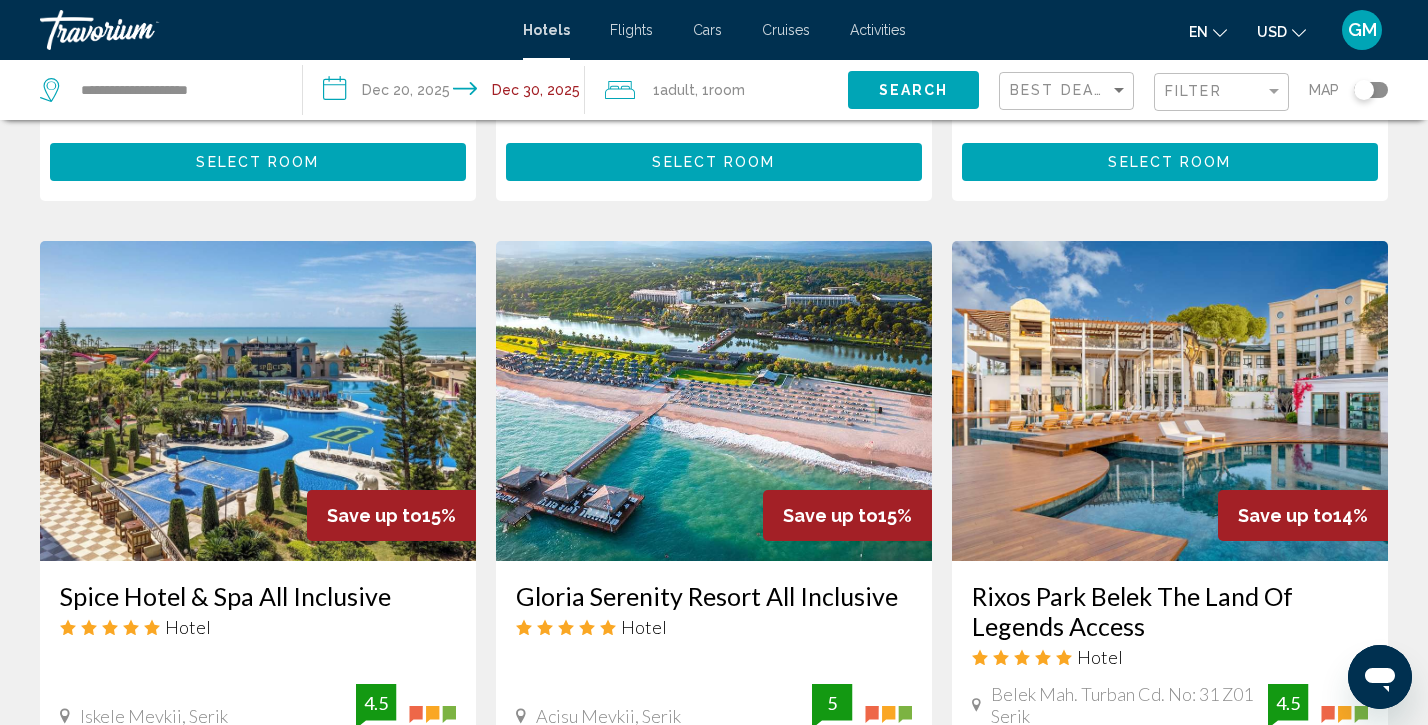 scroll, scrollTop: 679, scrollLeft: 0, axis: vertical 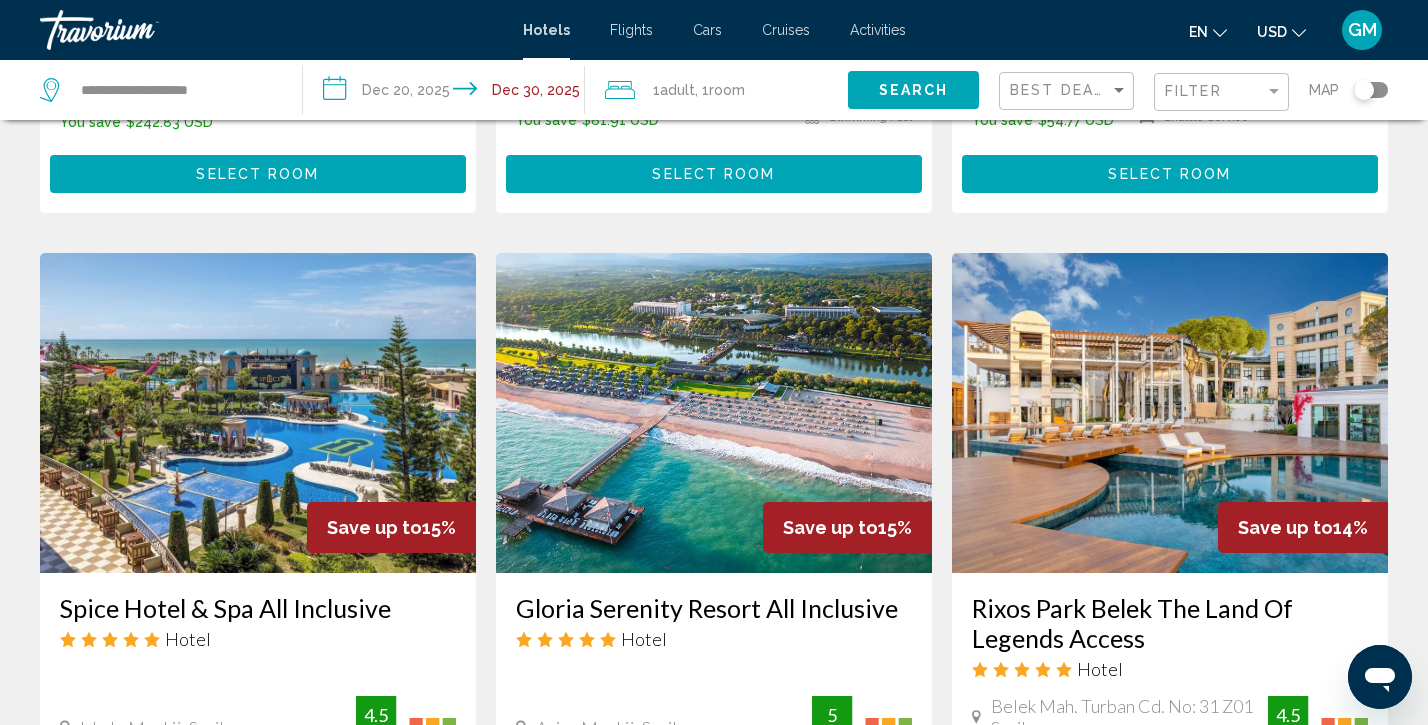 click on "Gloria Serenity Resort All Inclusive
Hotel" at bounding box center (714, 629) 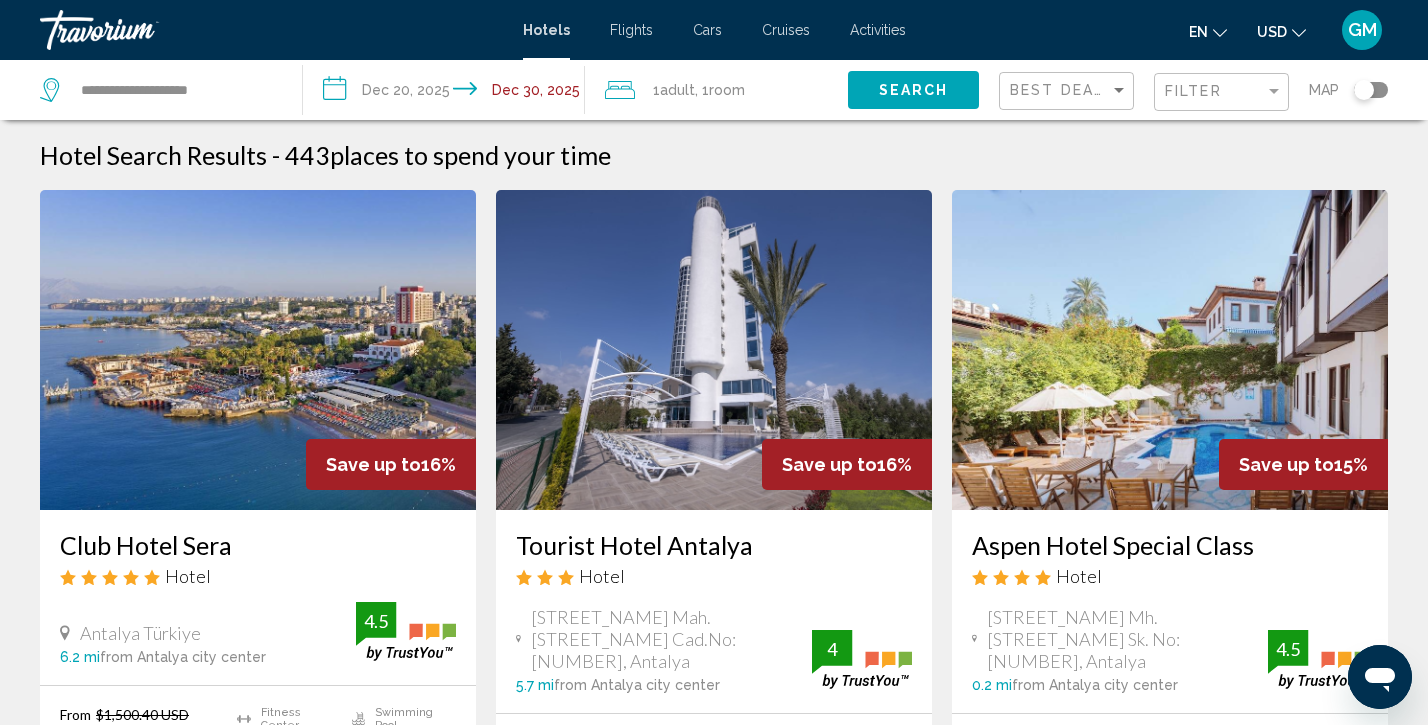 scroll, scrollTop: 0, scrollLeft: 0, axis: both 